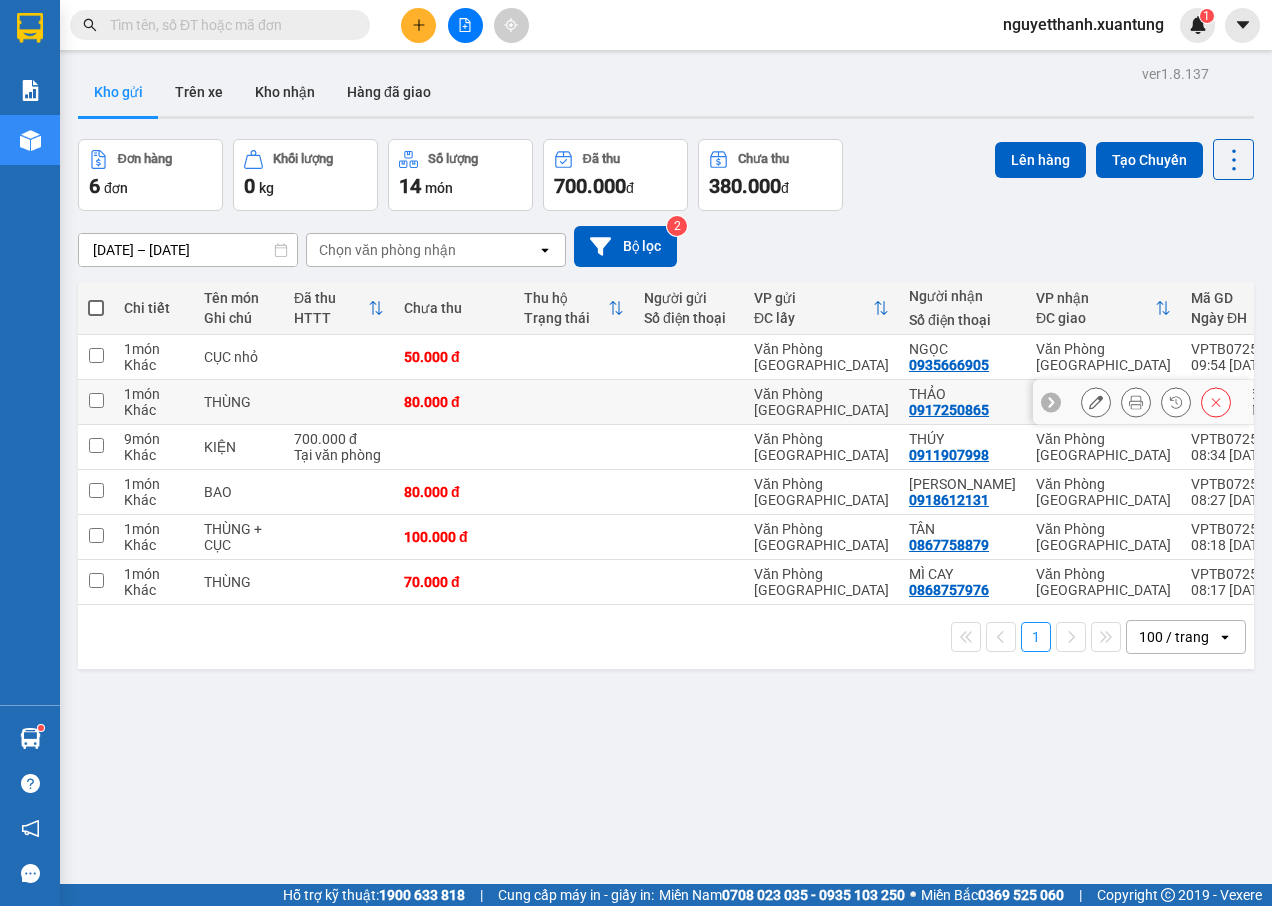 scroll, scrollTop: 0, scrollLeft: 0, axis: both 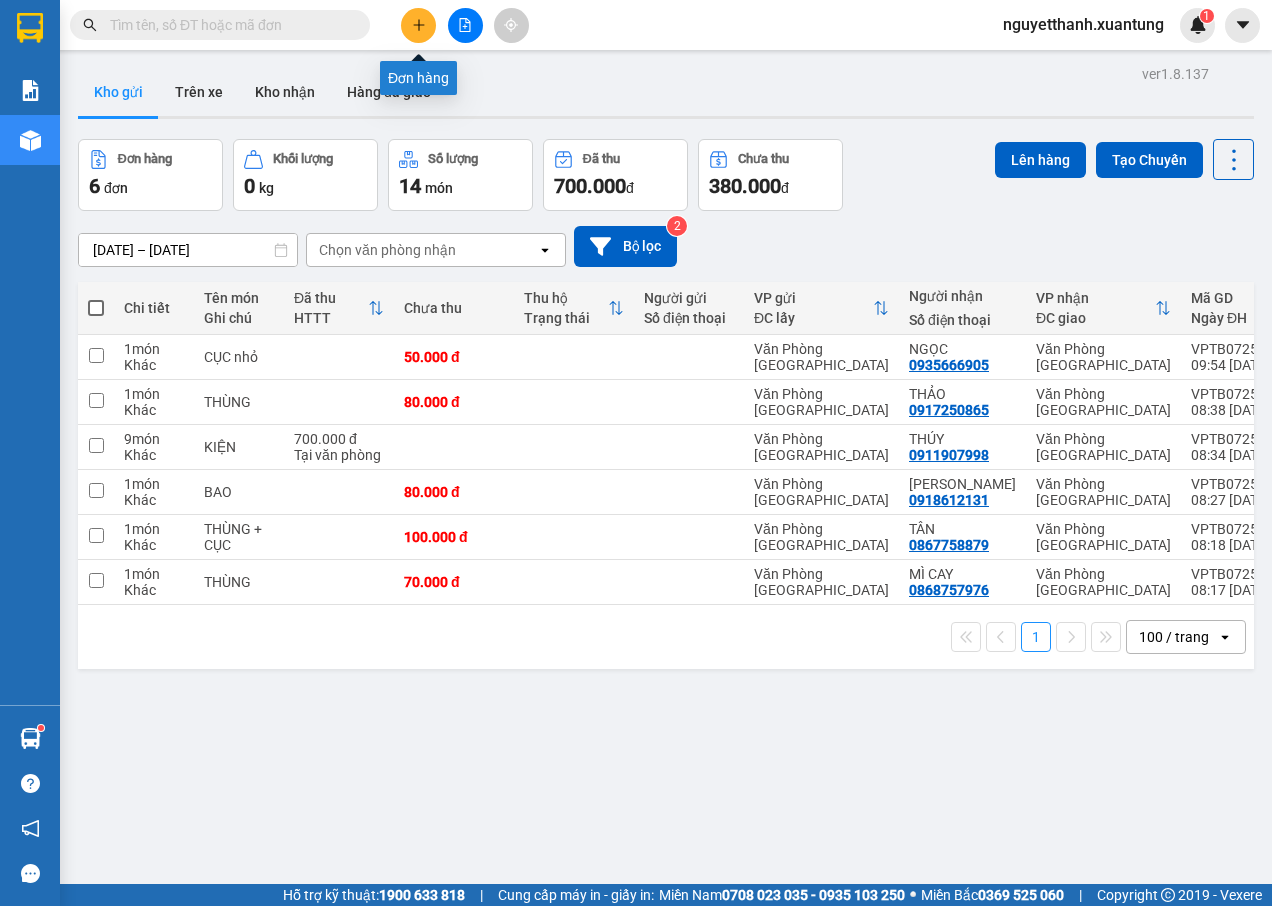 click at bounding box center (418, 25) 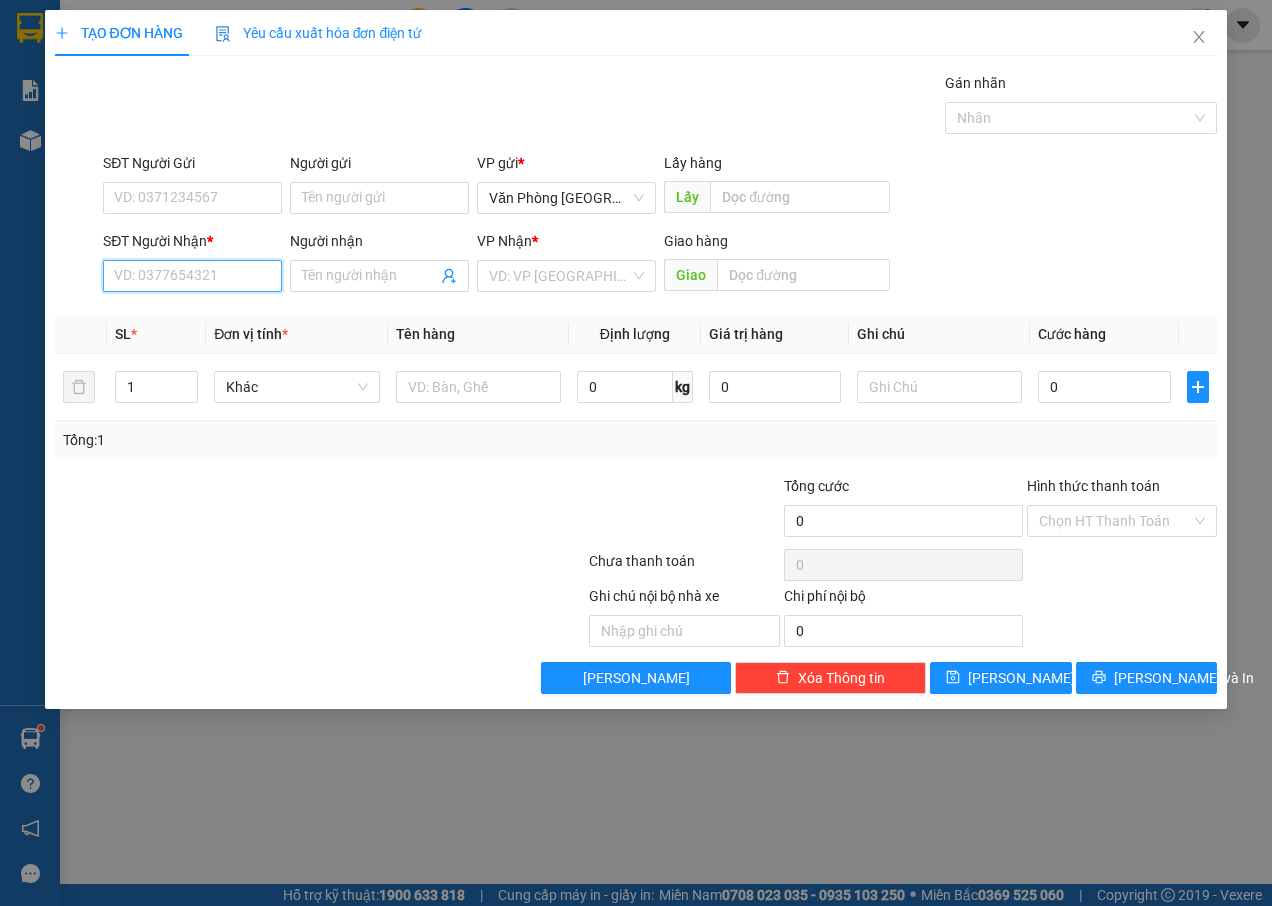 click on "SĐT Người Nhận  *" at bounding box center [192, 276] 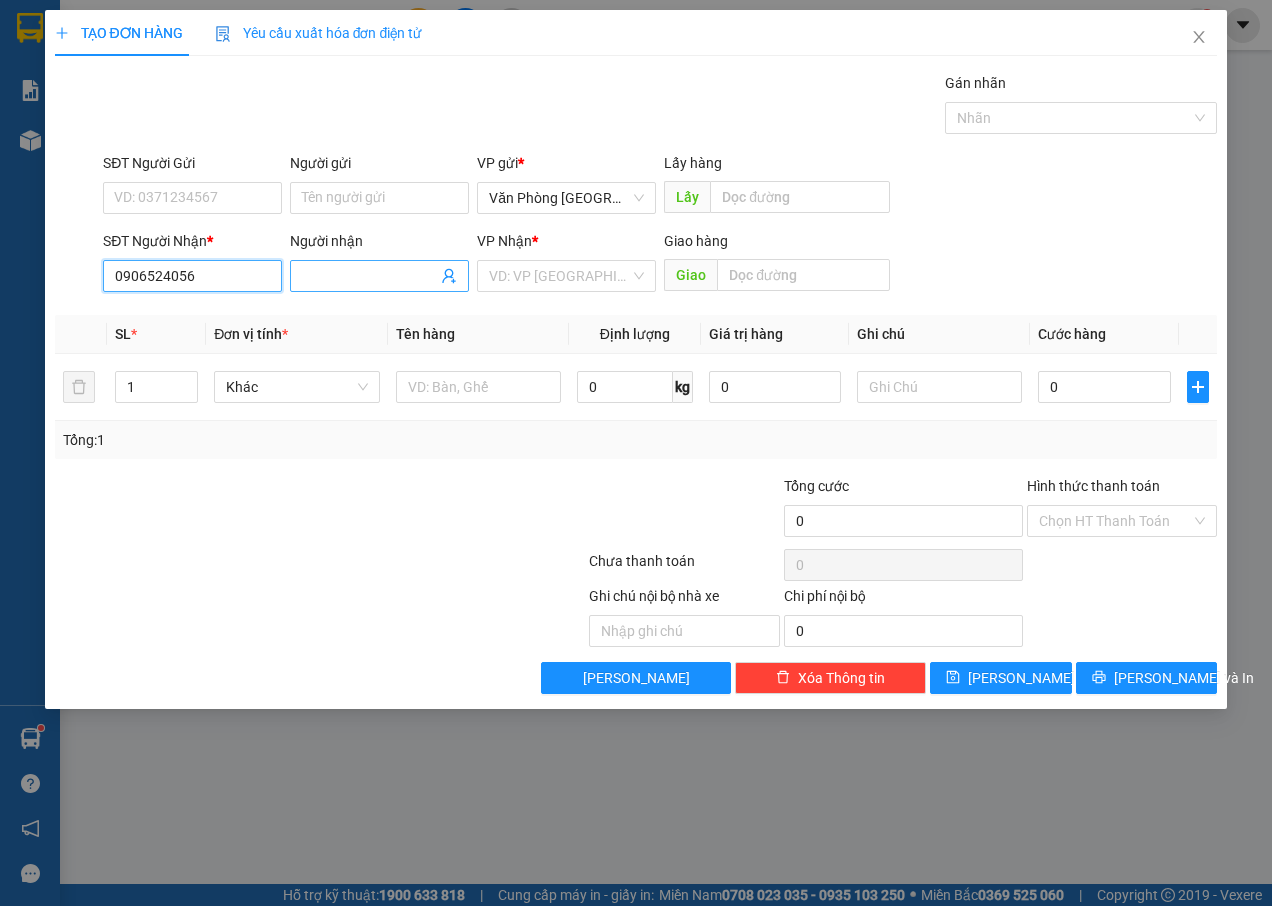 type on "0906524056" 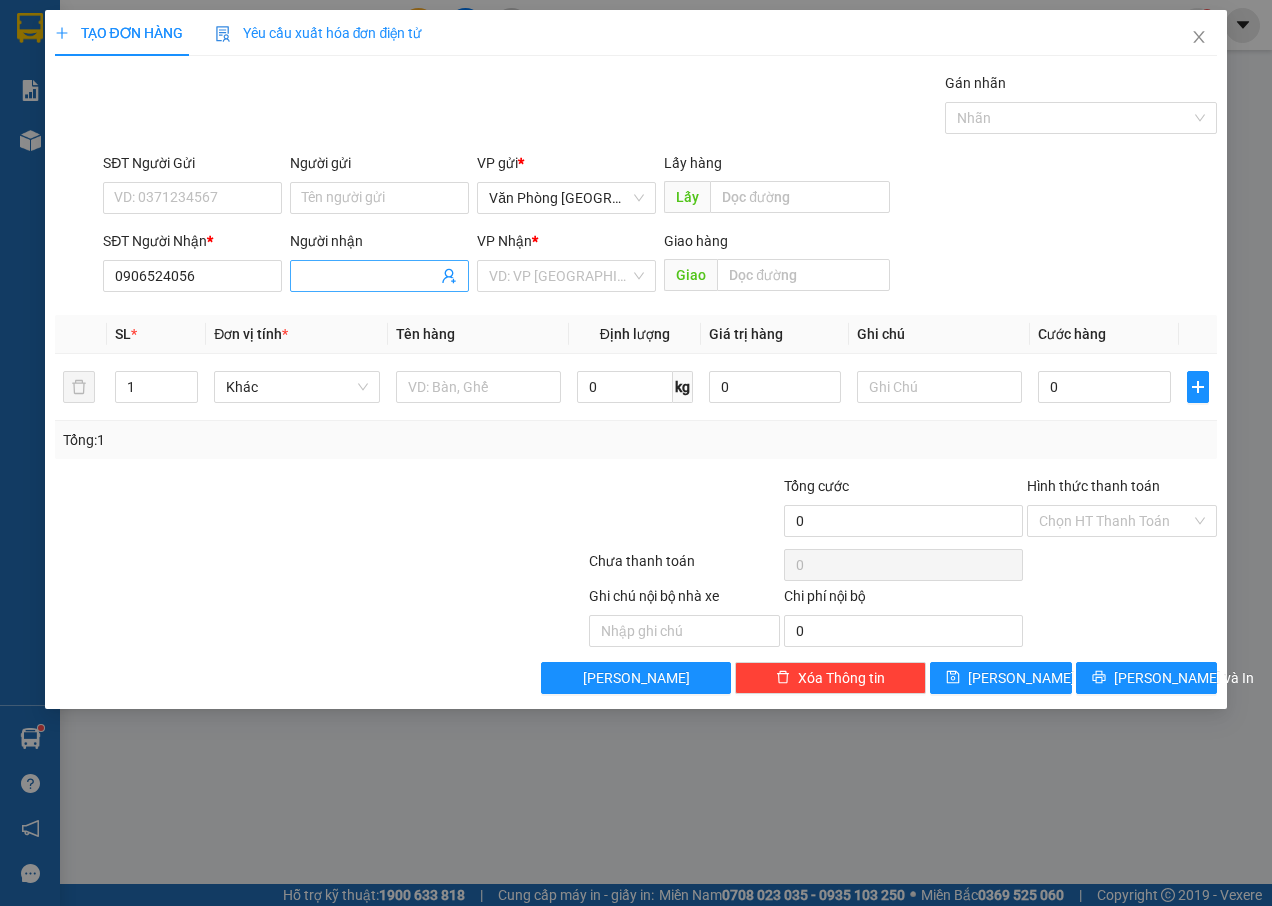 click on "Người nhận" at bounding box center [369, 276] 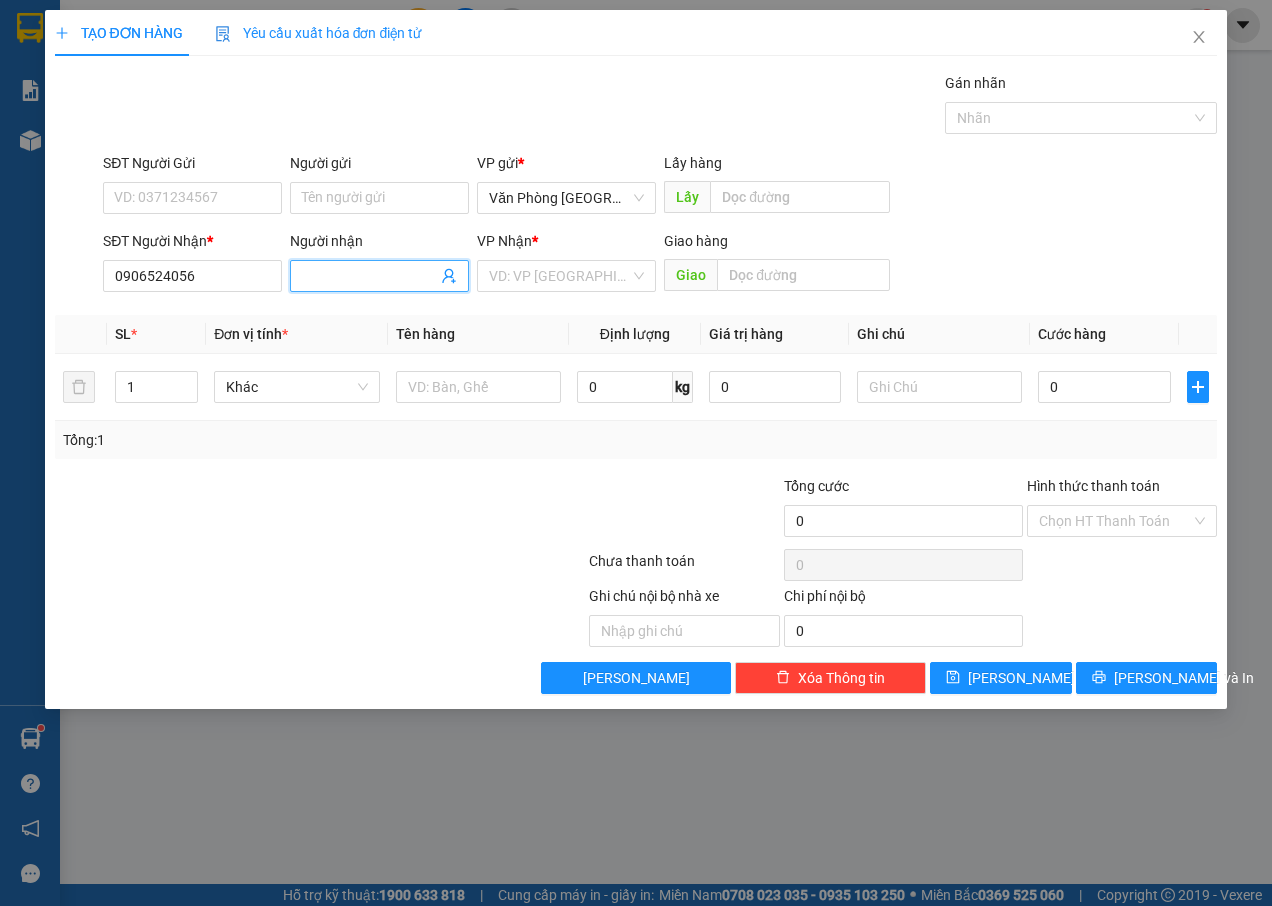 click on "Người nhận" at bounding box center (369, 276) 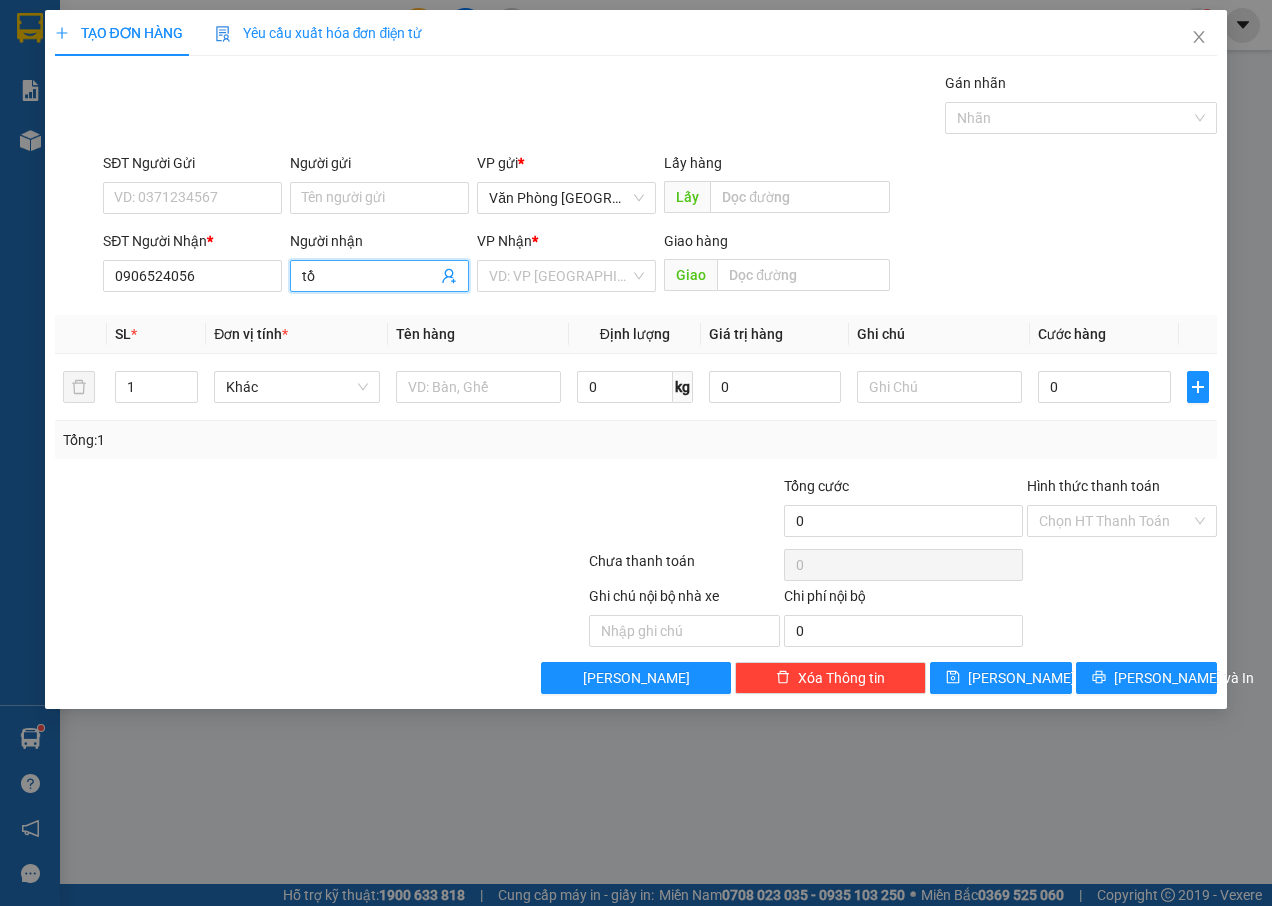 type on "t" 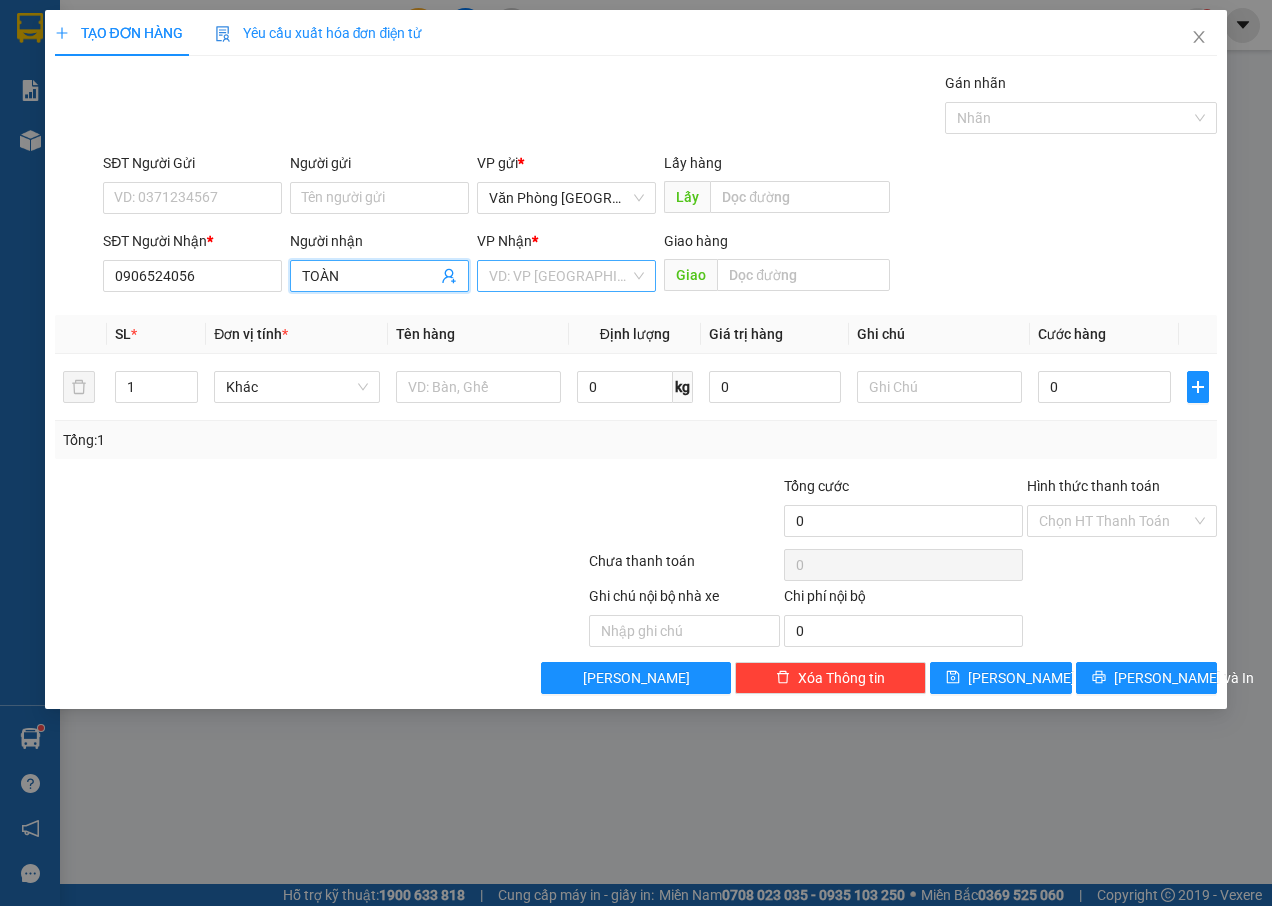 type on "TOÀN" 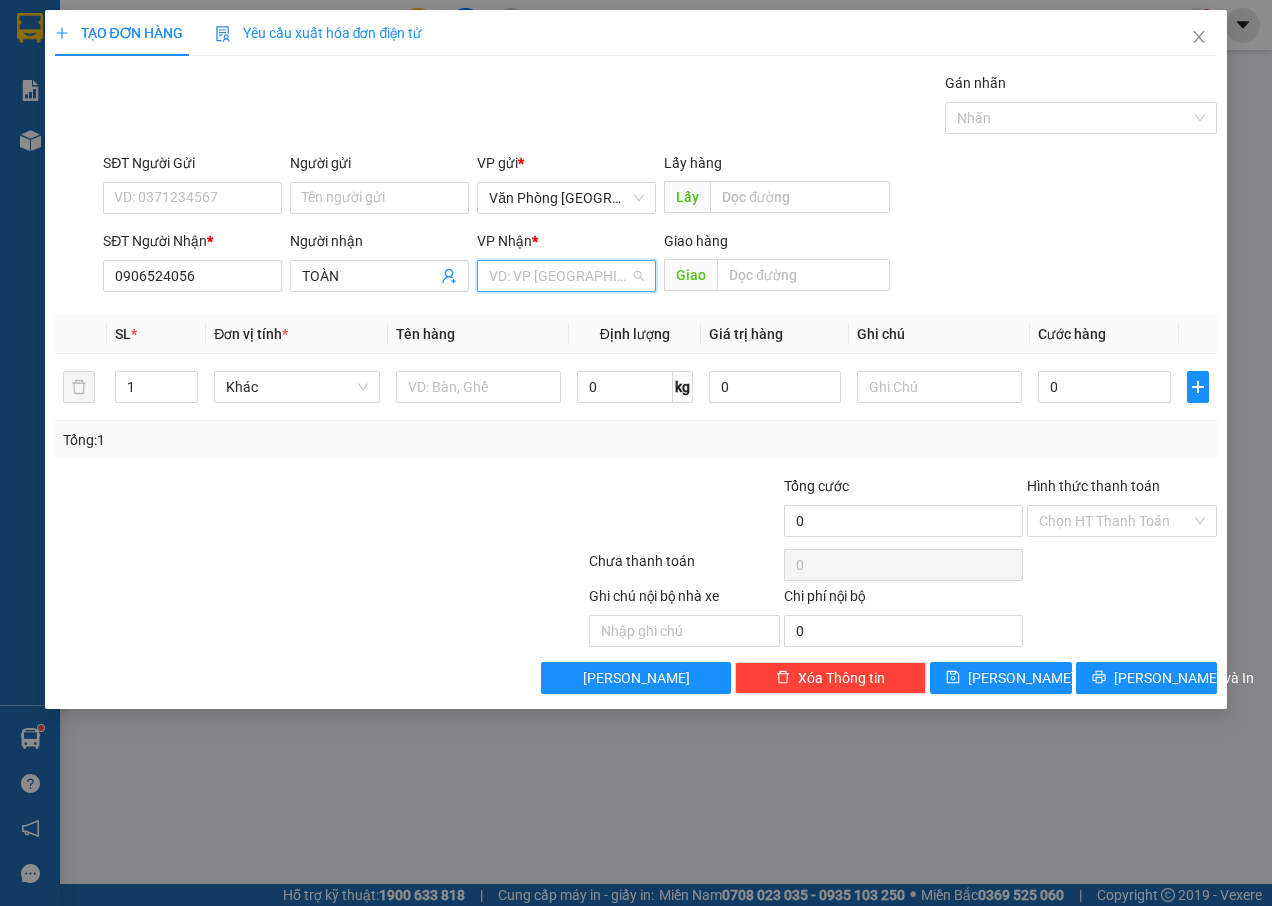 click at bounding box center [559, 276] 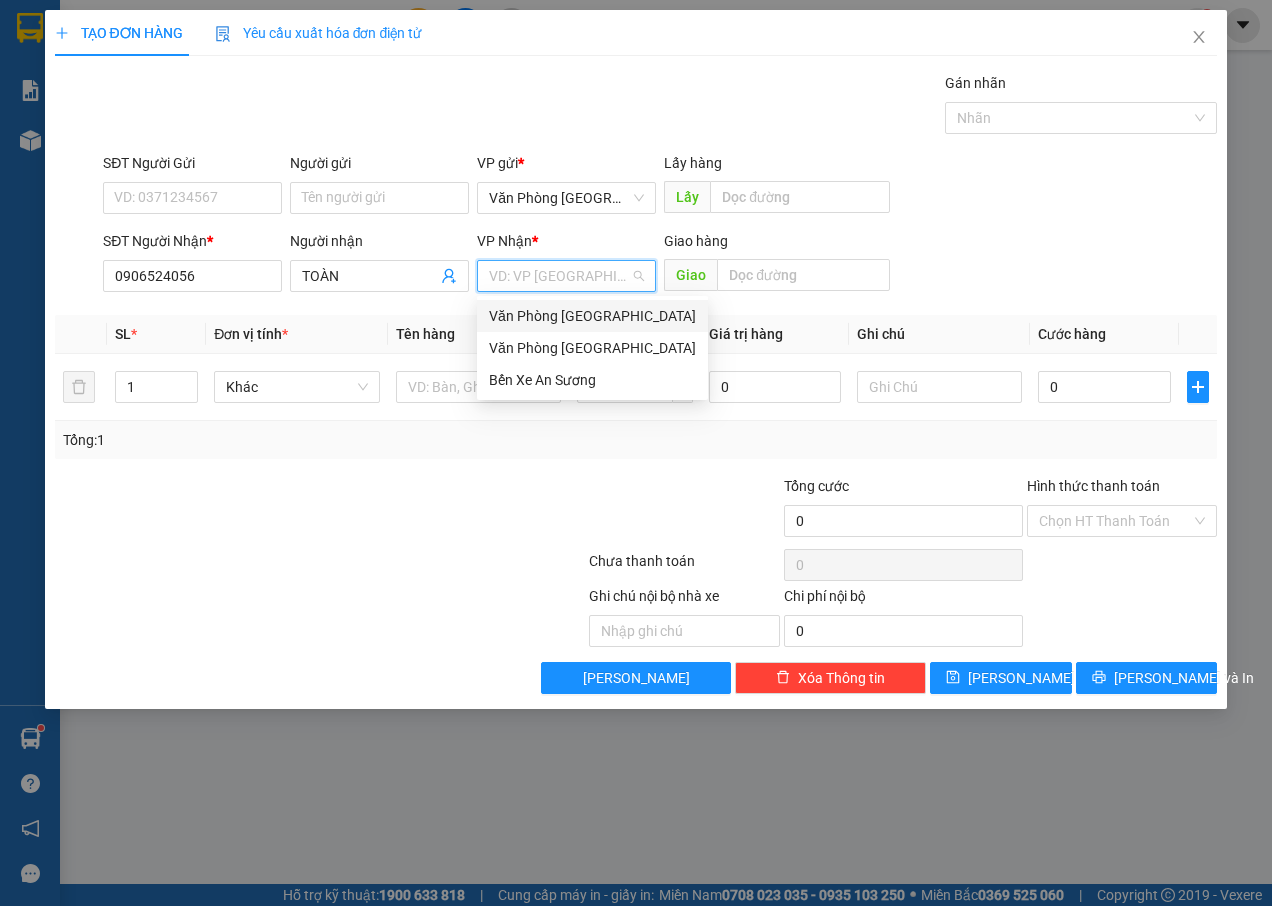 click on "Văn Phòng [GEOGRAPHIC_DATA]" at bounding box center (592, 316) 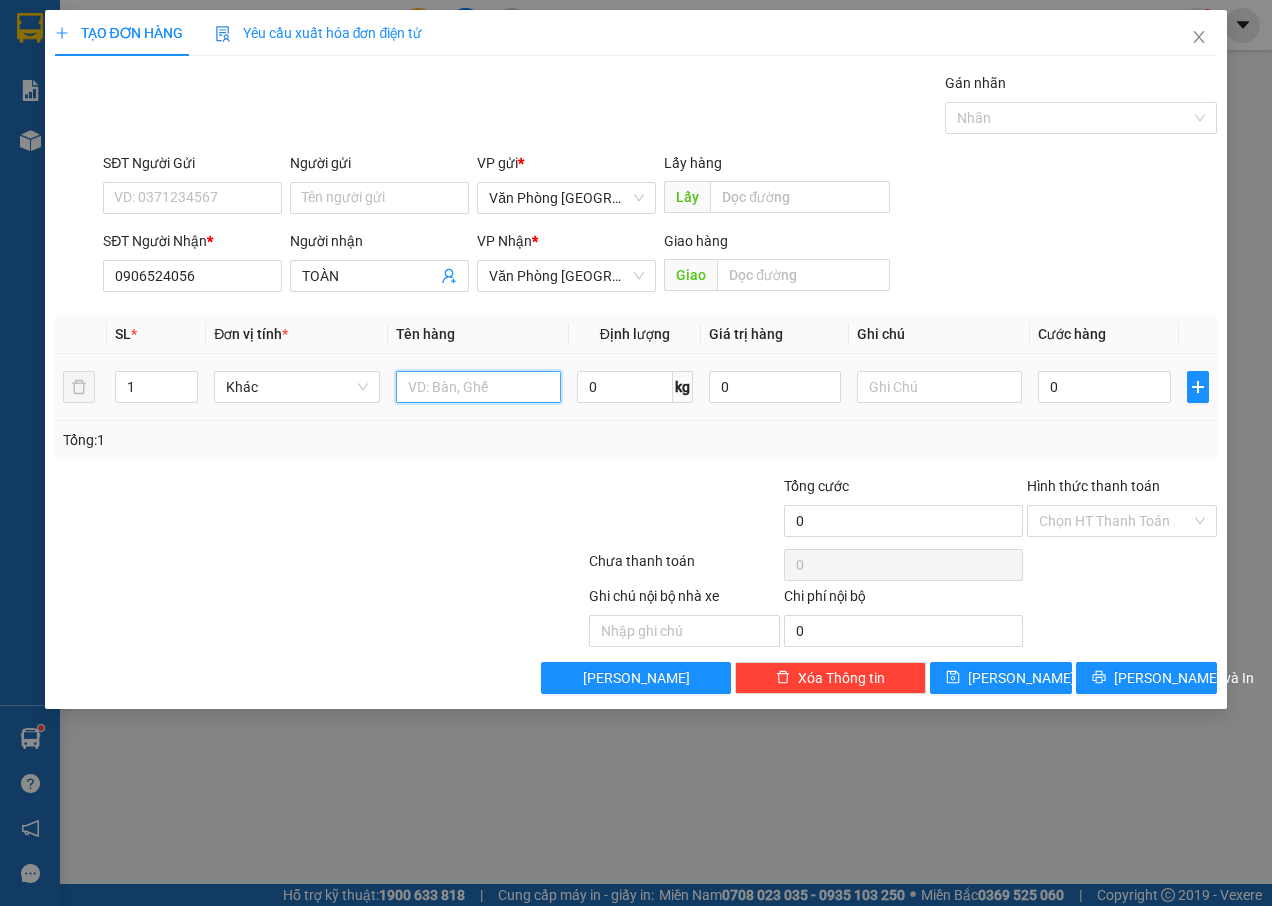 click at bounding box center (478, 387) 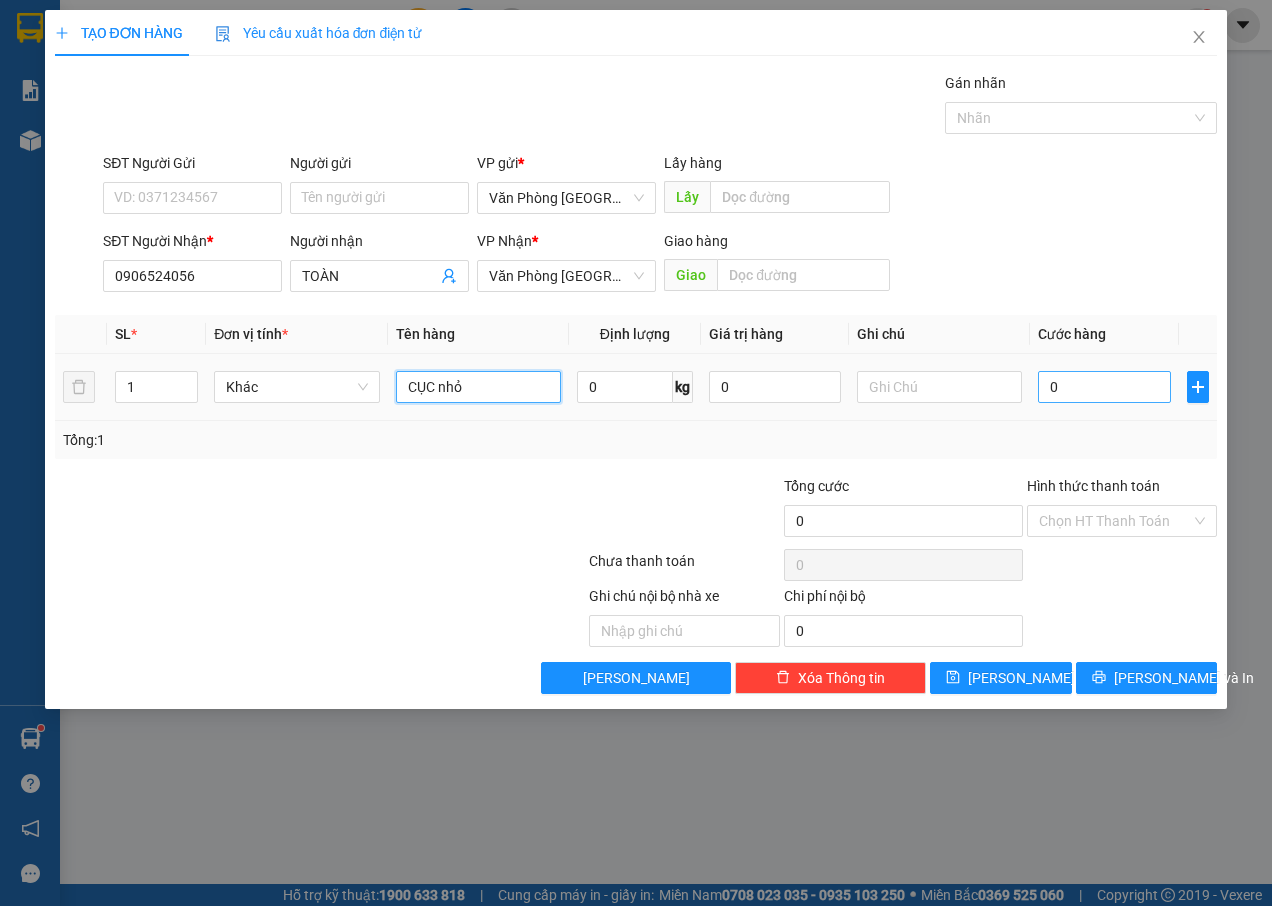 type on "CỤC nhỏ" 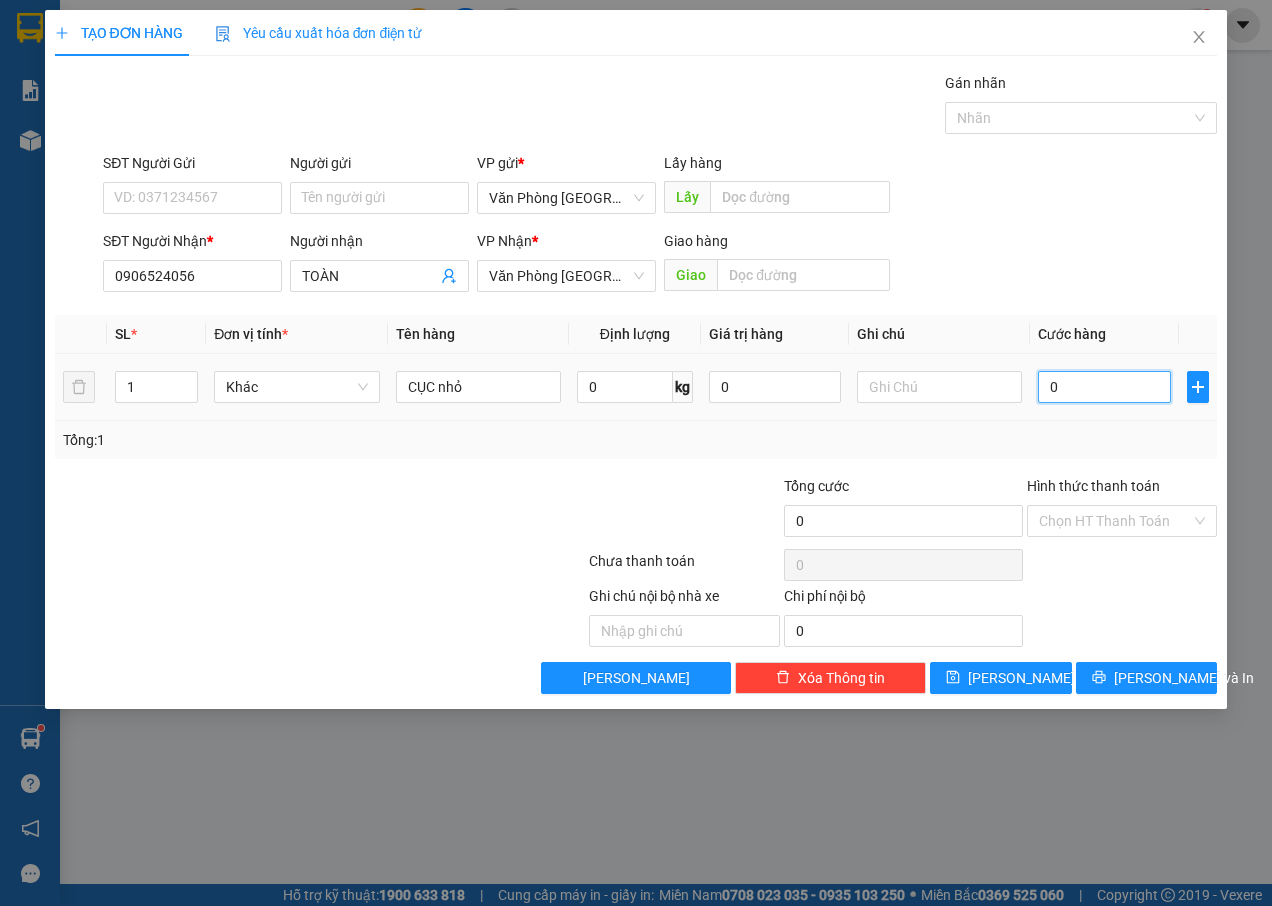 click on "0" at bounding box center (1104, 387) 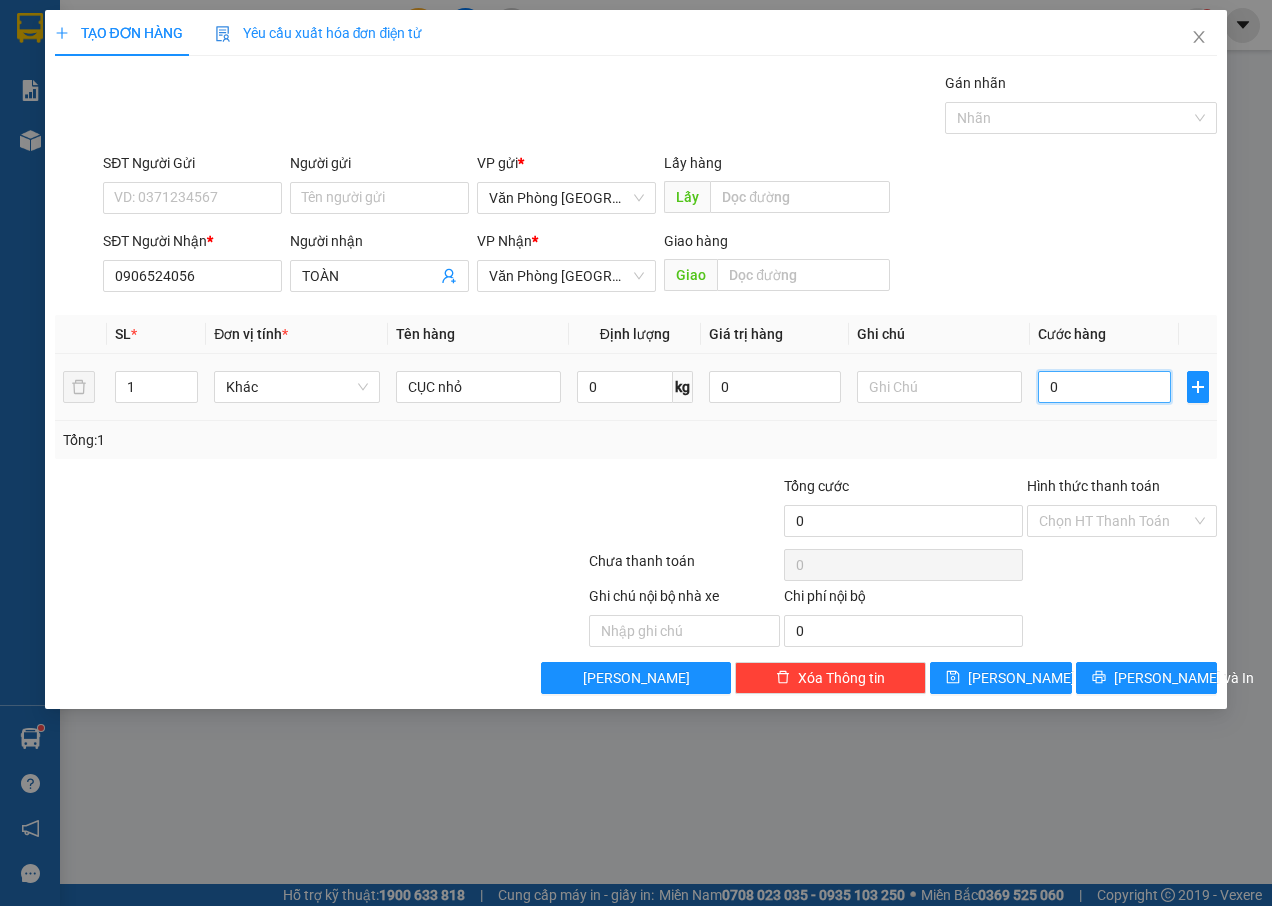 type on "5" 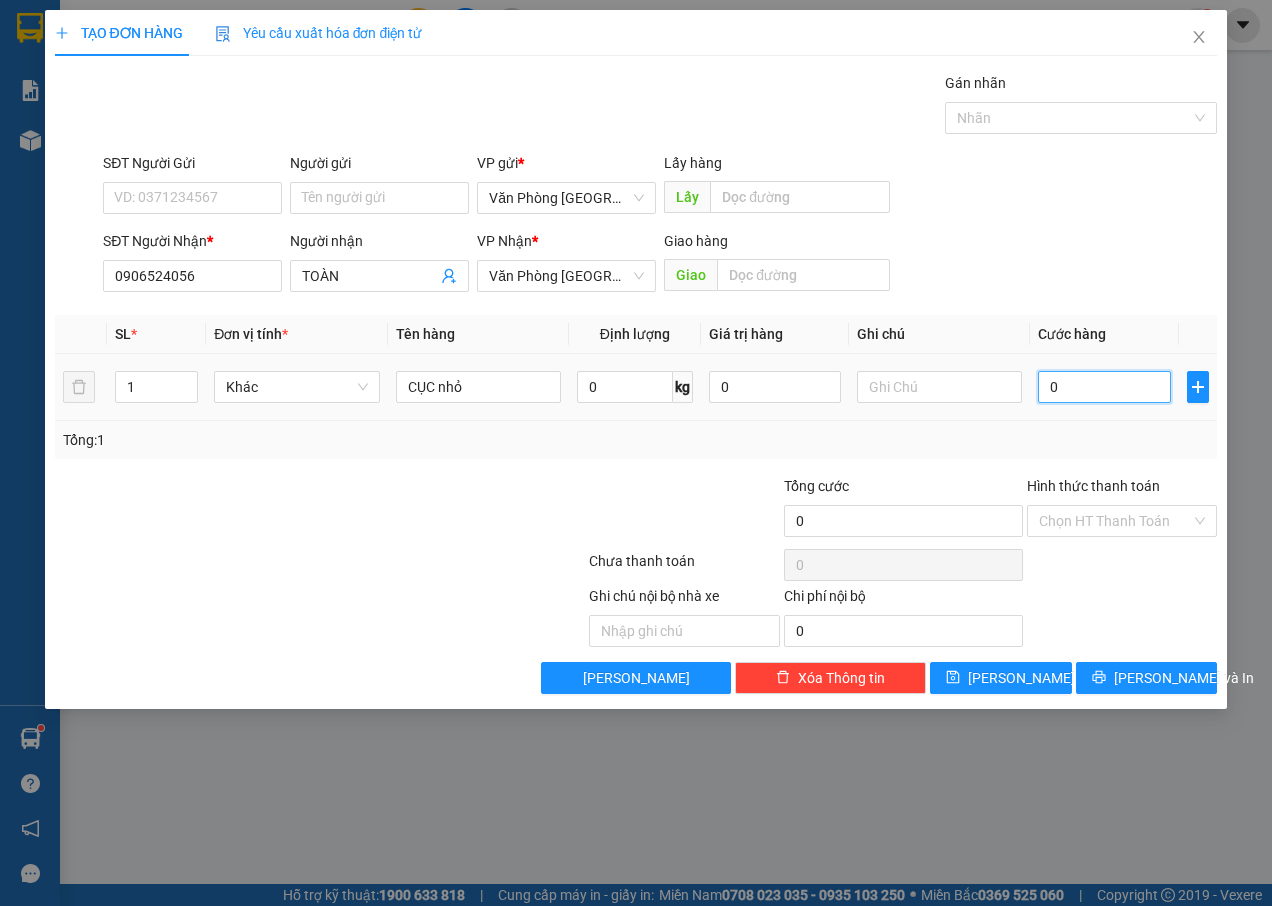 type on "5" 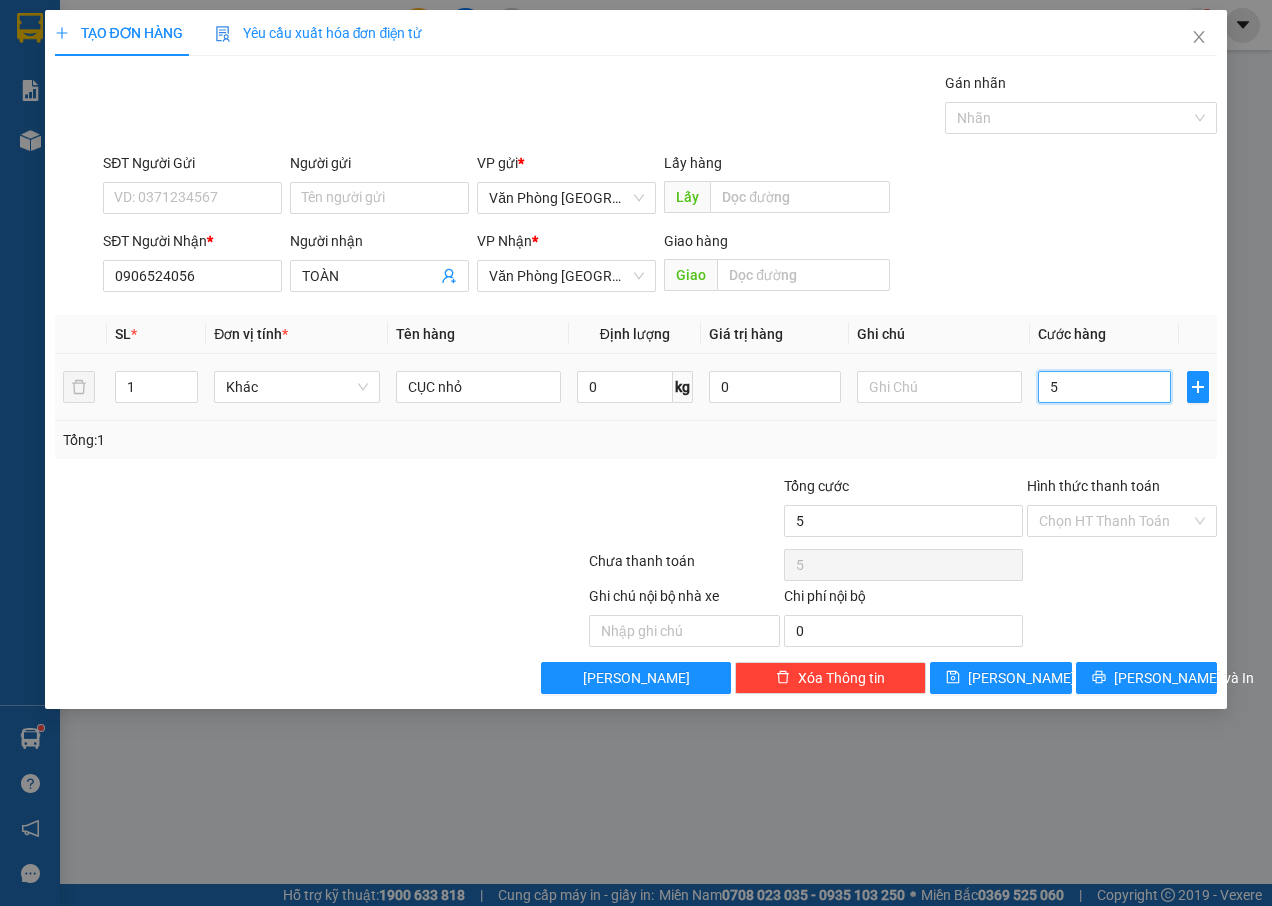 type on "50" 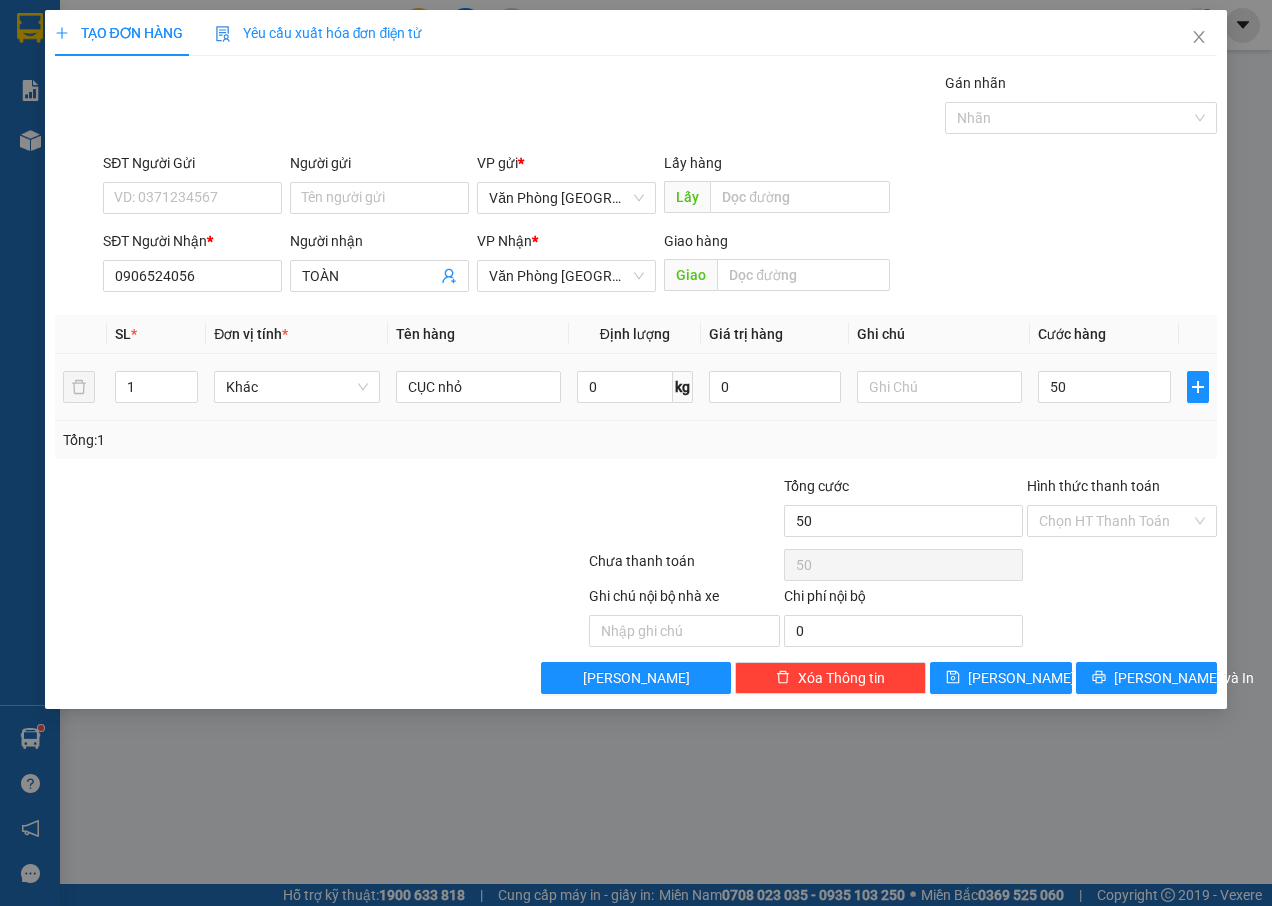 type on "50.000" 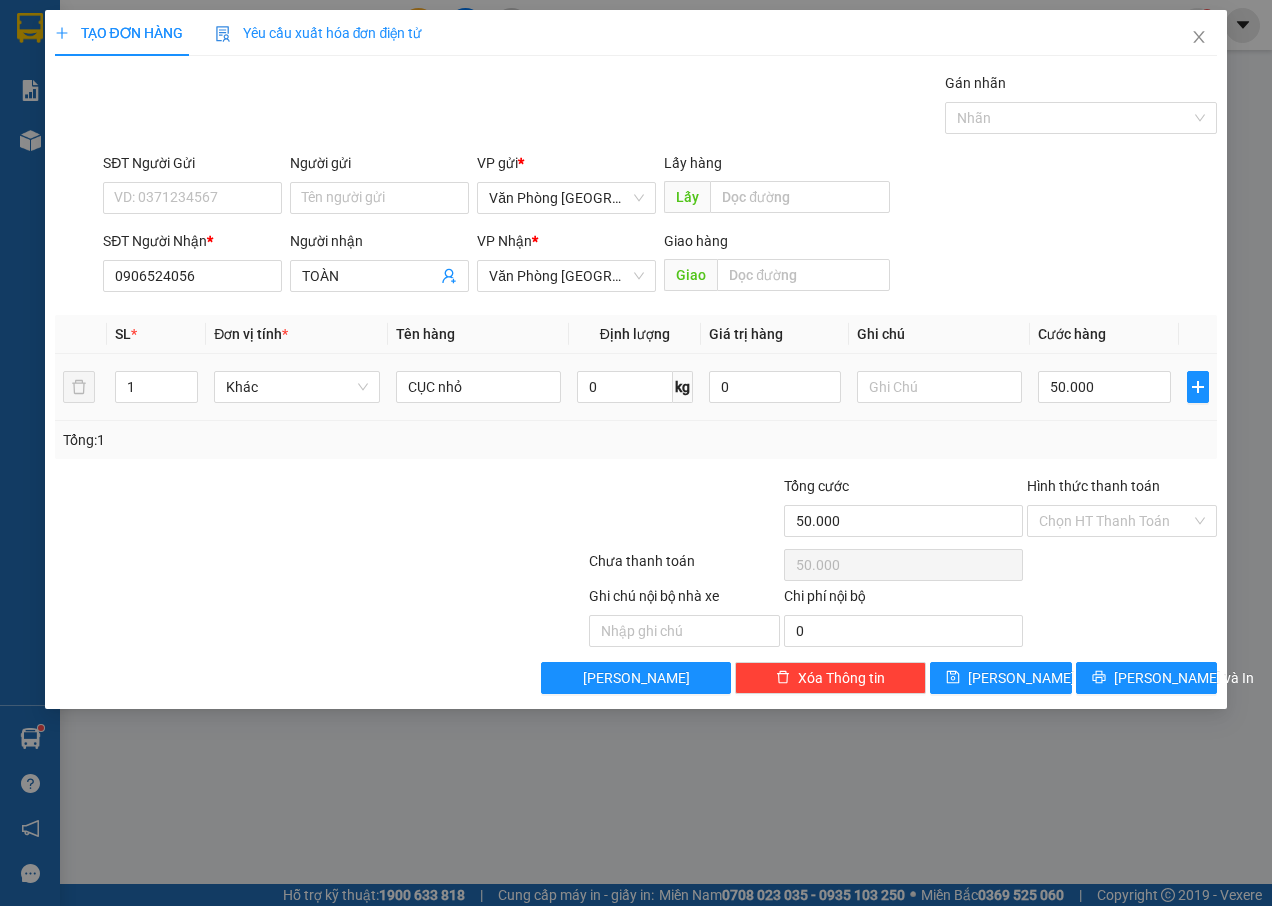 click on "50.000" at bounding box center (1104, 387) 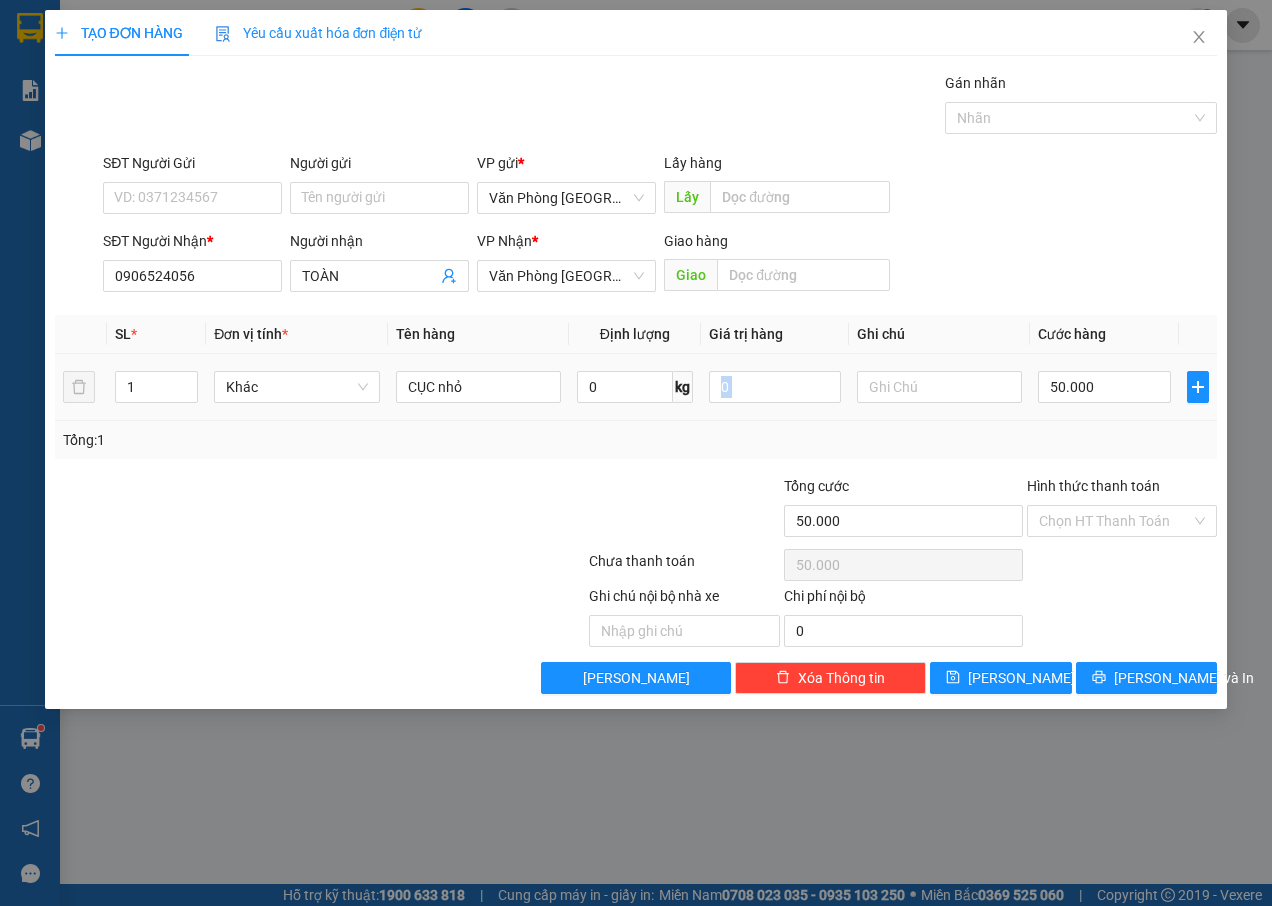 click on "50.000" at bounding box center (1104, 387) 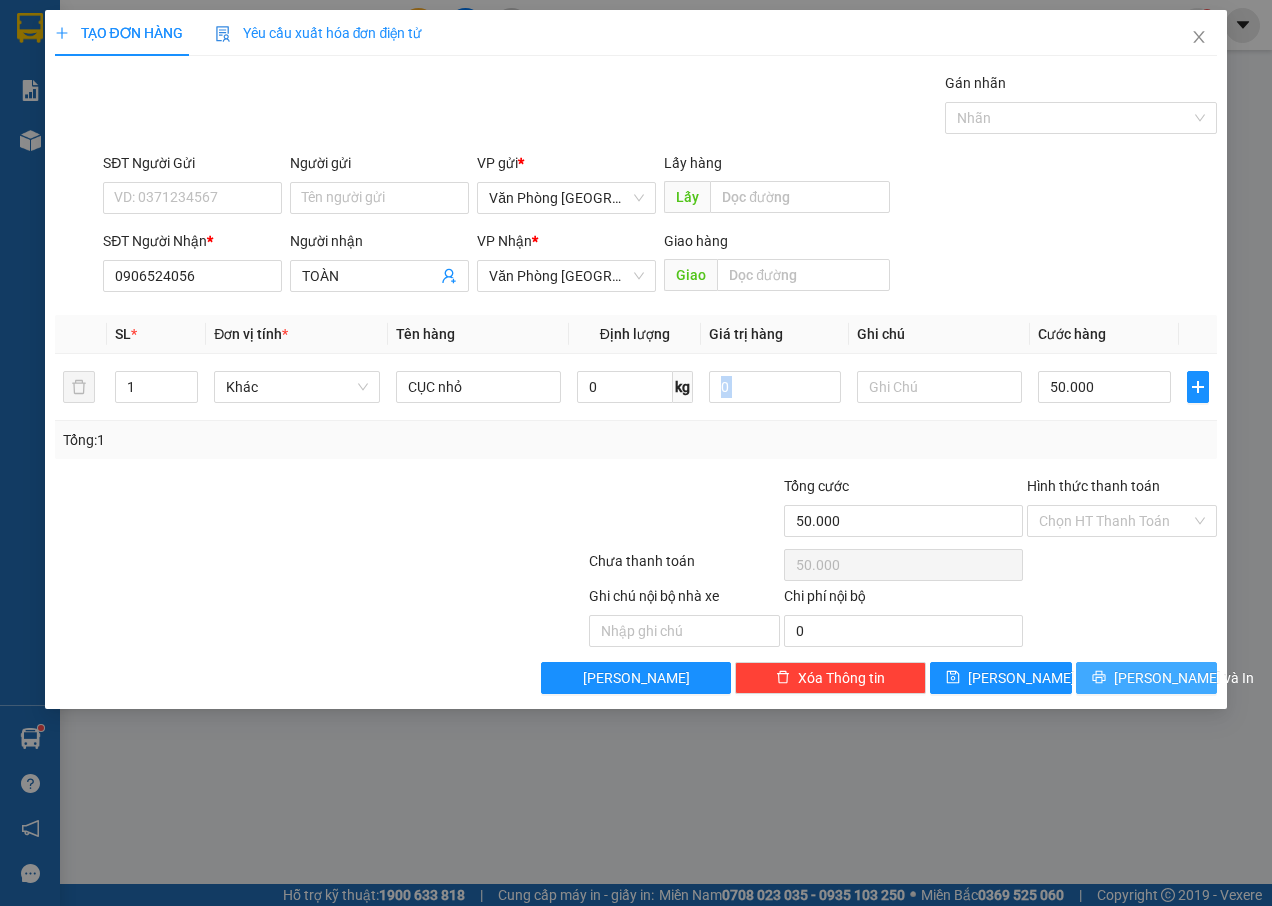 click on "[PERSON_NAME] và In" at bounding box center [1184, 678] 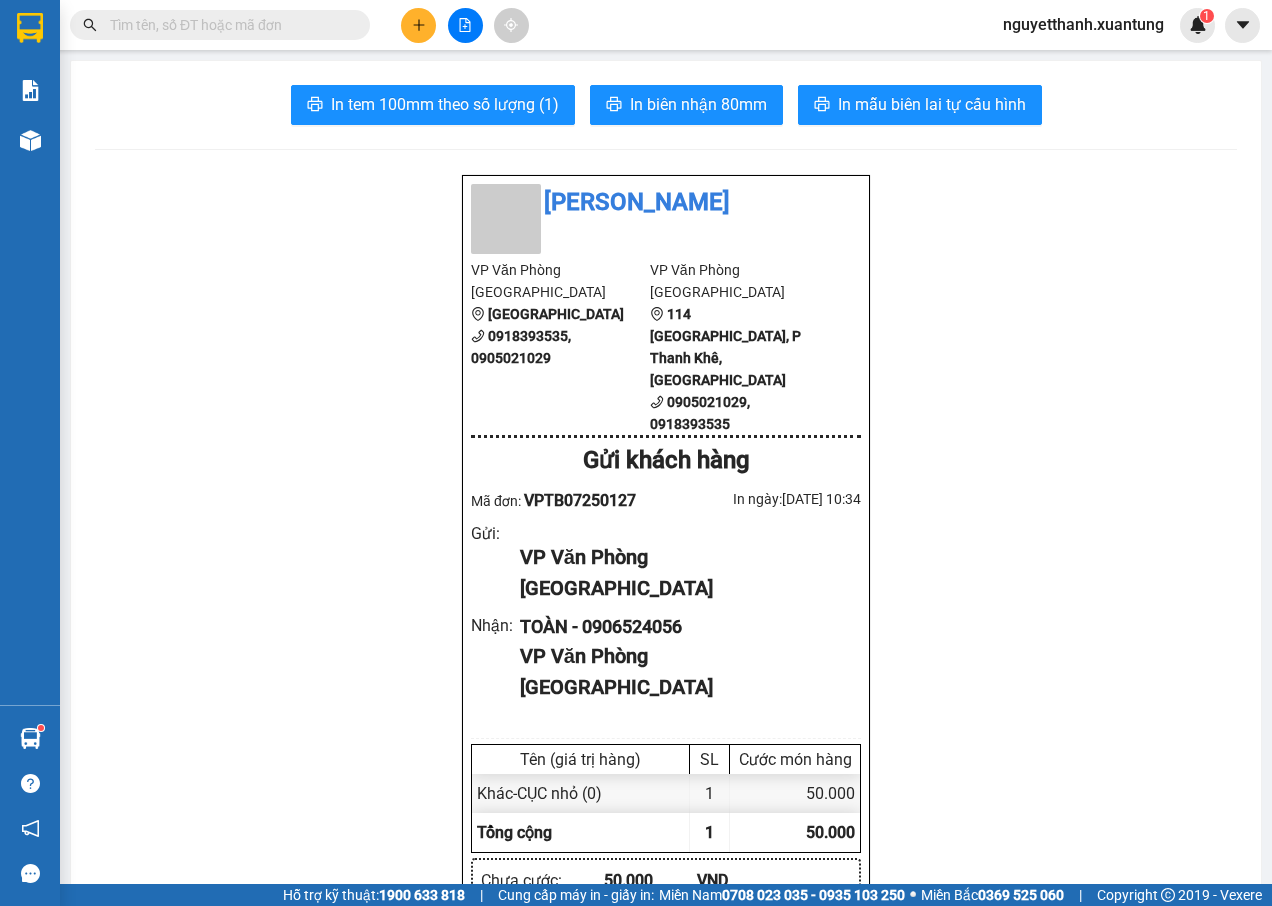 drag, startPoint x: 1048, startPoint y: 866, endPoint x: 1275, endPoint y: 949, distance: 241.69817 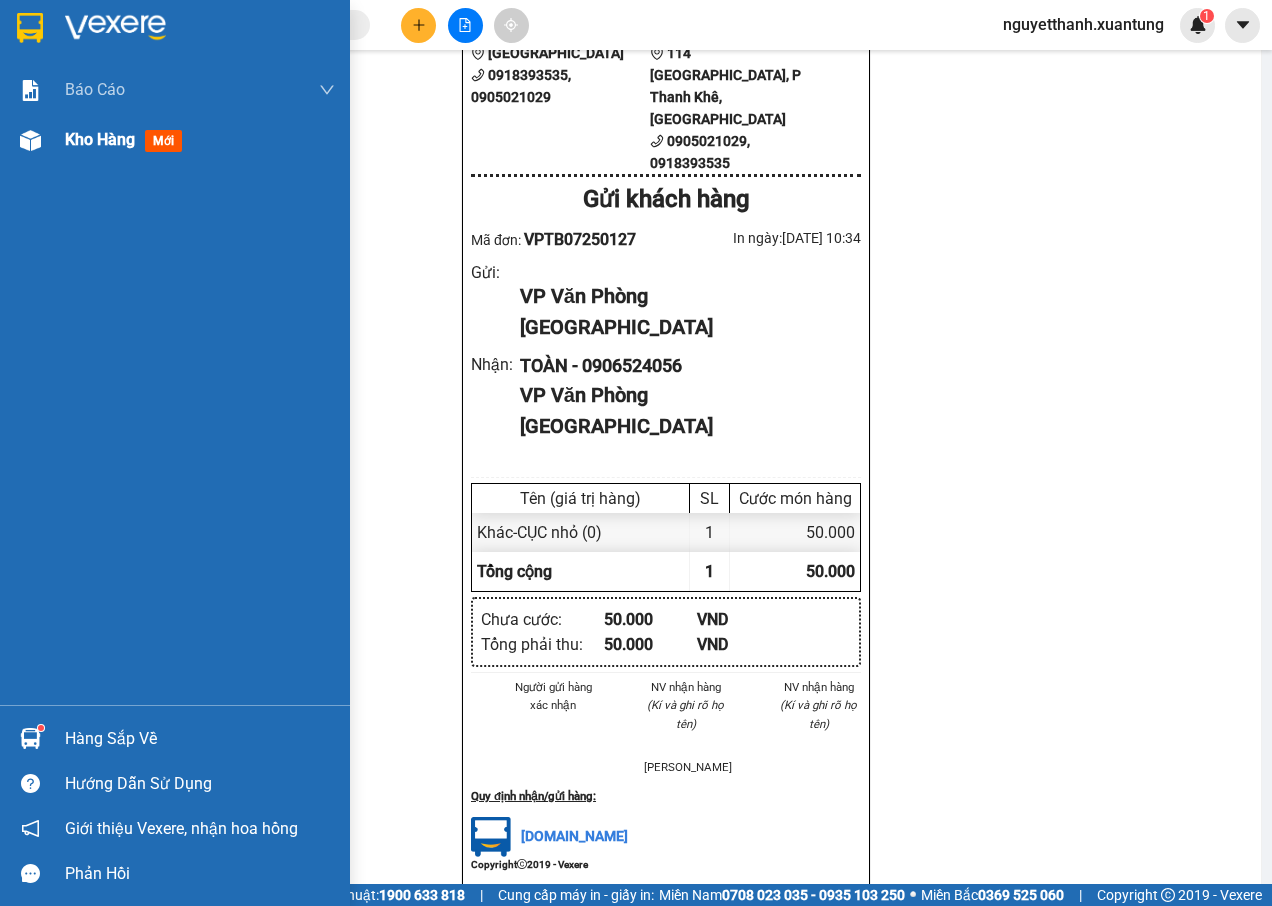click on "mới" at bounding box center (163, 141) 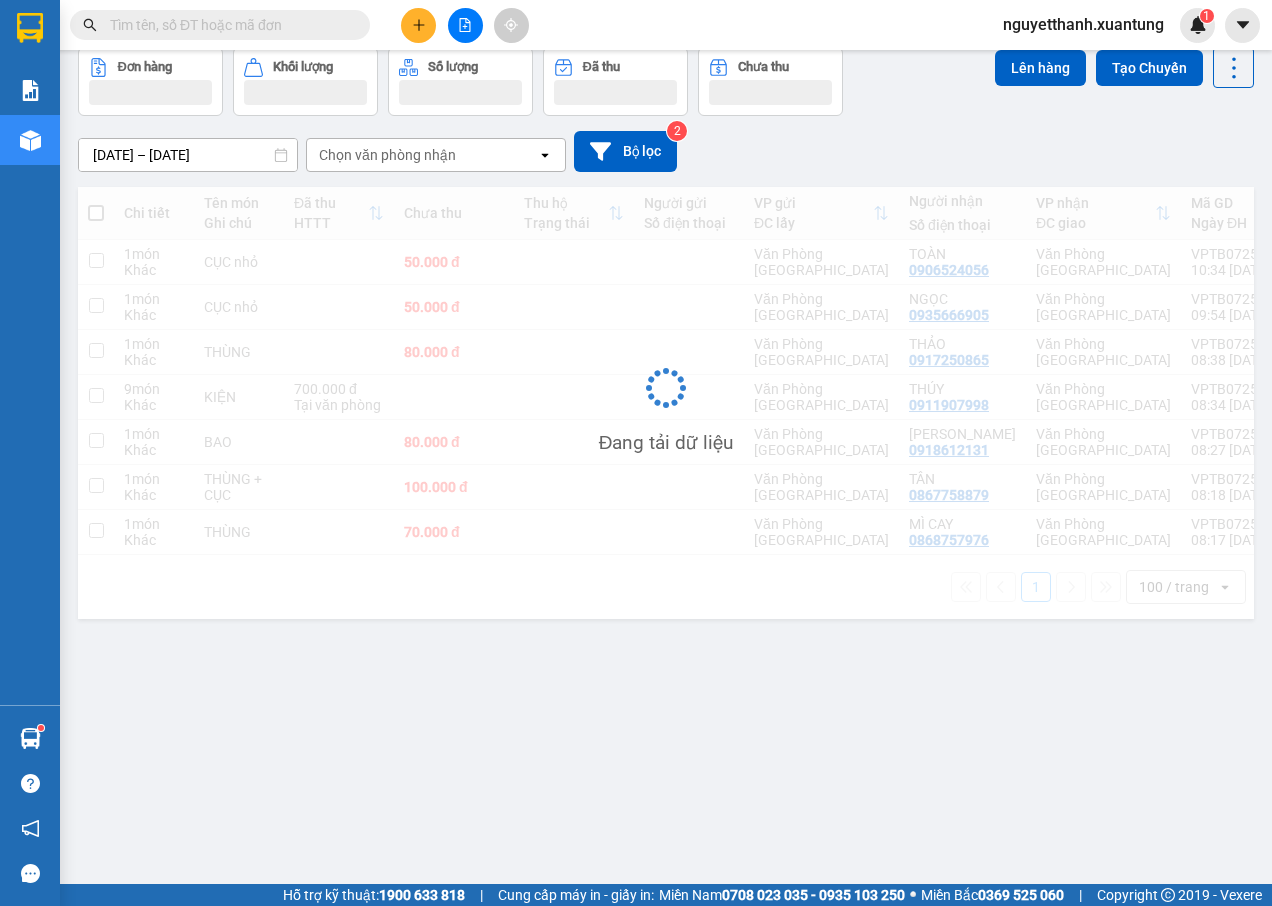 scroll, scrollTop: 92, scrollLeft: 0, axis: vertical 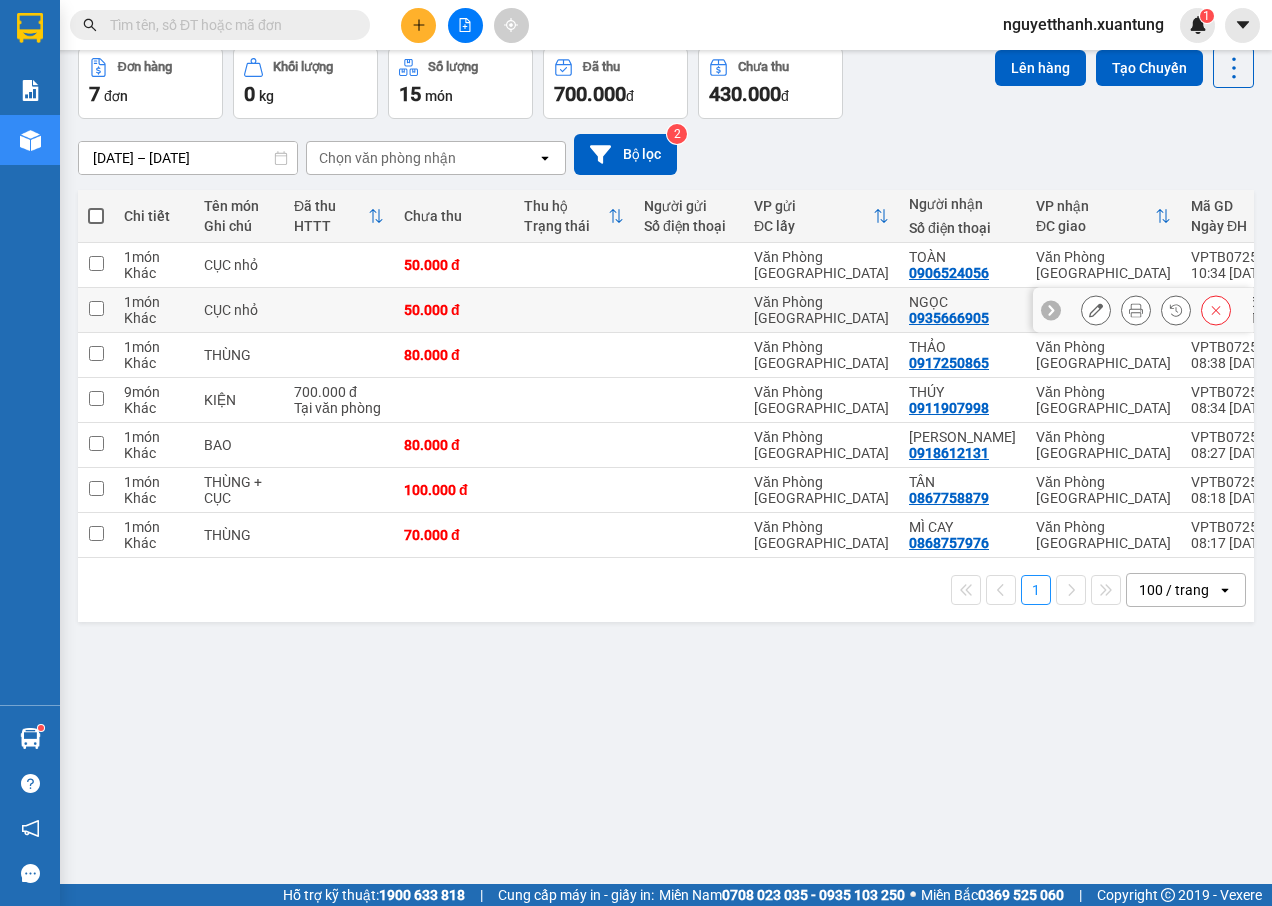 click at bounding box center (574, 310) 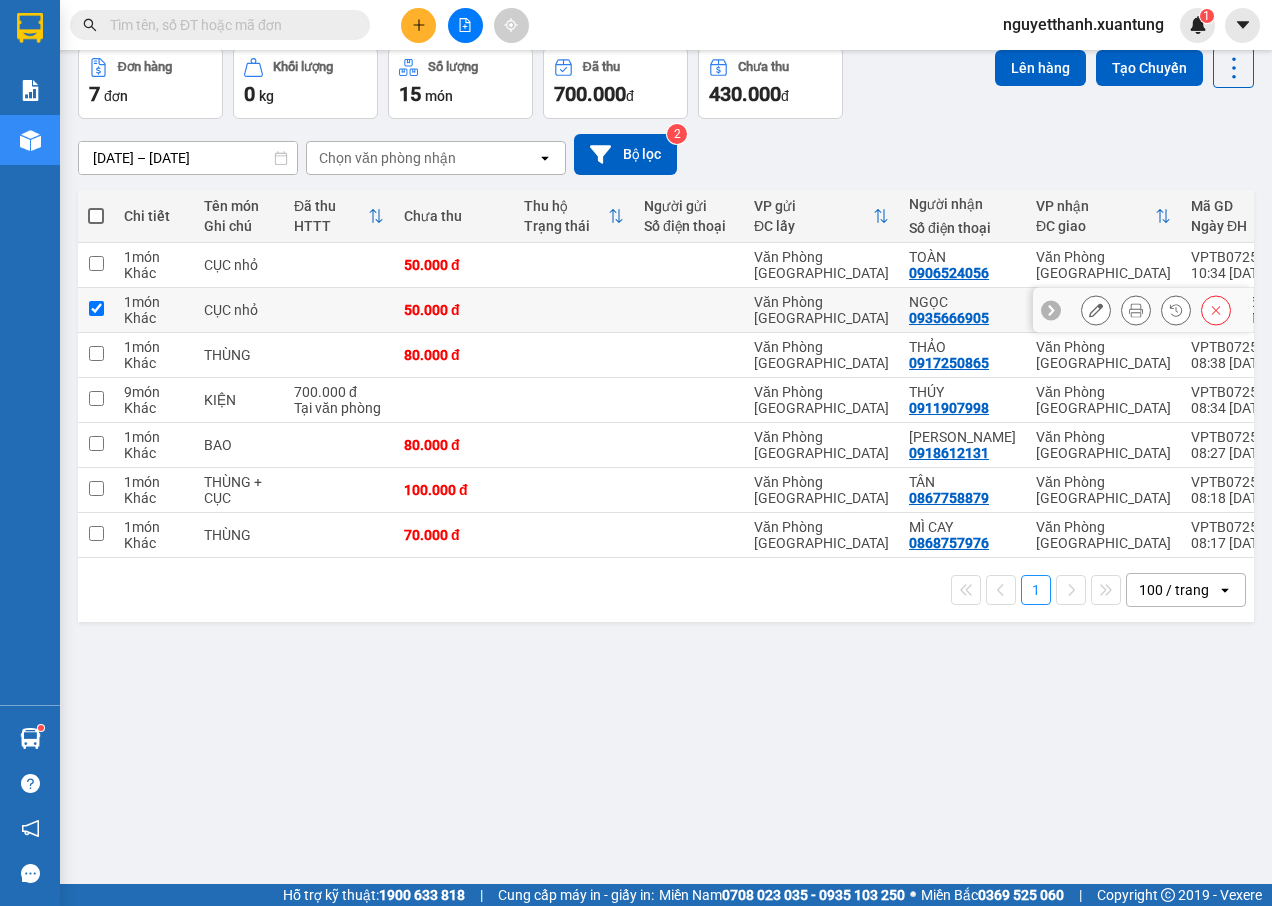 checkbox on "true" 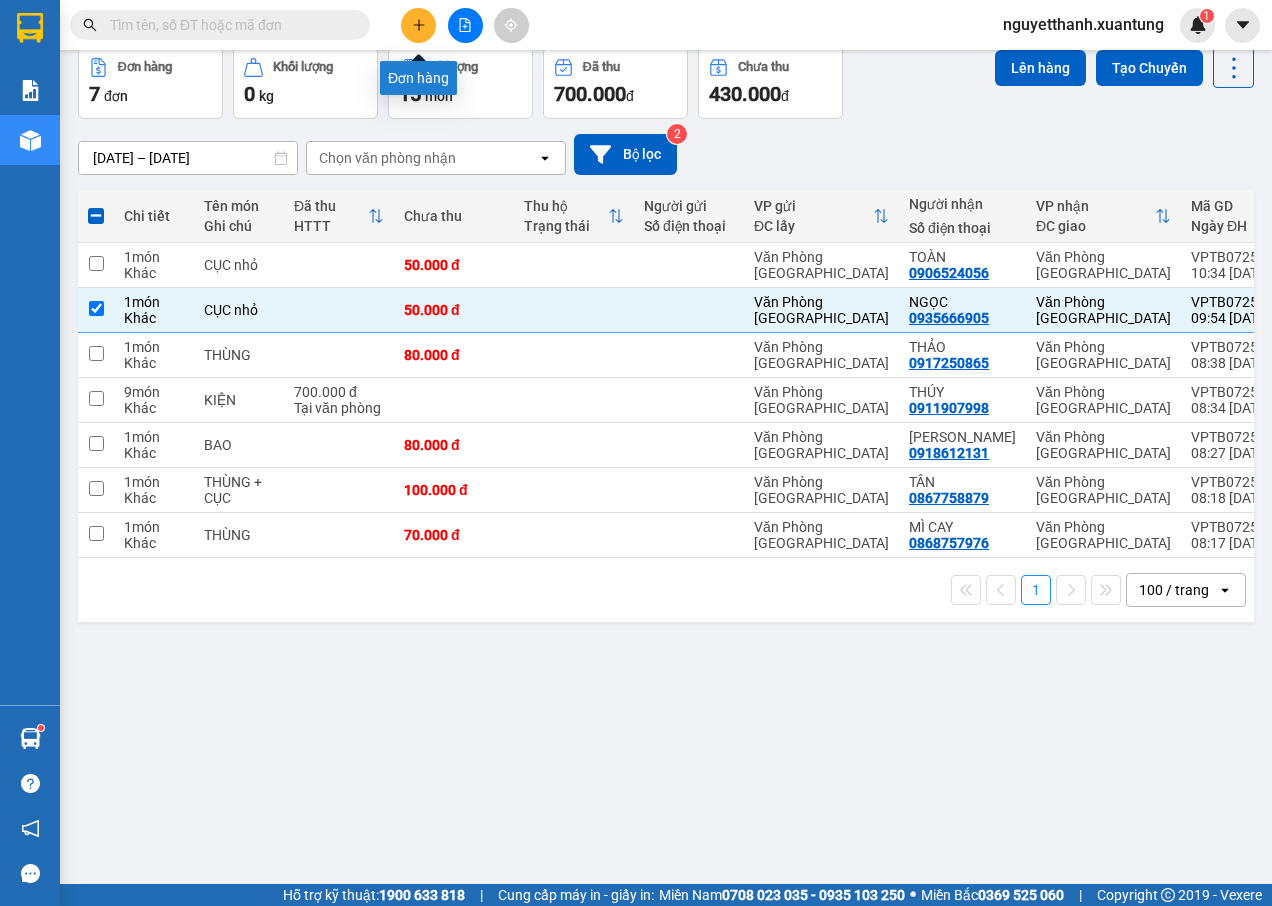 click at bounding box center [418, 25] 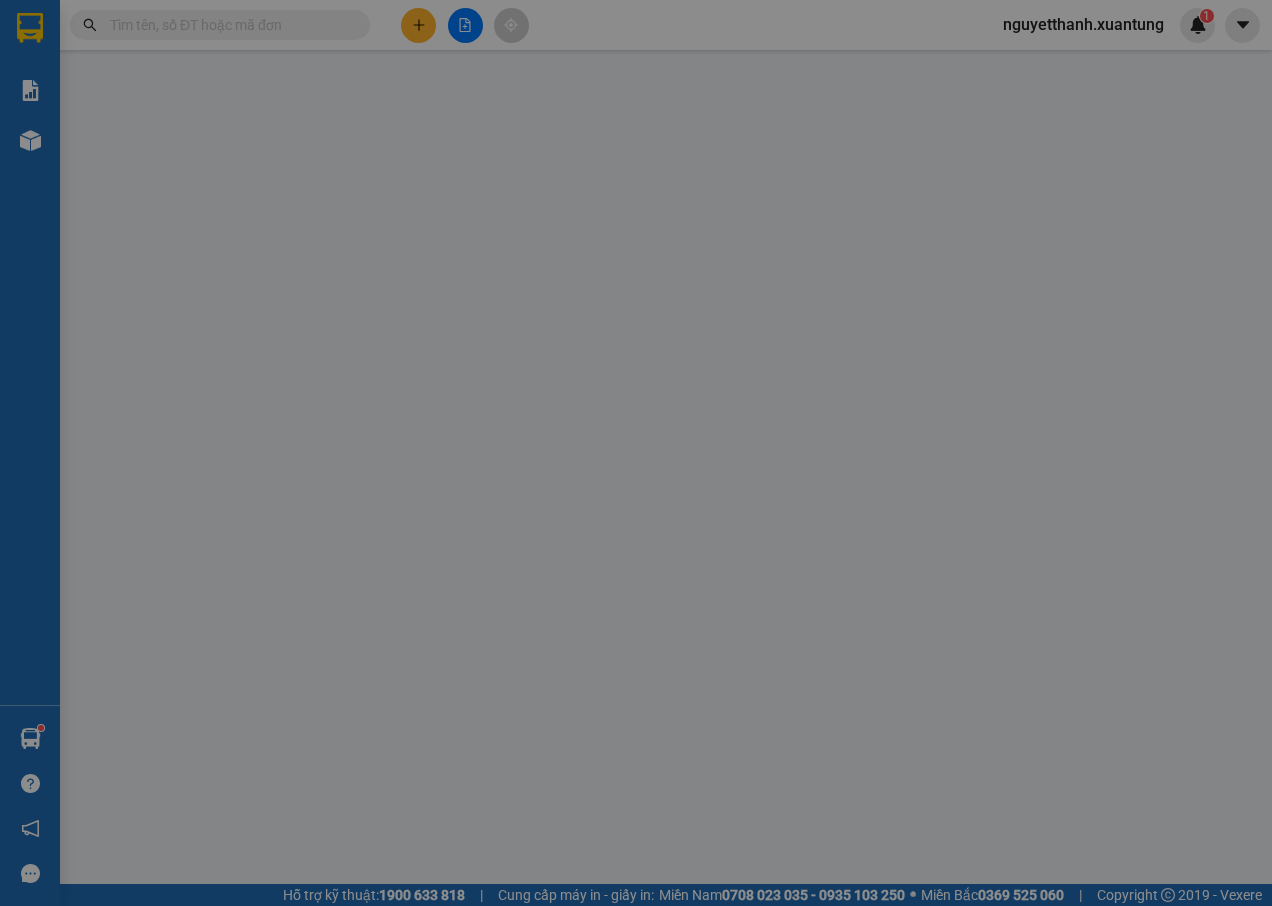 scroll, scrollTop: 0, scrollLeft: 0, axis: both 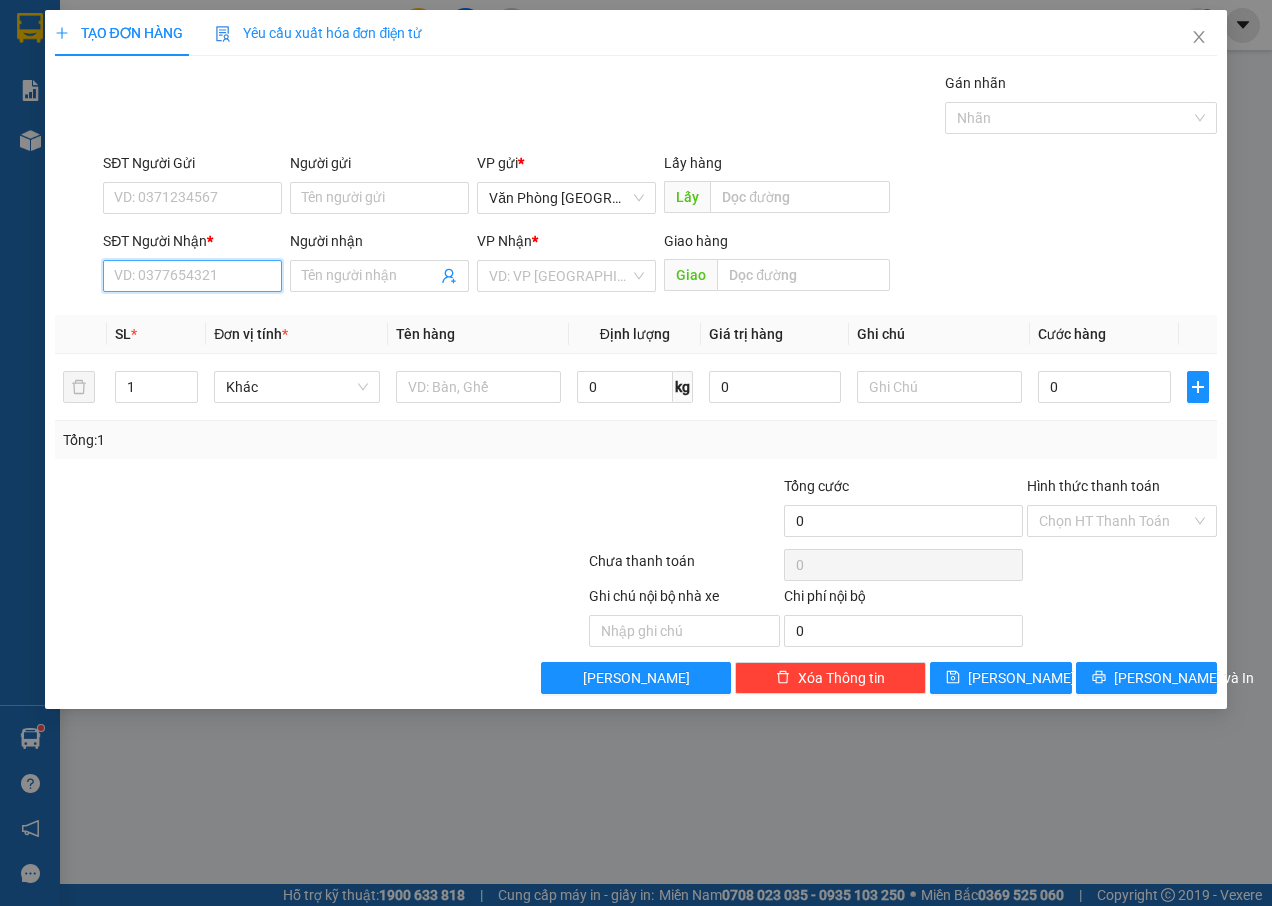 click on "SĐT Người Nhận  *" at bounding box center [192, 276] 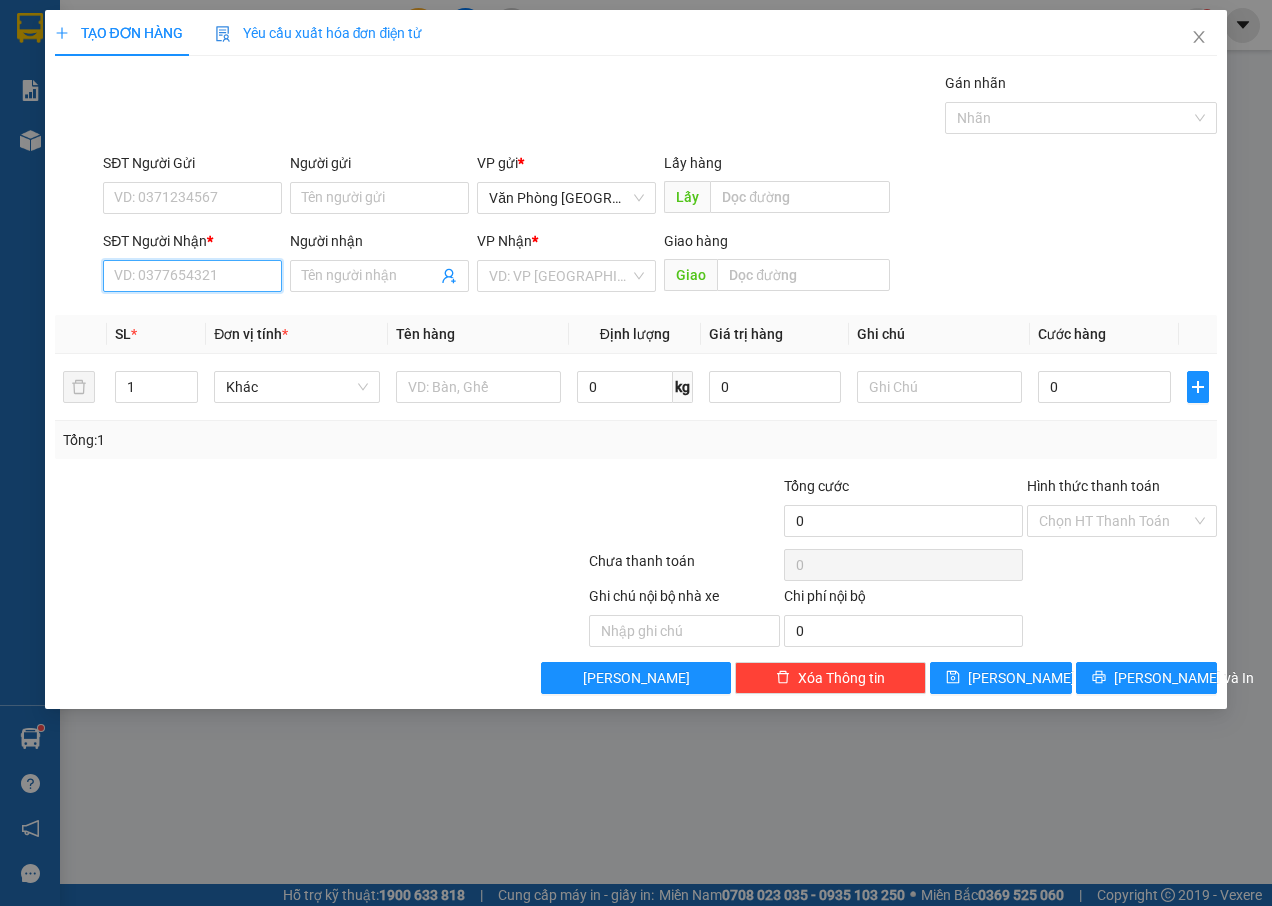 click on "SĐT Người Nhận  *" at bounding box center (192, 276) 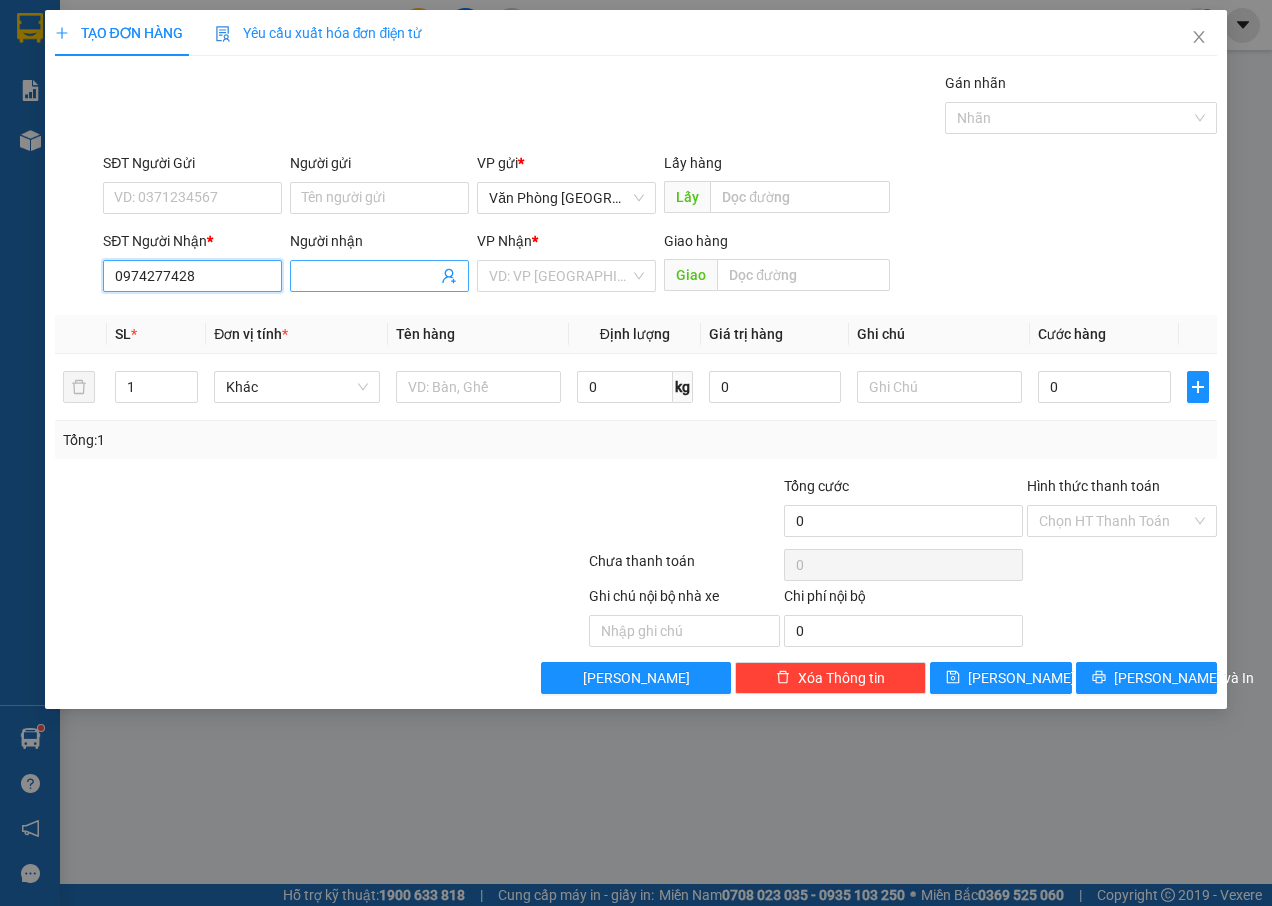 type on "0974277428" 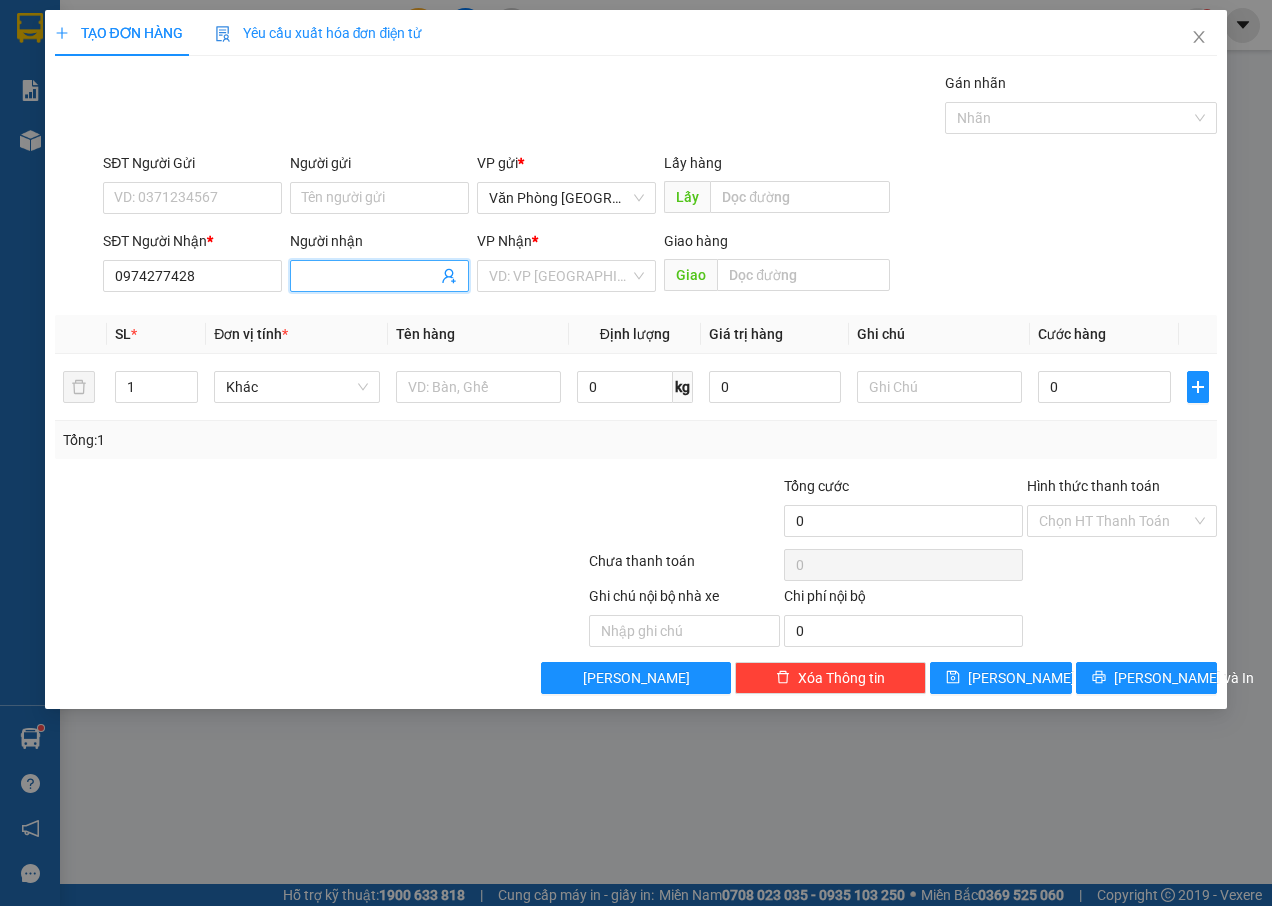 click on "Người nhận" at bounding box center (369, 276) 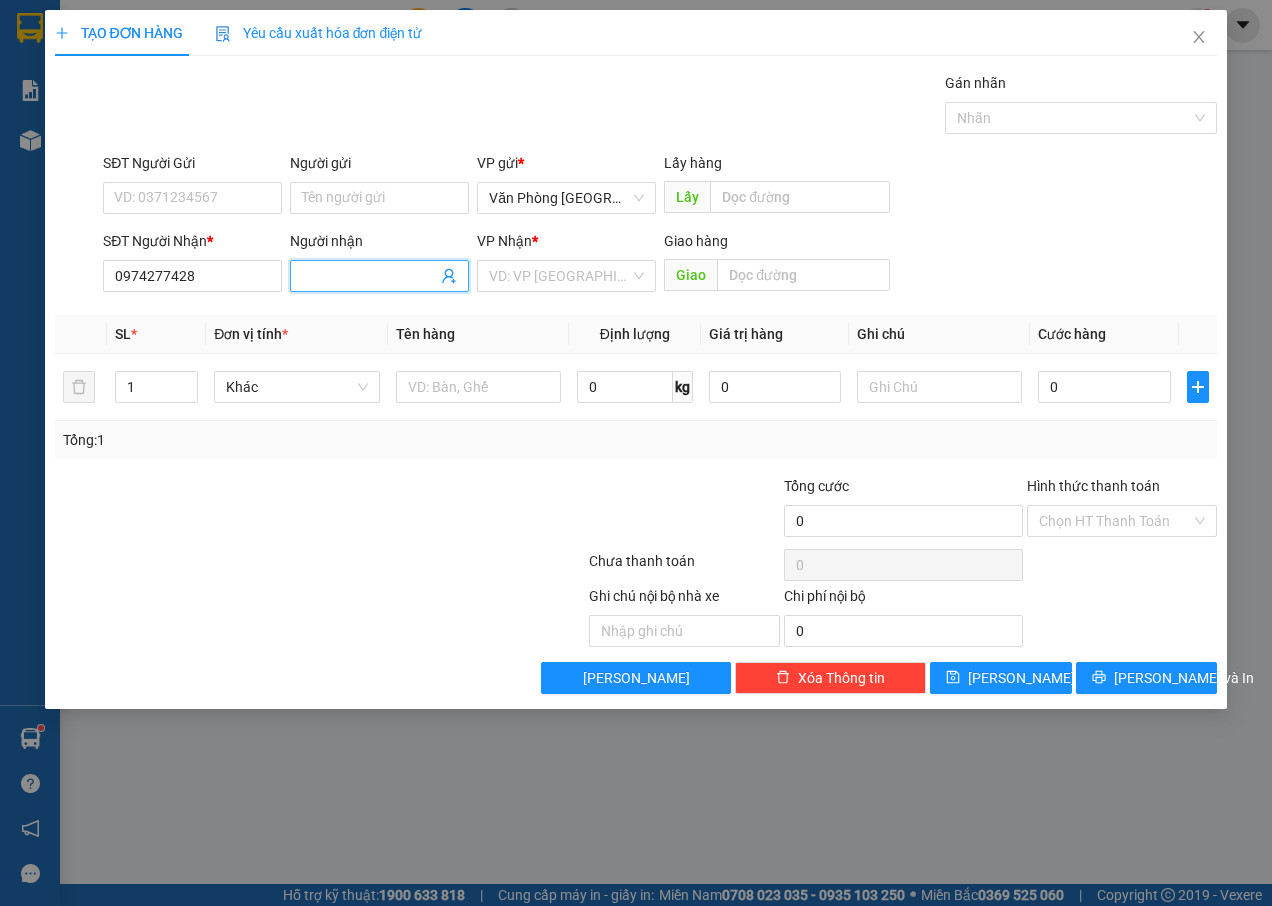 type on "t" 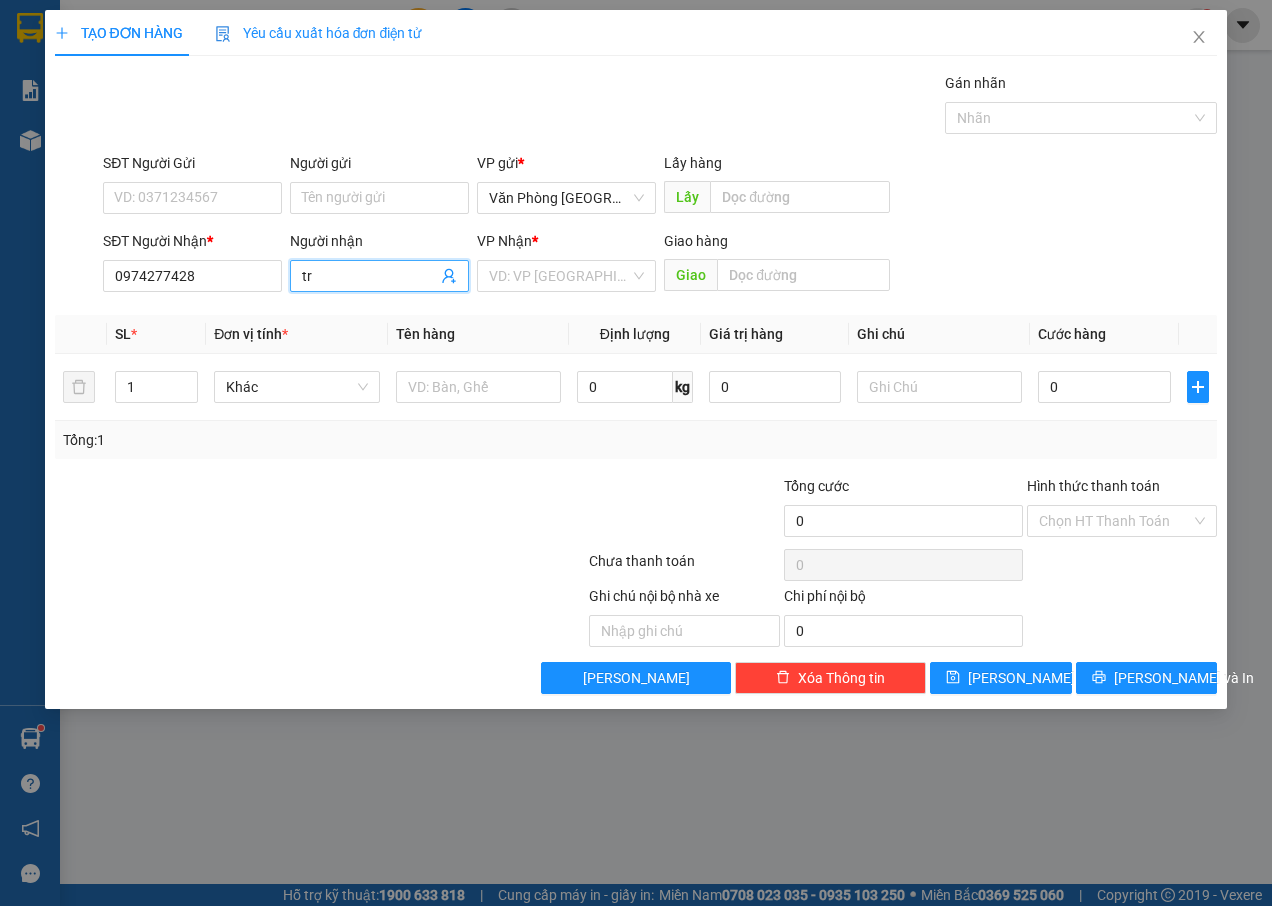 type on "t" 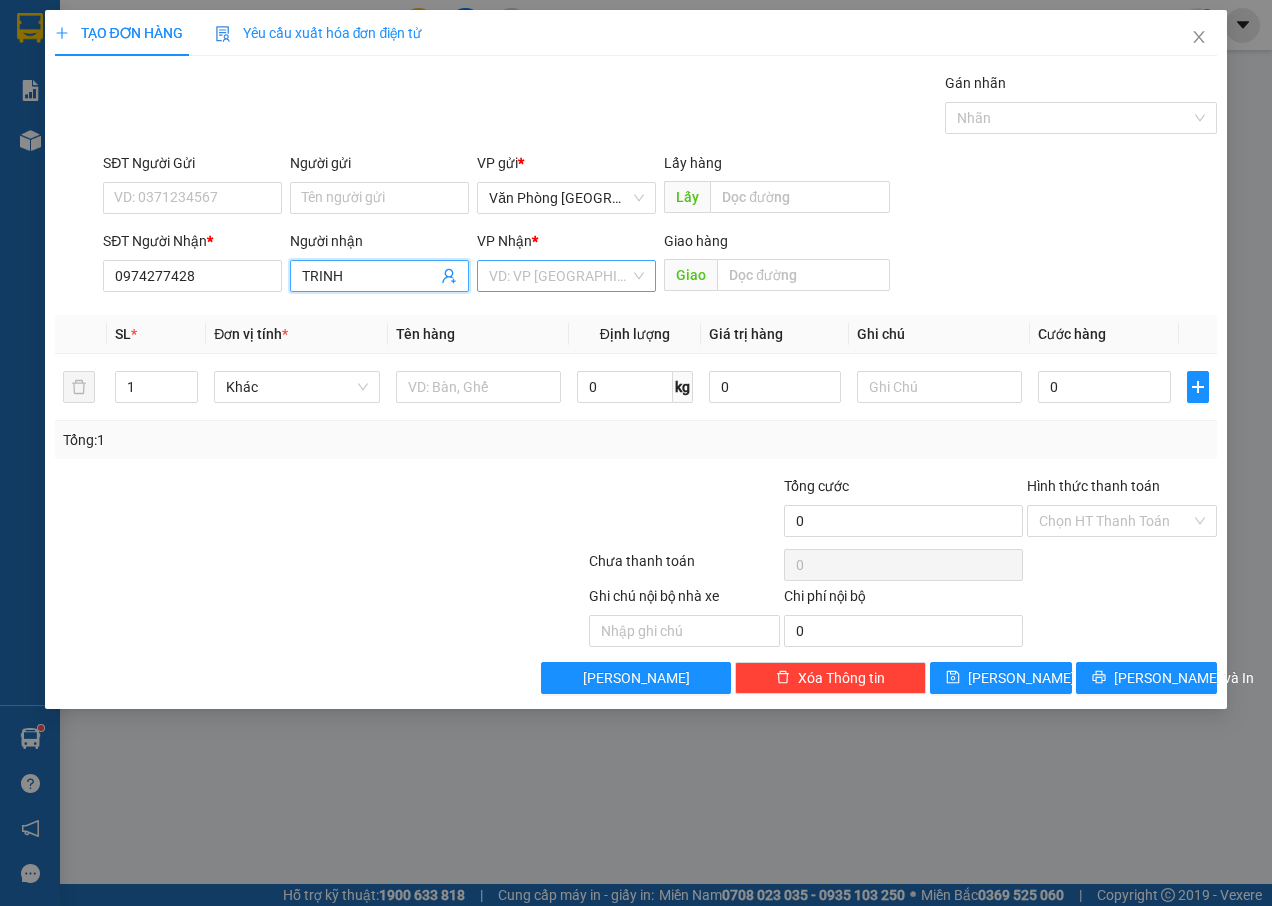 type on "TRINH" 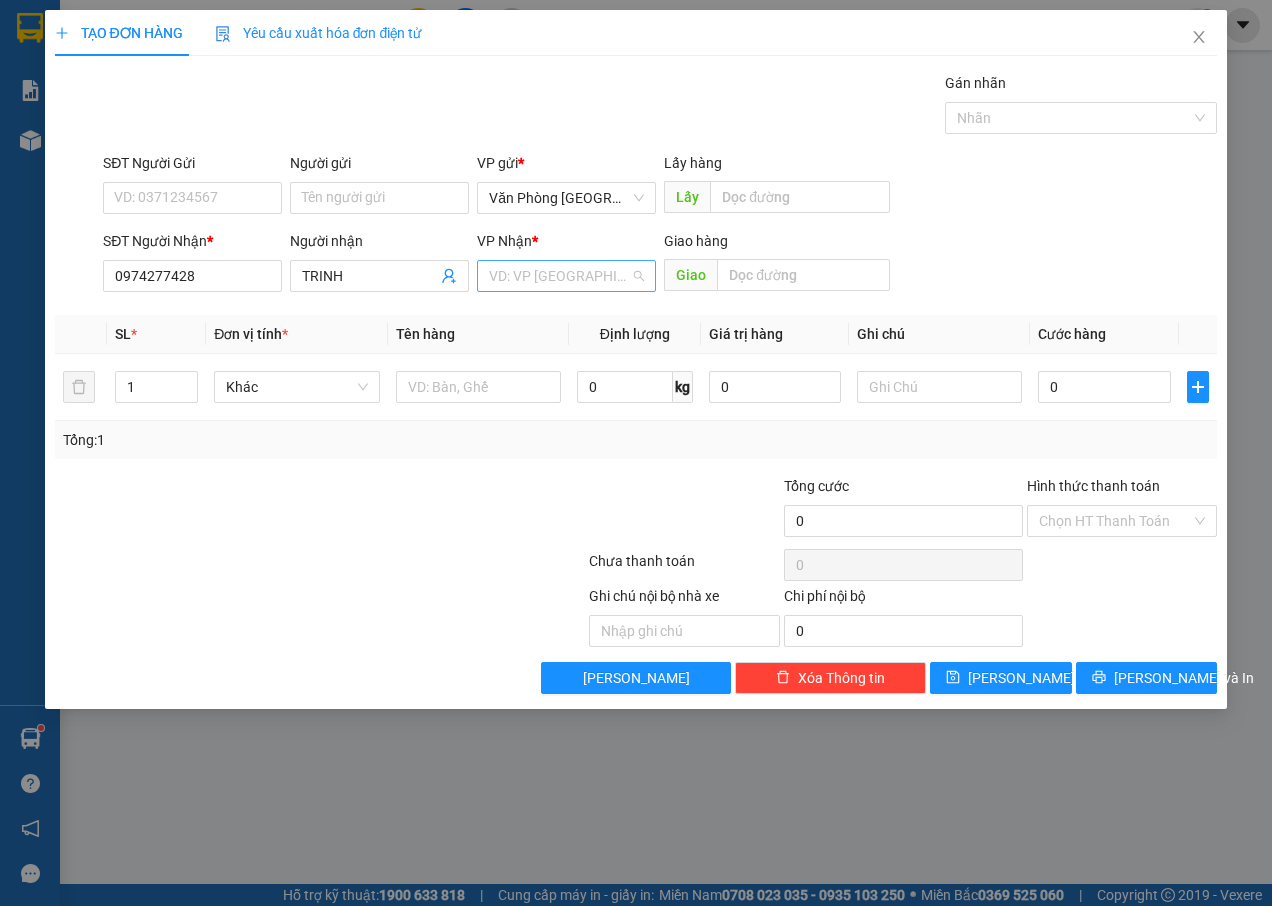 click at bounding box center [559, 276] 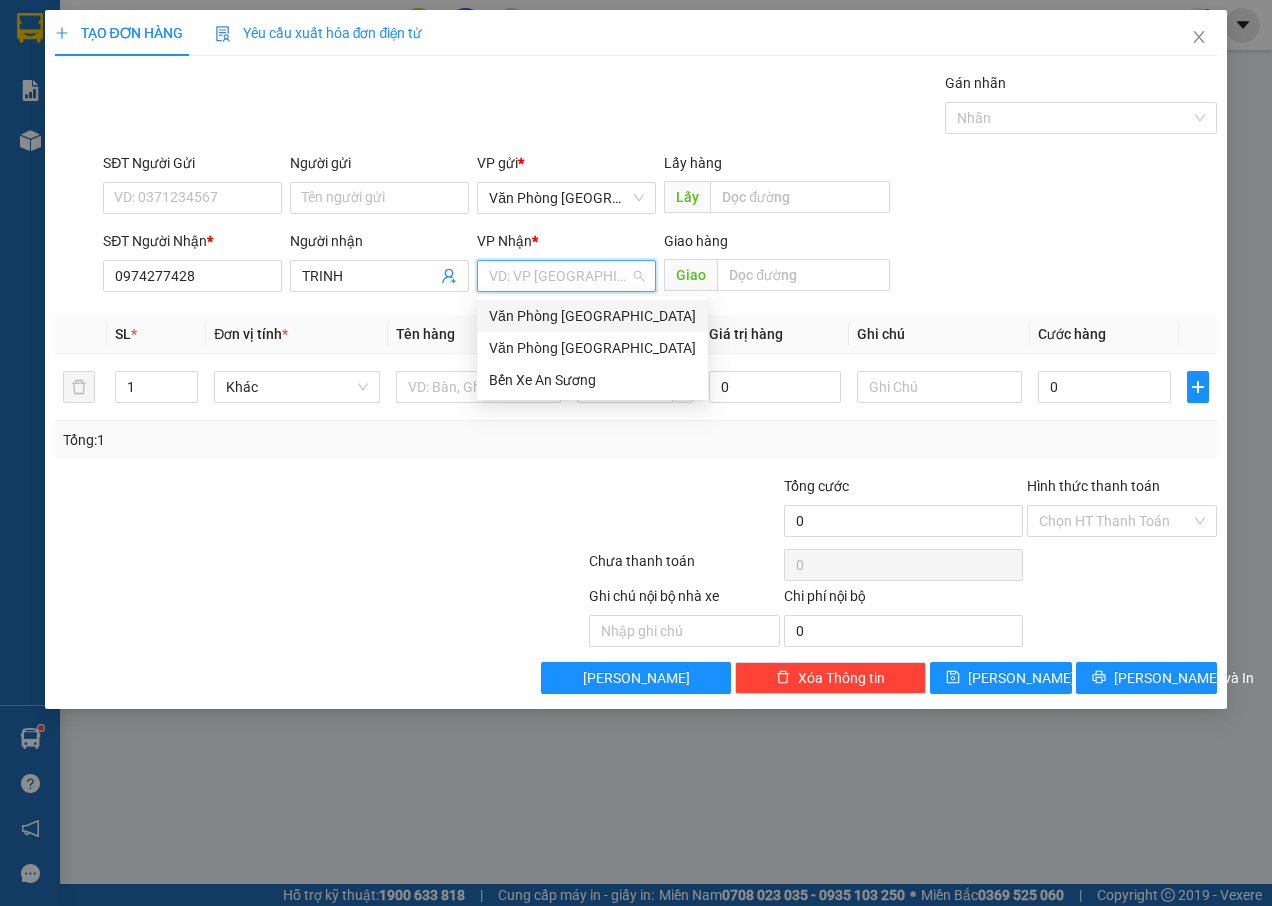 click on "Văn Phòng [GEOGRAPHIC_DATA]" at bounding box center (592, 316) 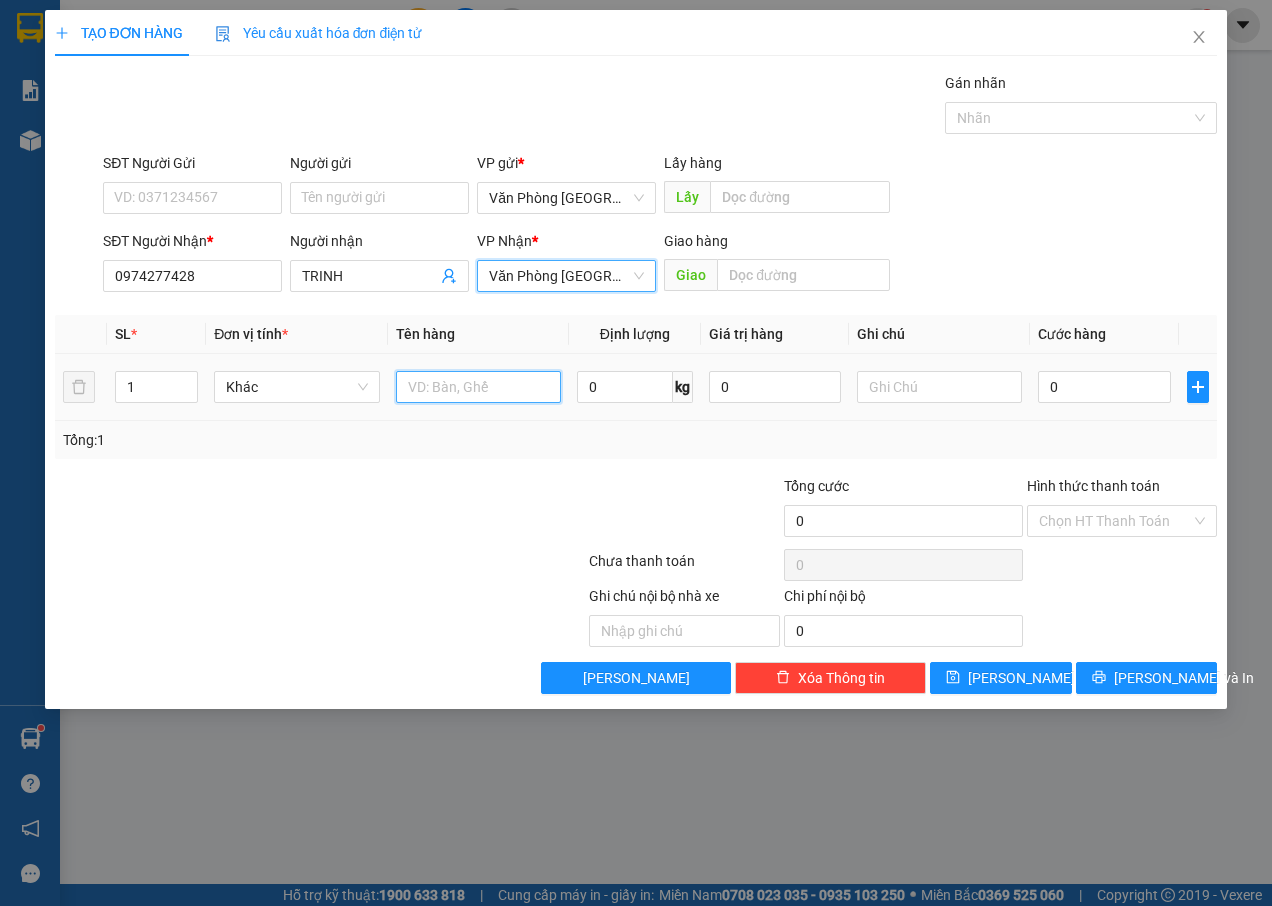 click at bounding box center (478, 387) 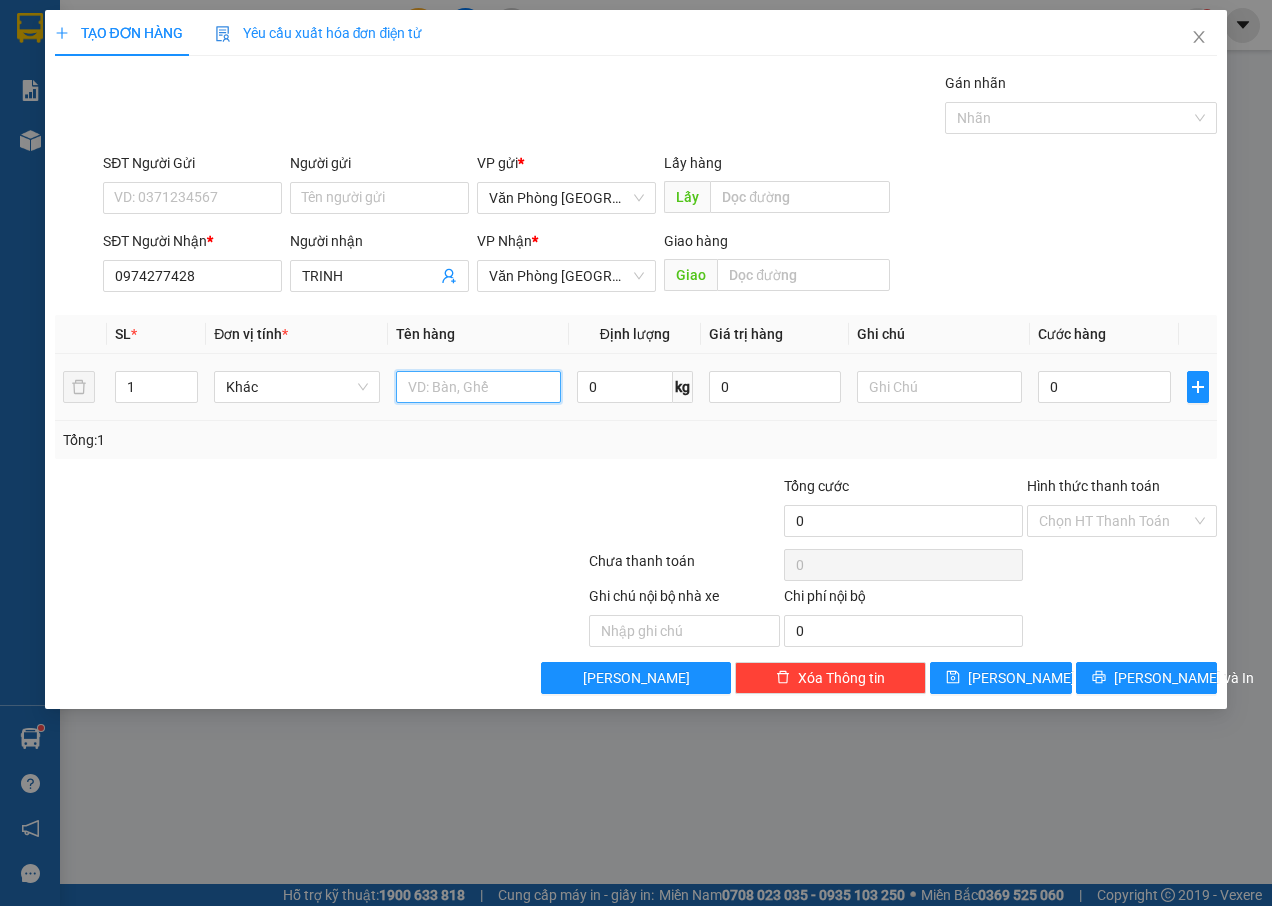 click at bounding box center [478, 387] 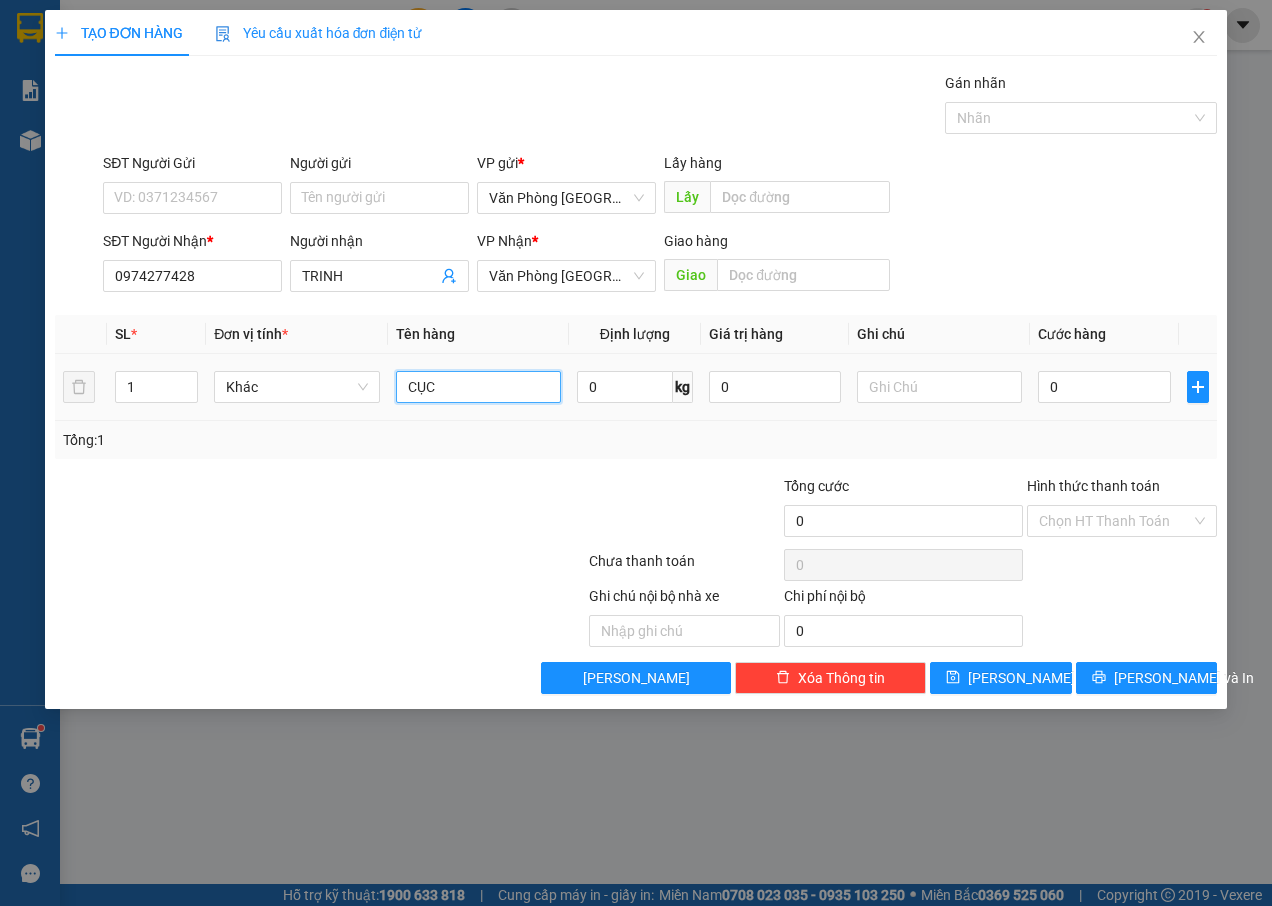 type on "CỤC" 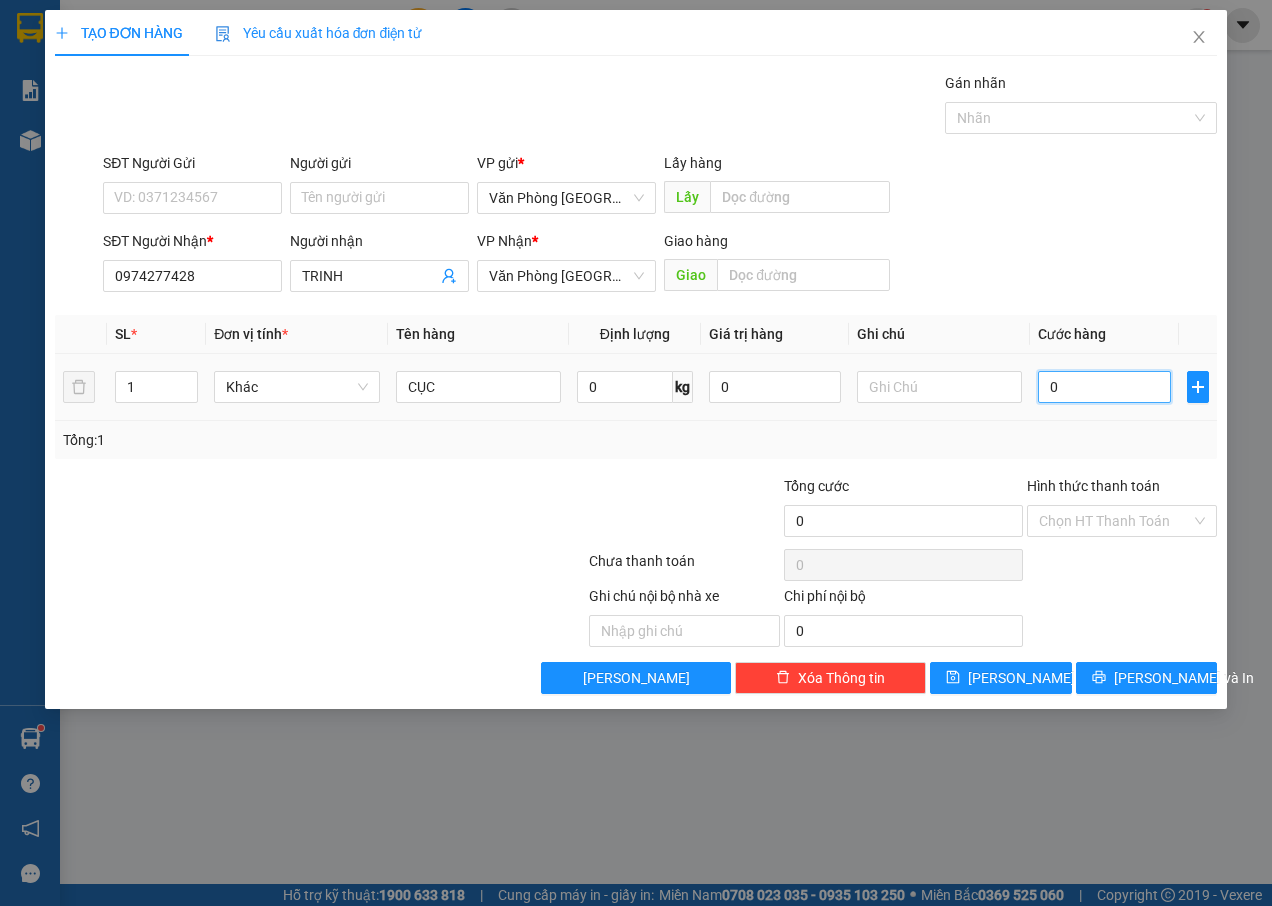 click on "0" at bounding box center (1104, 387) 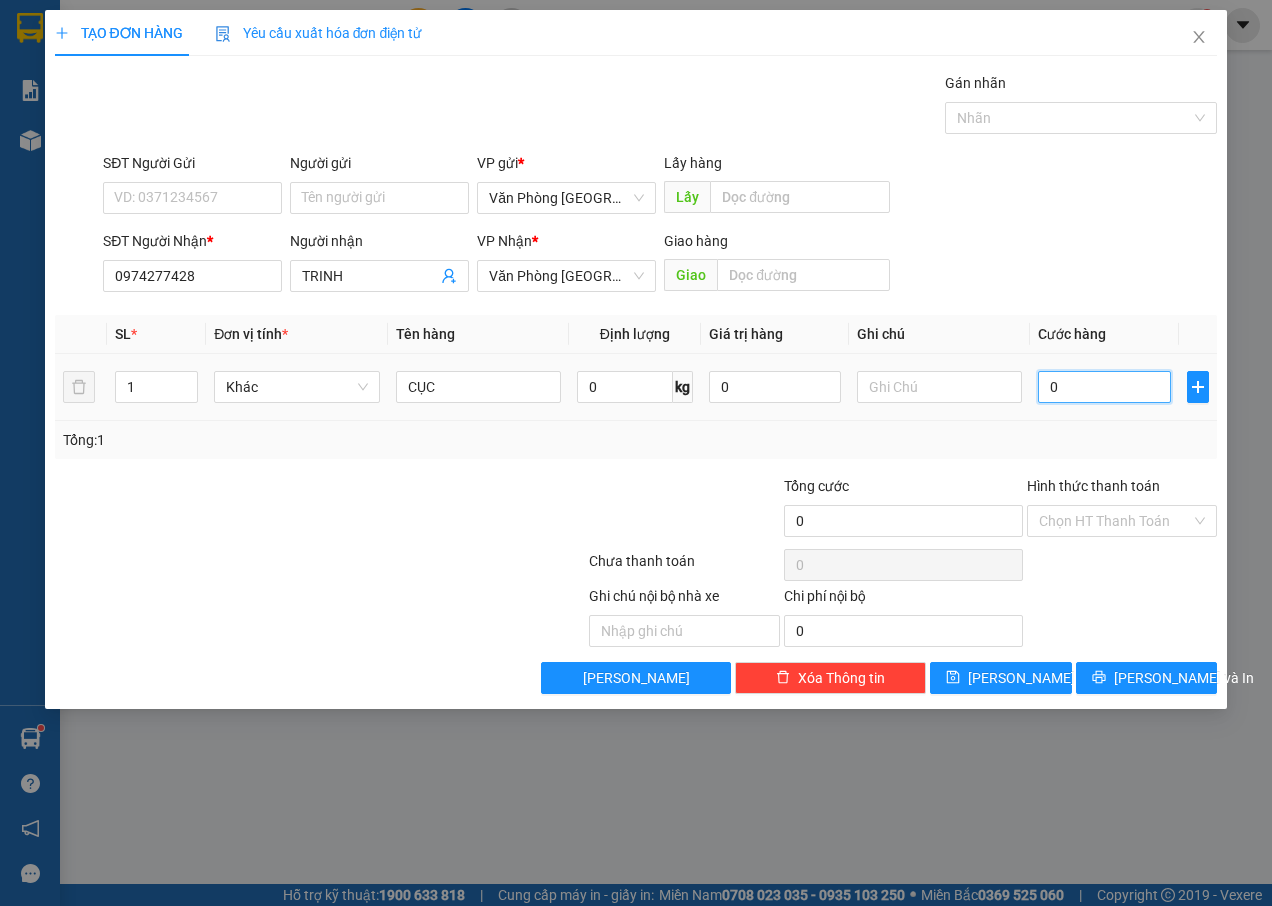 type on "8" 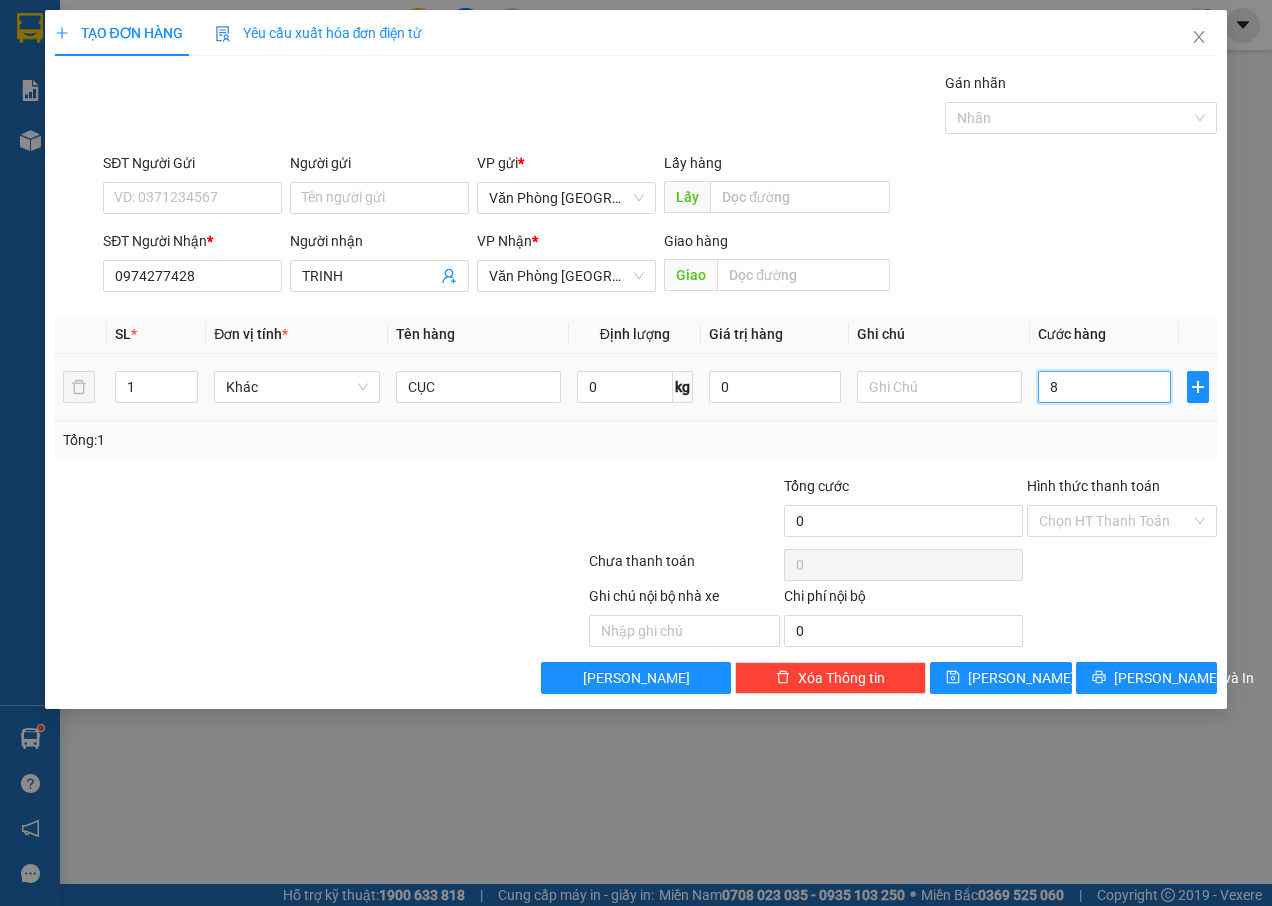 type on "8" 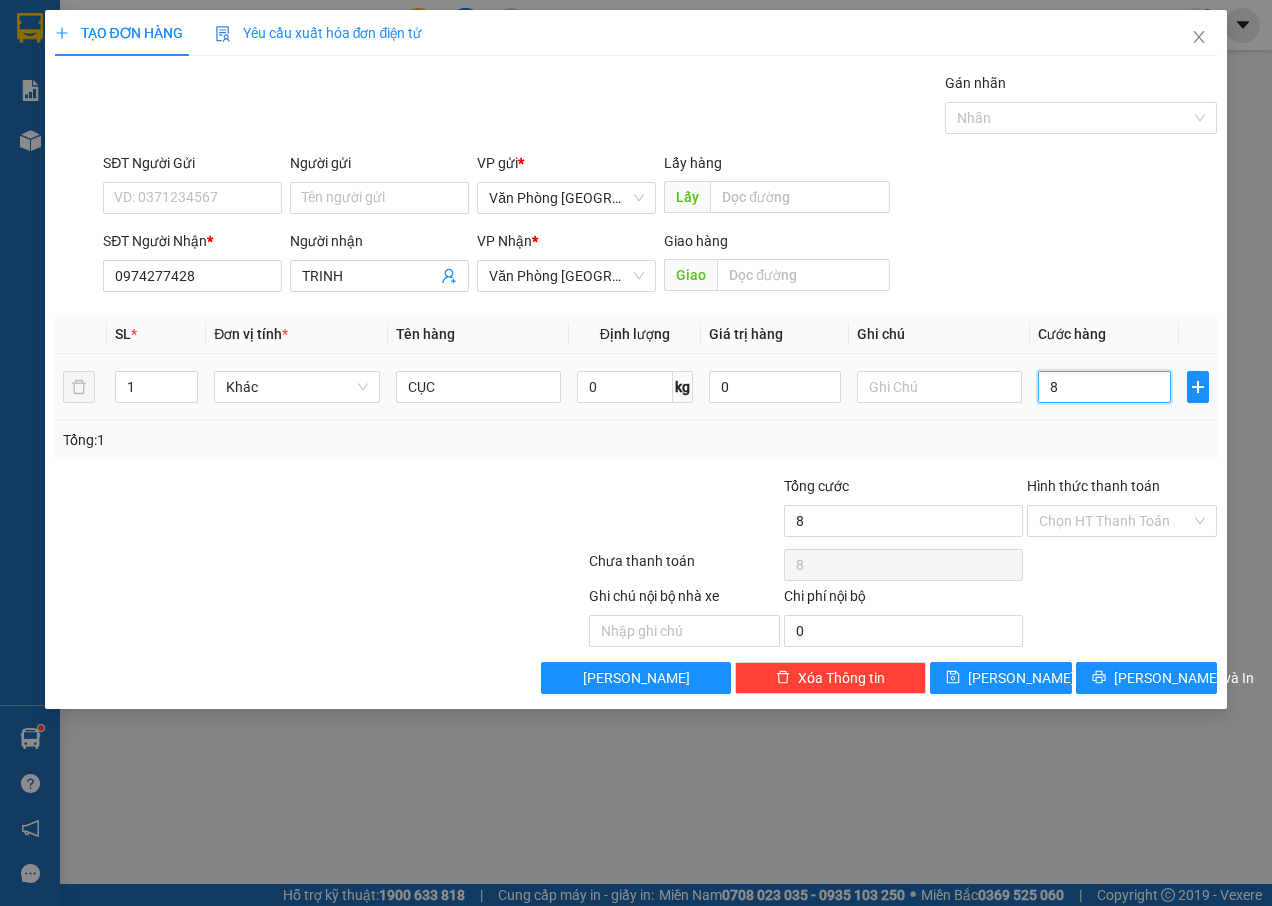 type on "80" 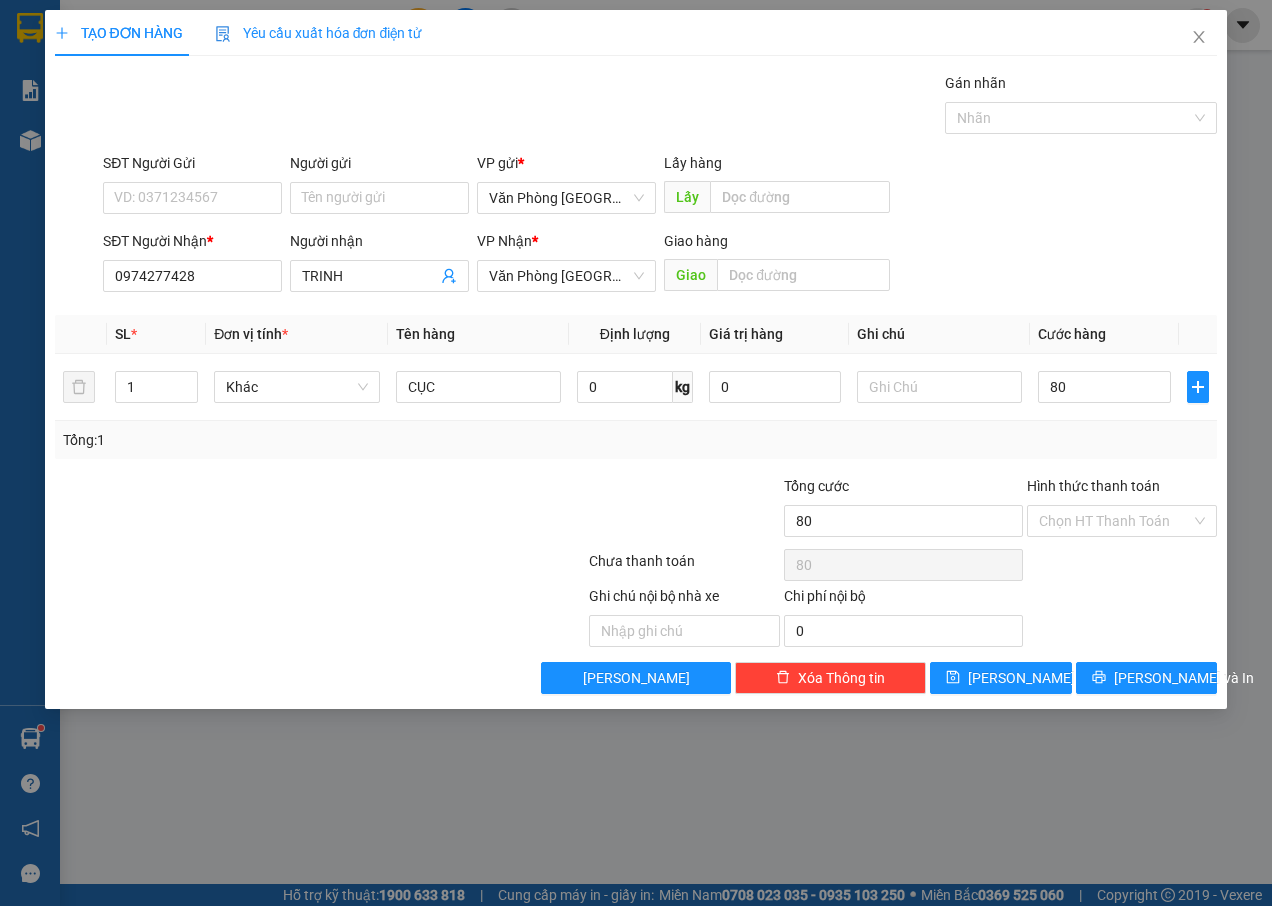 type on "80.000" 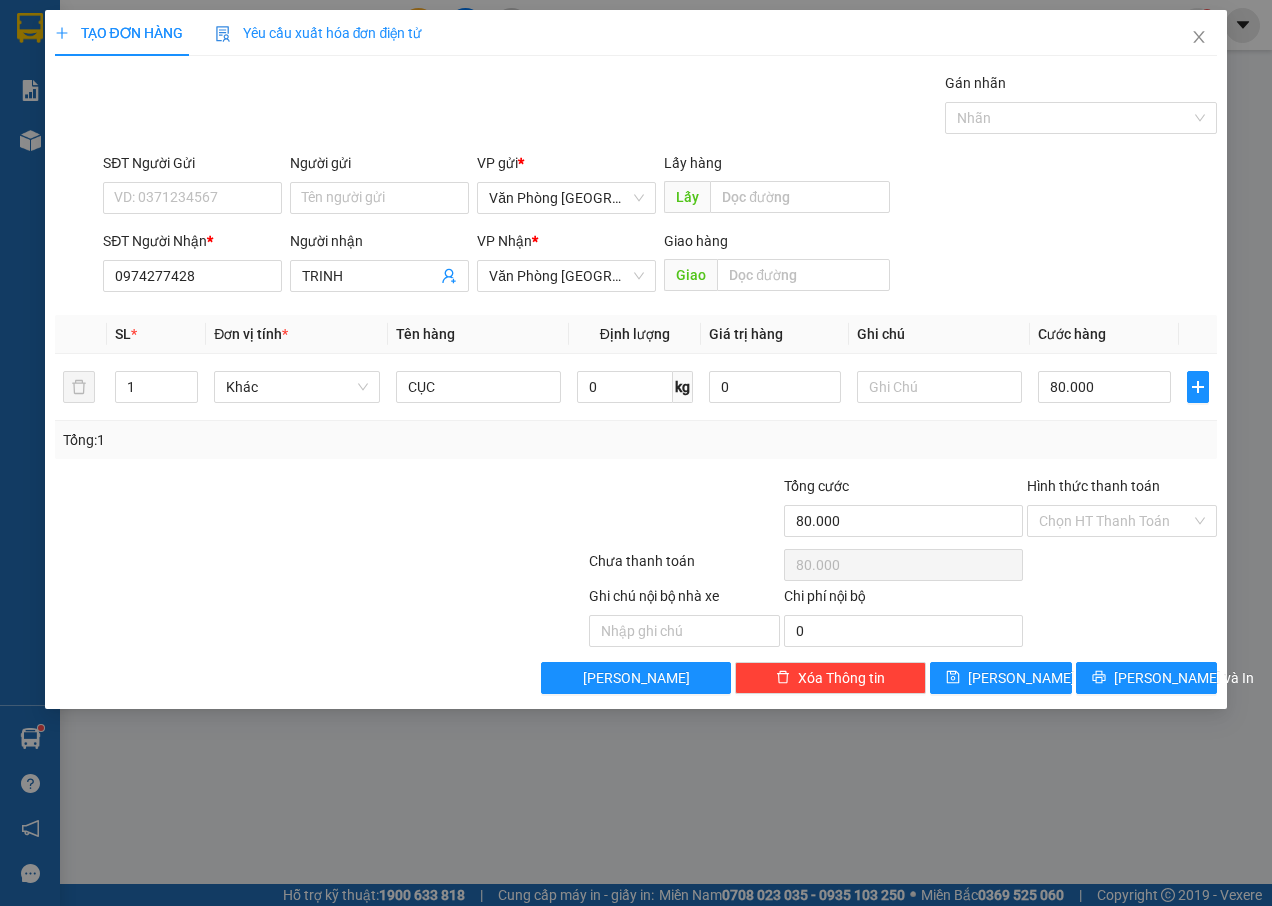 click on "Tổng:  1" at bounding box center [636, 440] 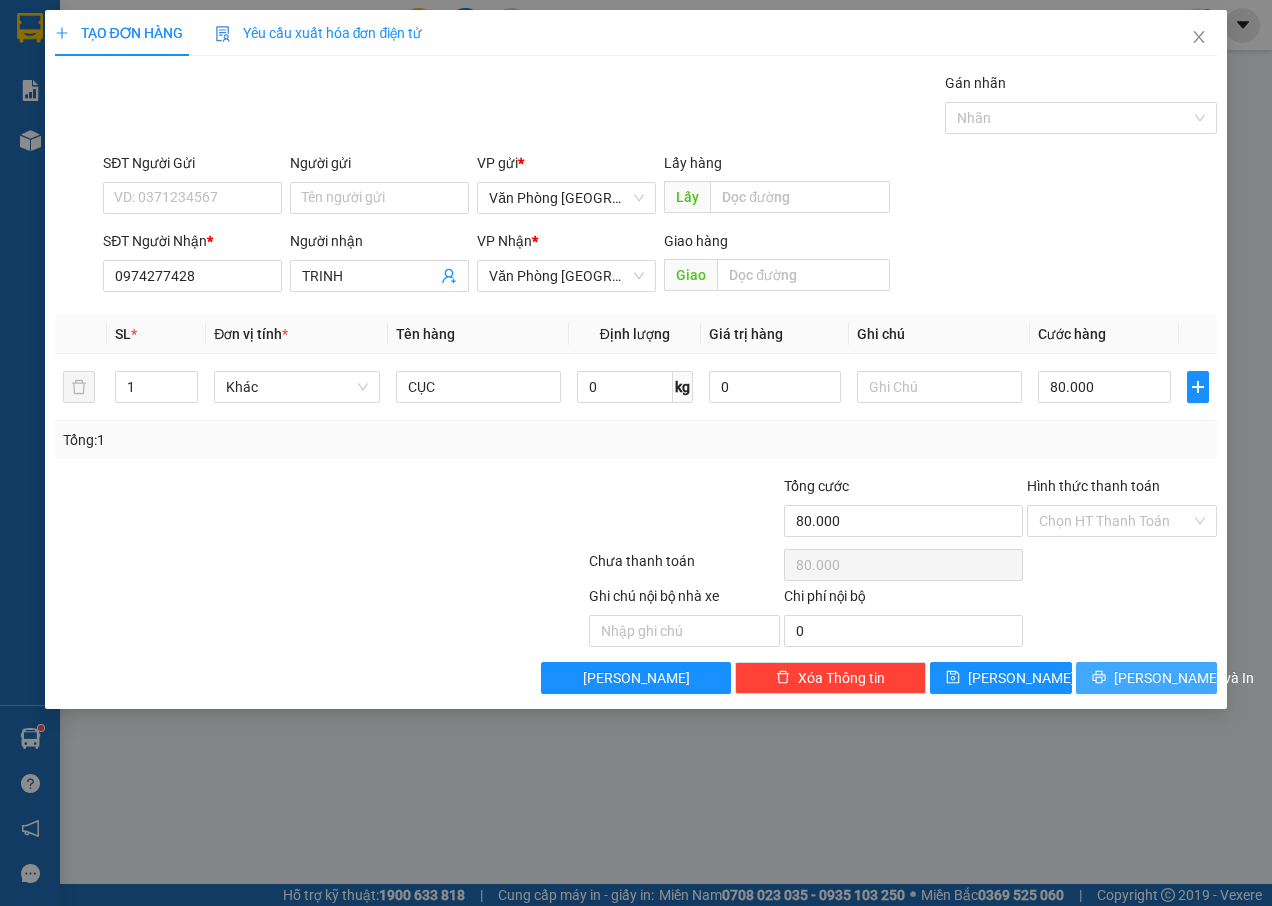 click on "[PERSON_NAME] và In" at bounding box center (1184, 678) 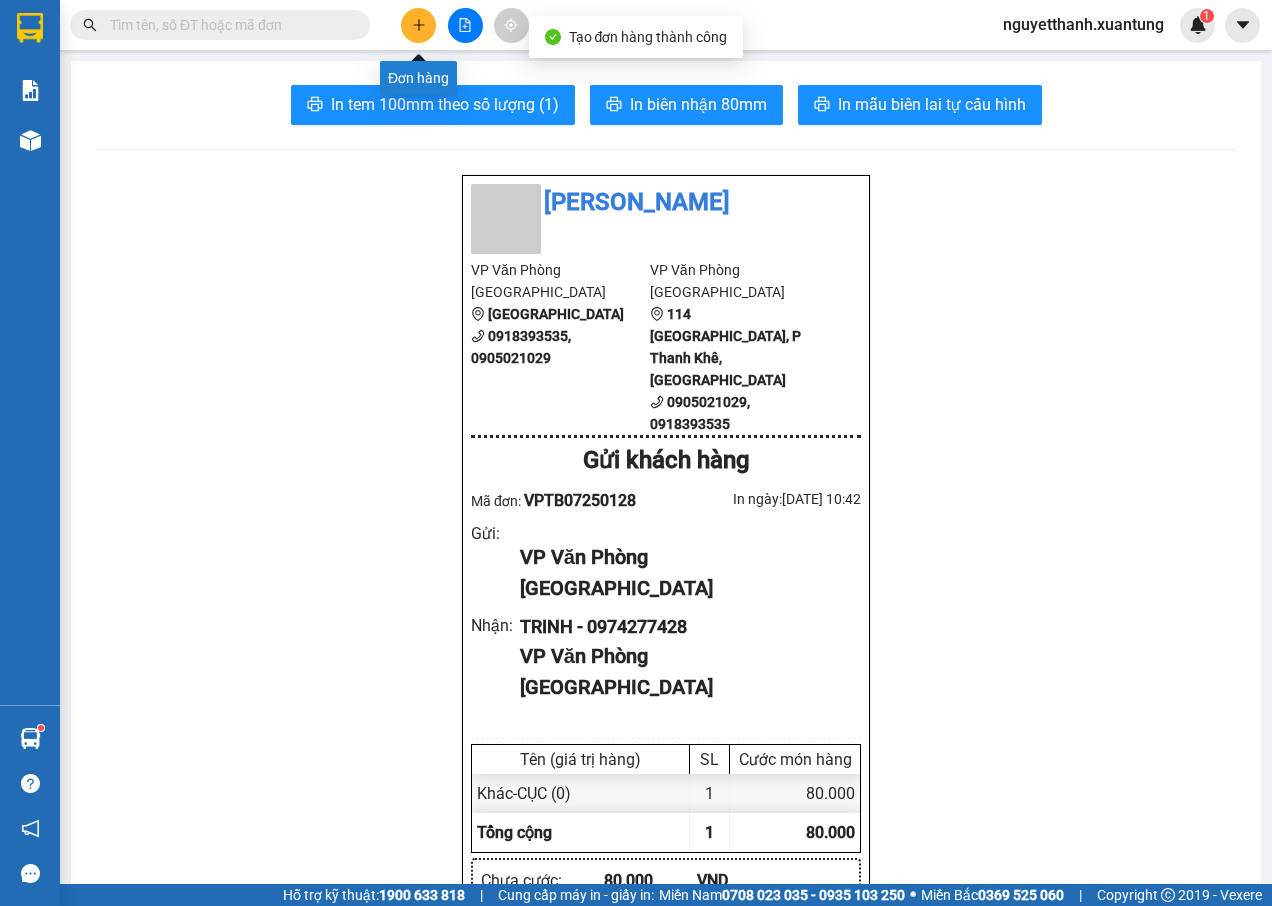 click 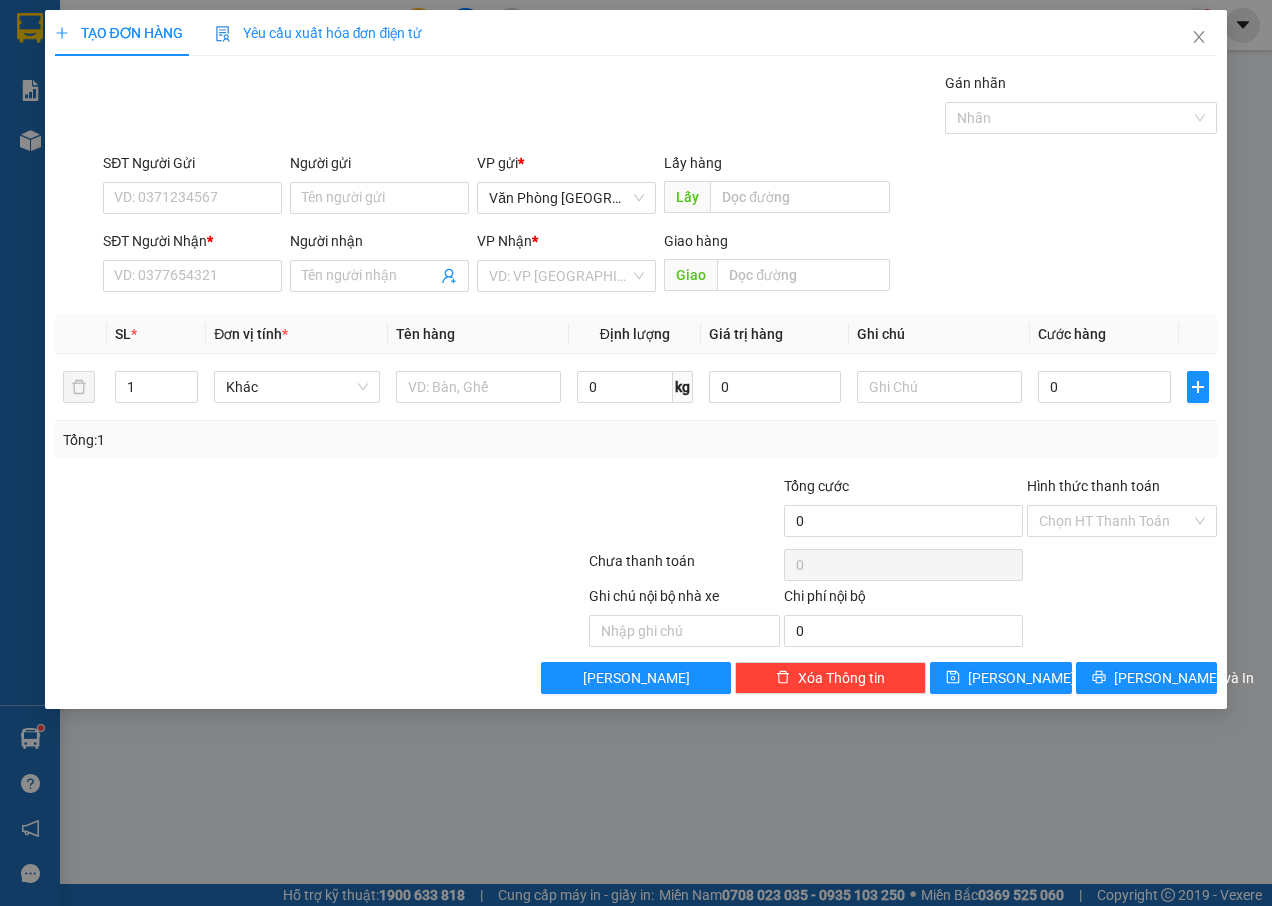 click on "TẠO ĐƠN HÀNG Yêu cầu xuất hóa đơn điện tử Transit Pickup Surcharge Ids Transit Deliver Surcharge Ids Transit Deliver Surcharge Transit Deliver Surcharge Gán nhãn   Nhãn SĐT Người Gửi VD: 0371234567 Người gửi Tên người gửi VP gửi  * Văn Phòng [GEOGRAPHIC_DATA] Lấy hàng Lấy SĐT Người Nhận  * VD: 0377654321 Người nhận Tên người nhận VP Nhận  * VD: VP [GEOGRAPHIC_DATA] Giao hàng Giao SL  * Đơn vị tính  * Tên hàng  Định lượng Giá trị hàng Ghi chú Cước hàng                   1 Khác 0 kg 0 0 Tổng:  1 Tổng cước 0 Hình thức thanh toán Chọn HT Thanh Toán Số tiền thu trước Chưa thanh toán 0 Chọn HT Thanh Toán Ghi chú nội bộ nhà xe Chi phí nội bộ 0 Lưu nháp Xóa Thông tin [PERSON_NAME] và In" at bounding box center [636, 453] 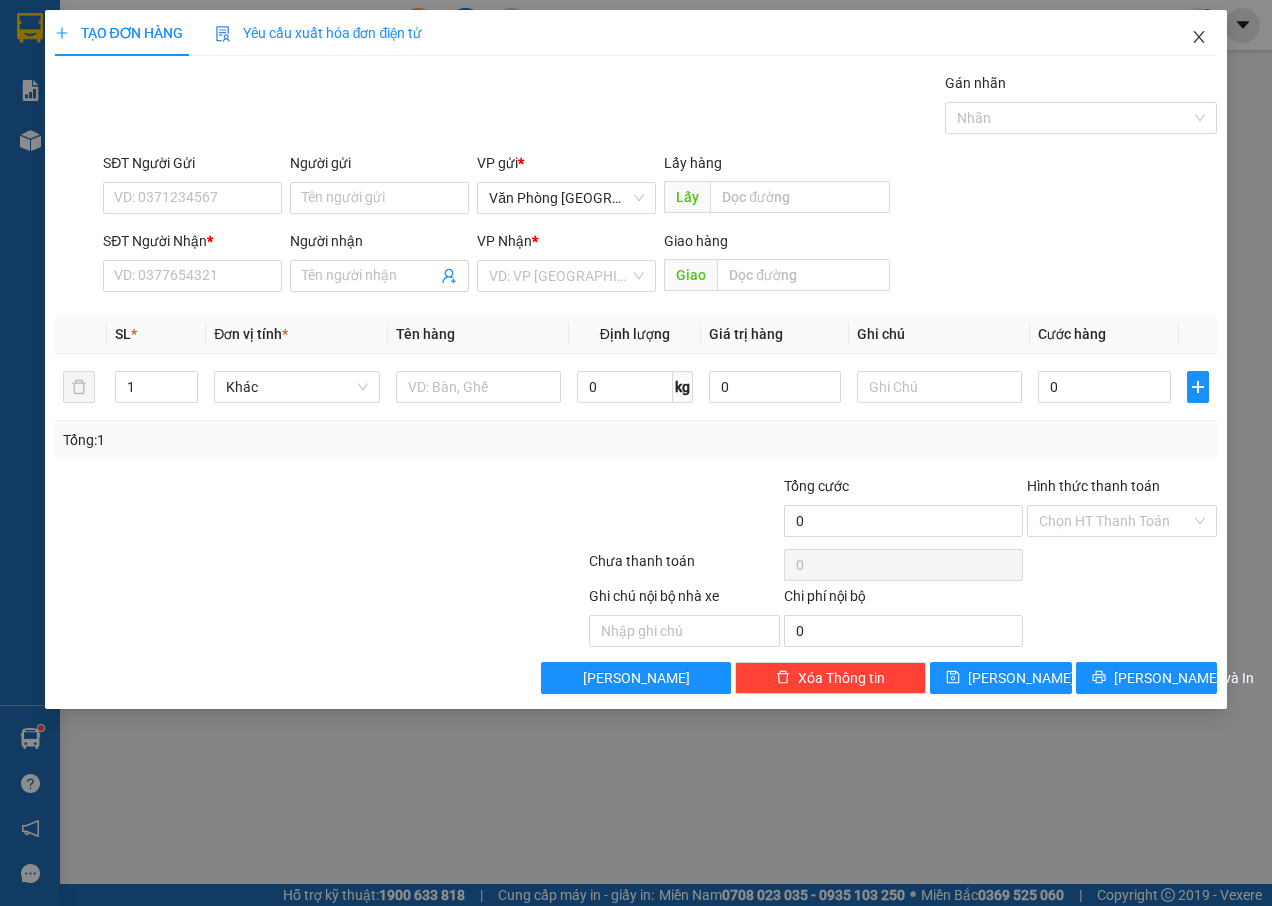 click 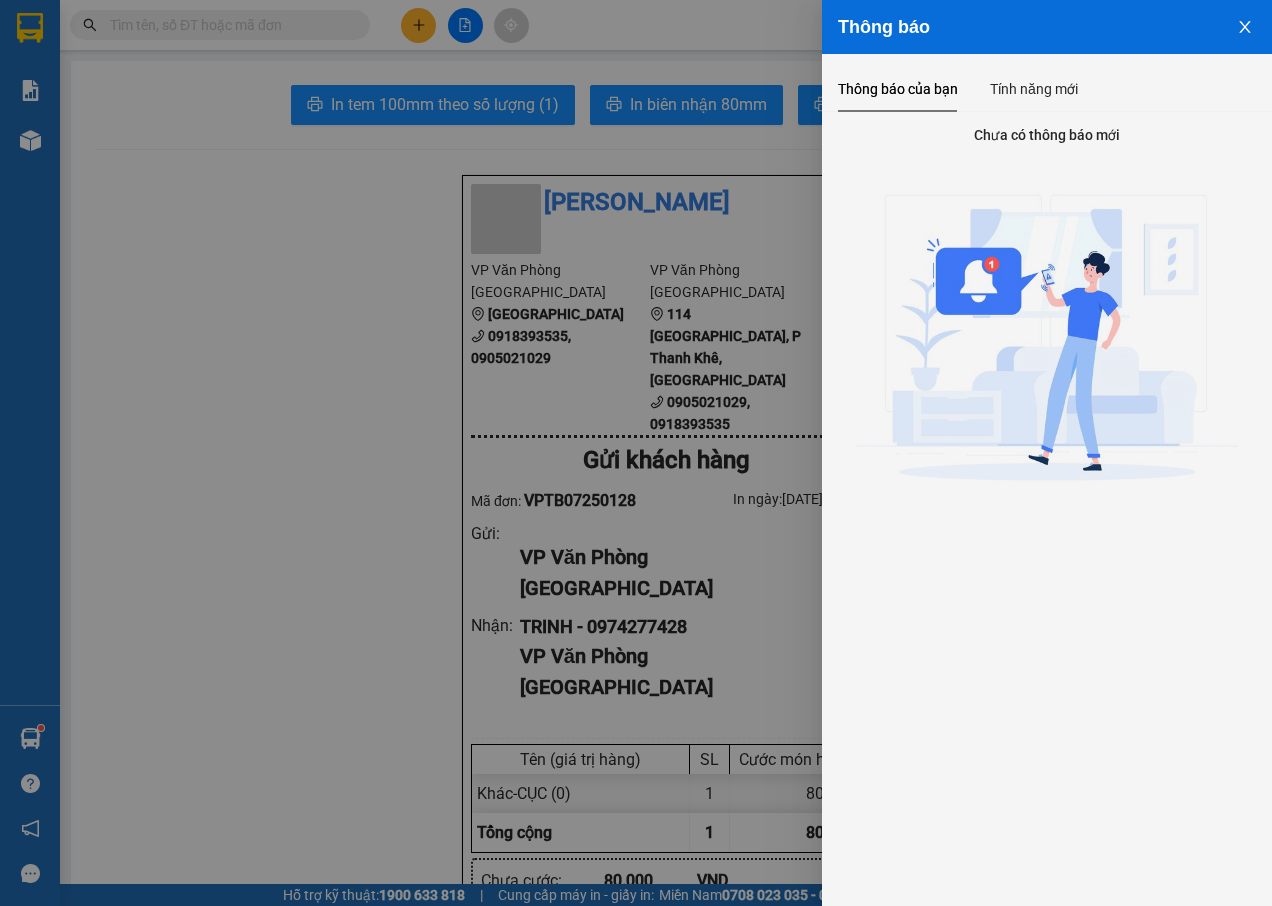 click at bounding box center [636, 453] 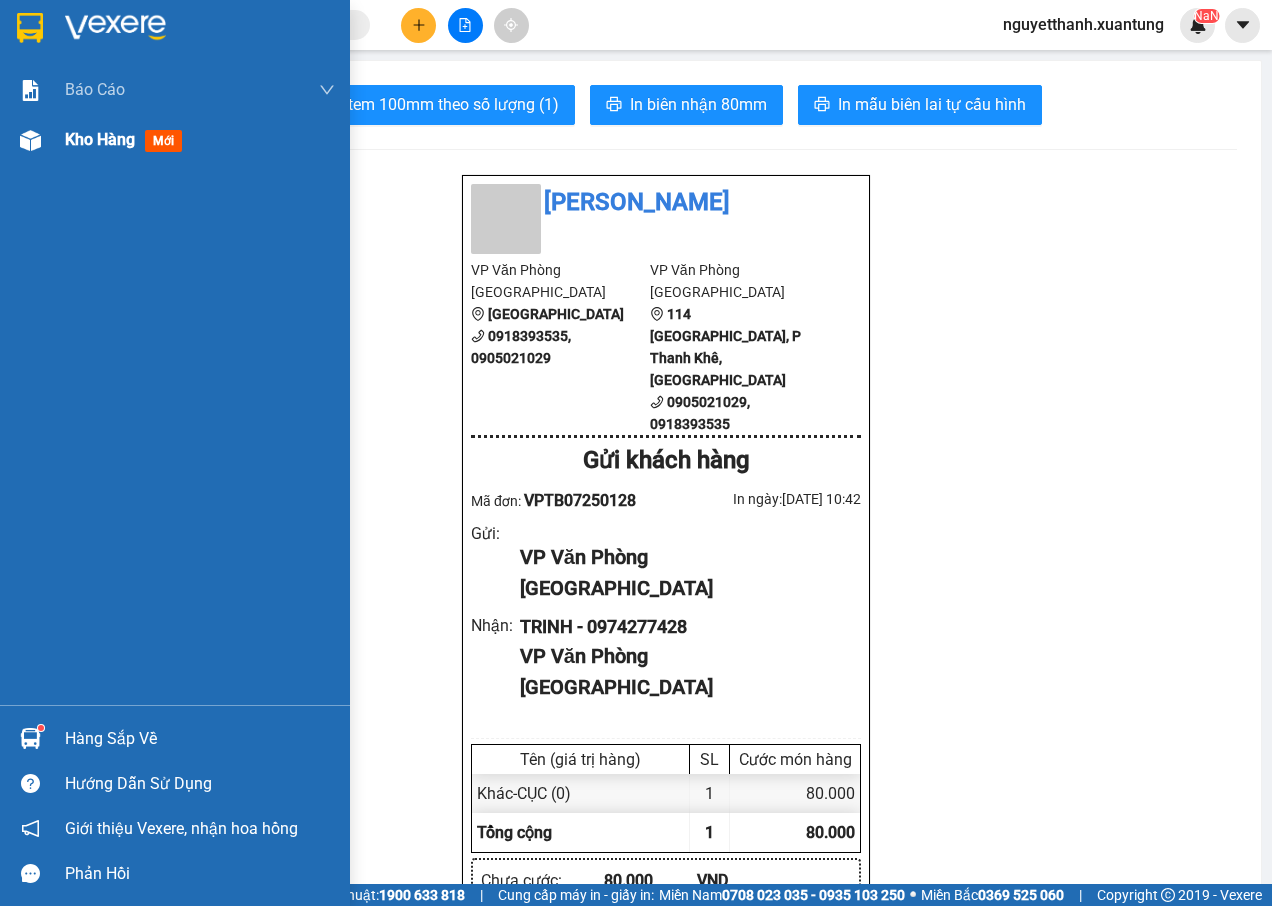 click on "mới" at bounding box center (163, 141) 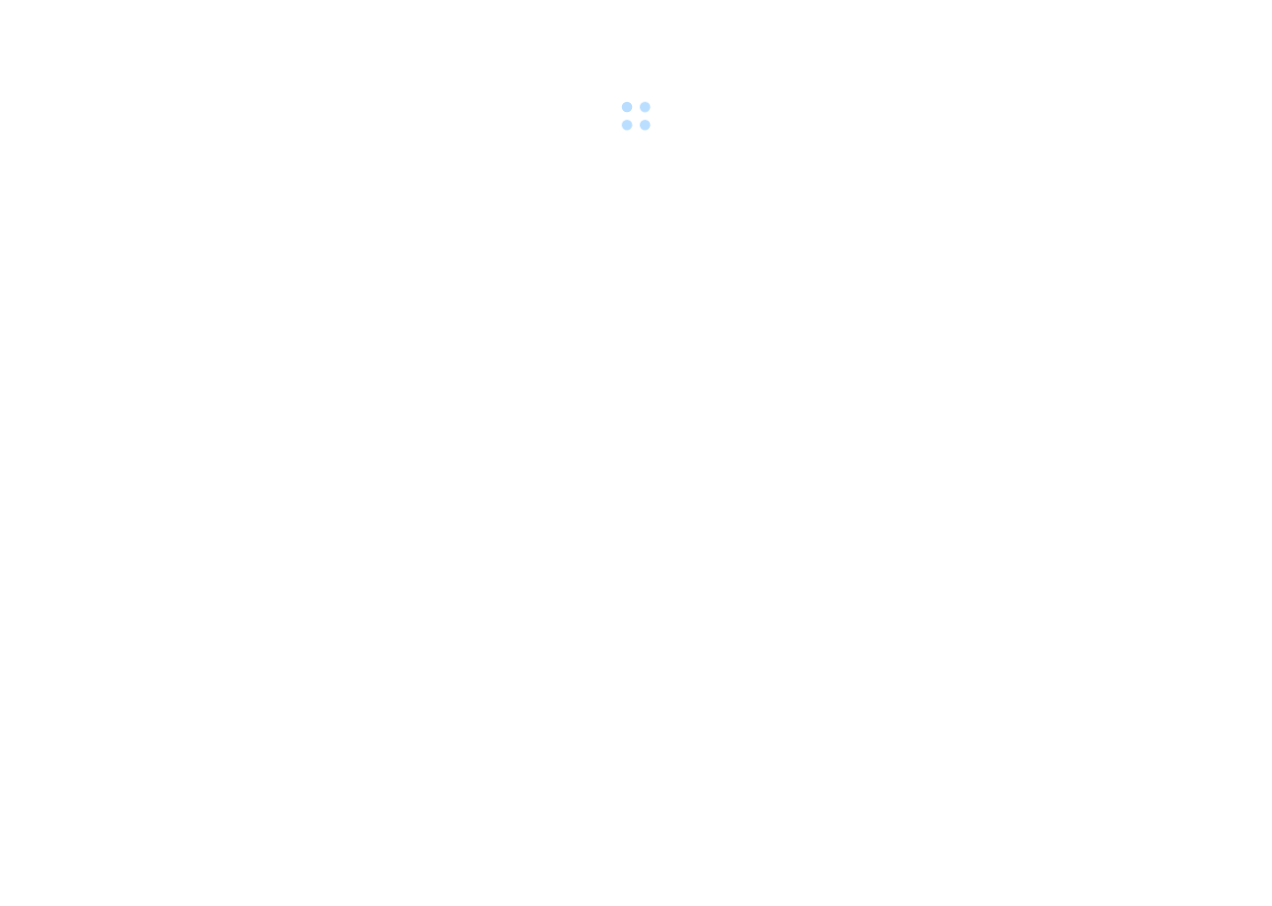 scroll, scrollTop: 0, scrollLeft: 0, axis: both 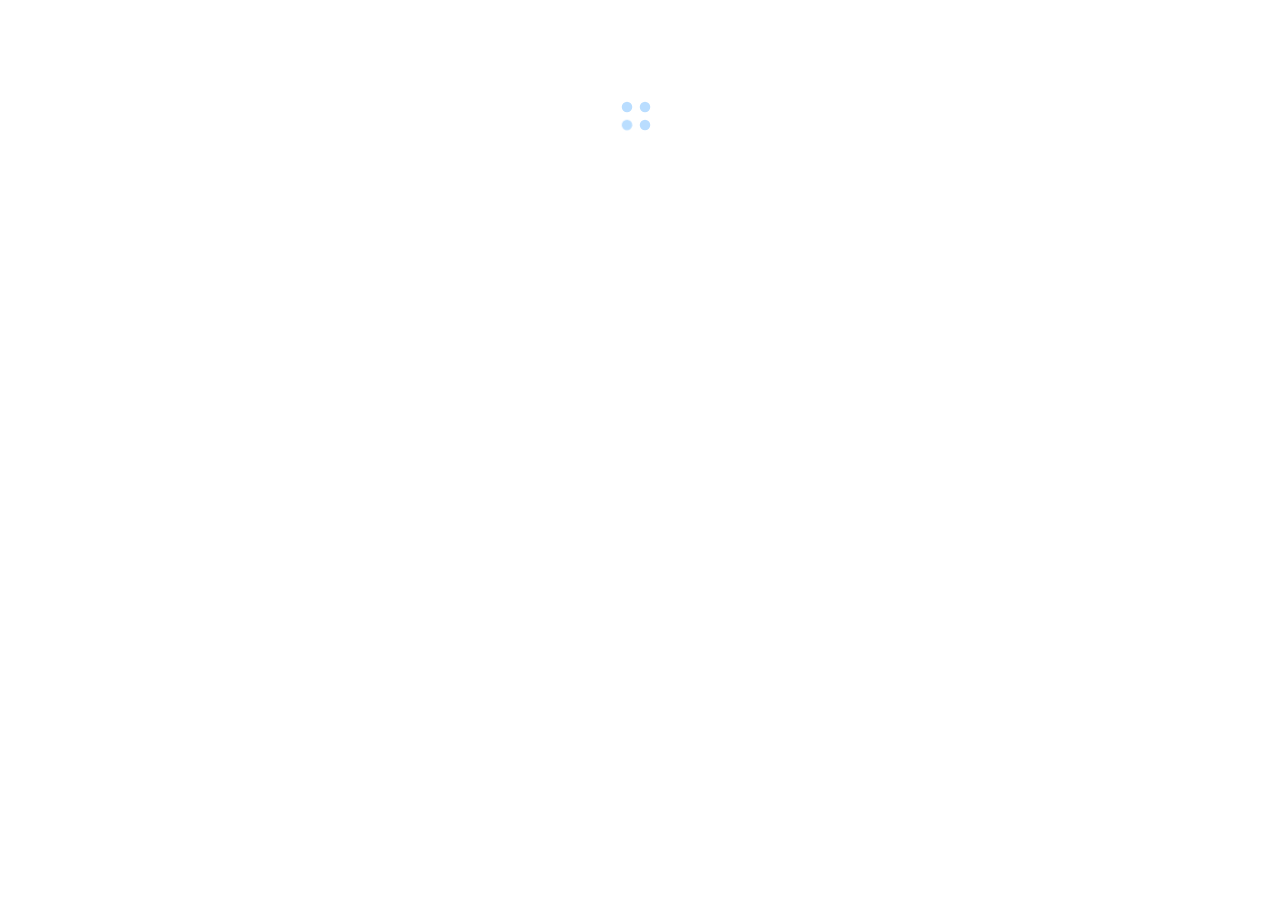 click at bounding box center (636, 453) 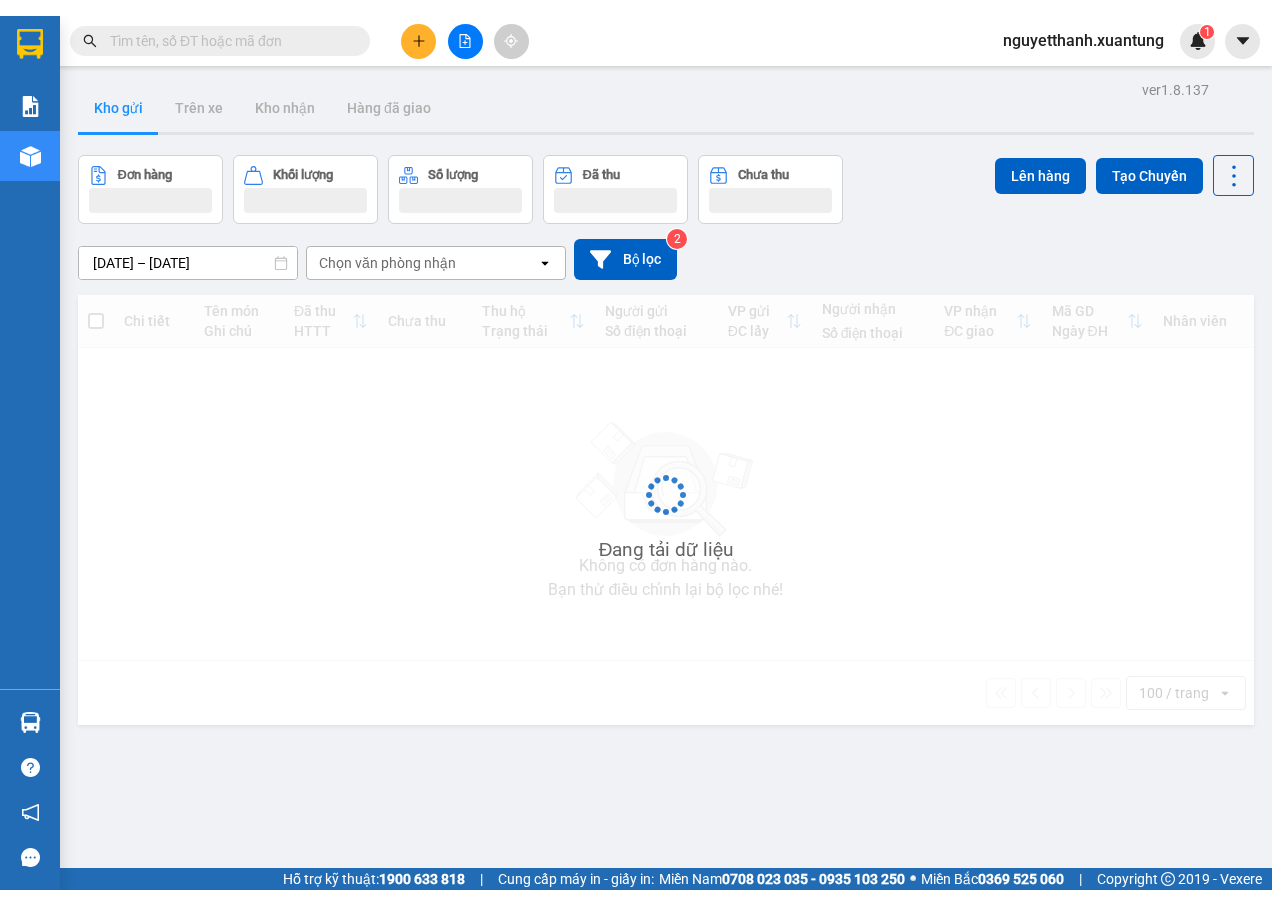scroll, scrollTop: 0, scrollLeft: 0, axis: both 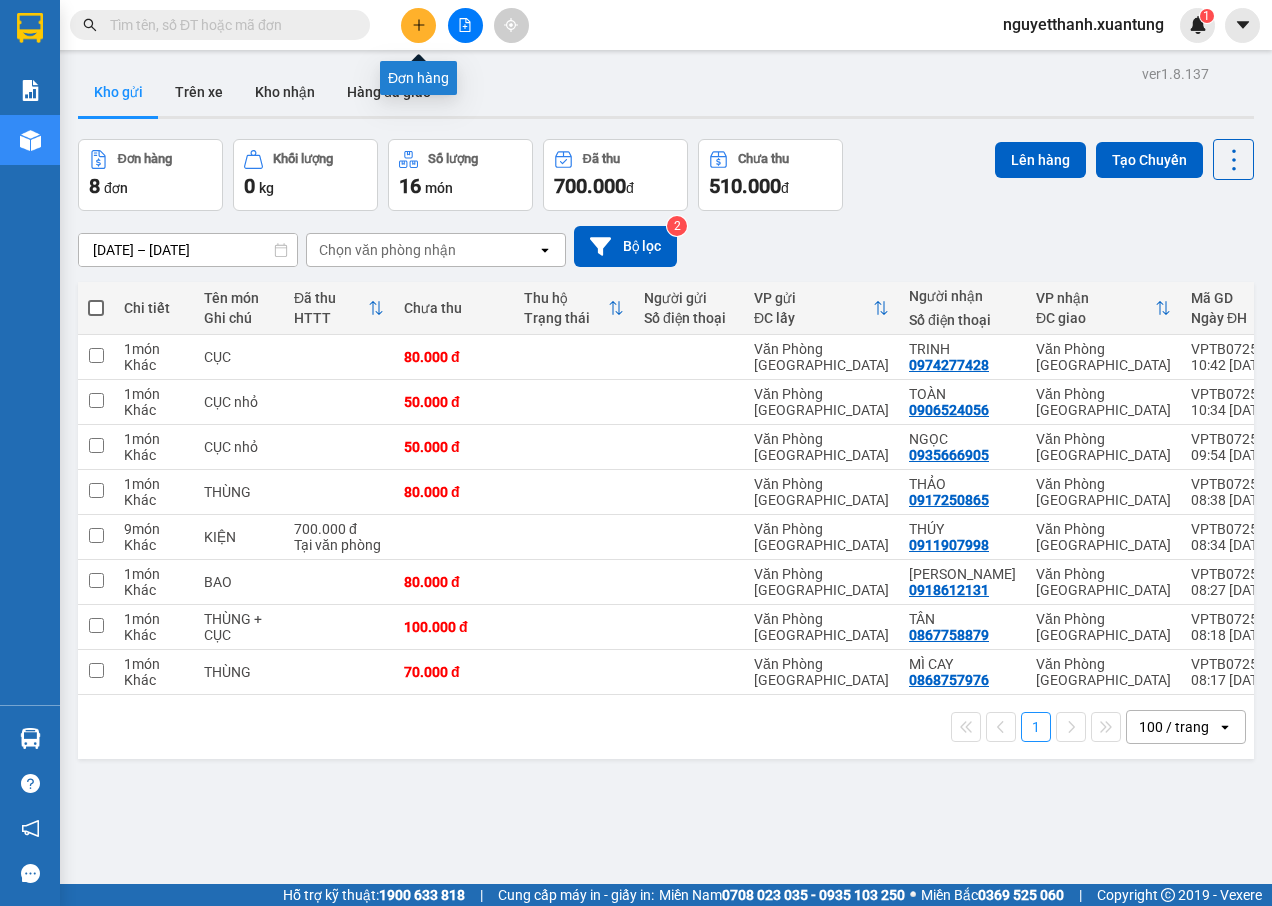 click 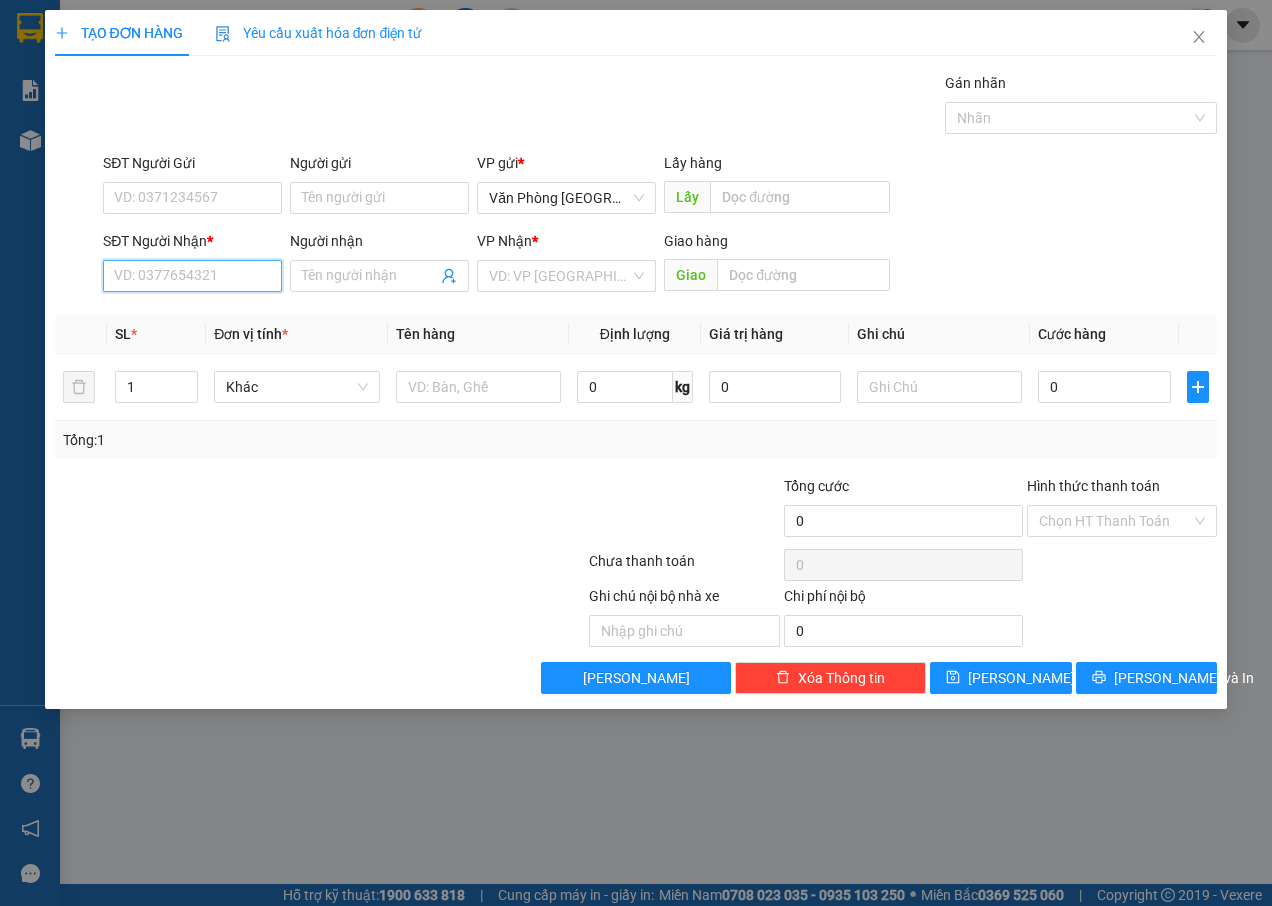 click on "SĐT Người Nhận  *" at bounding box center [192, 276] 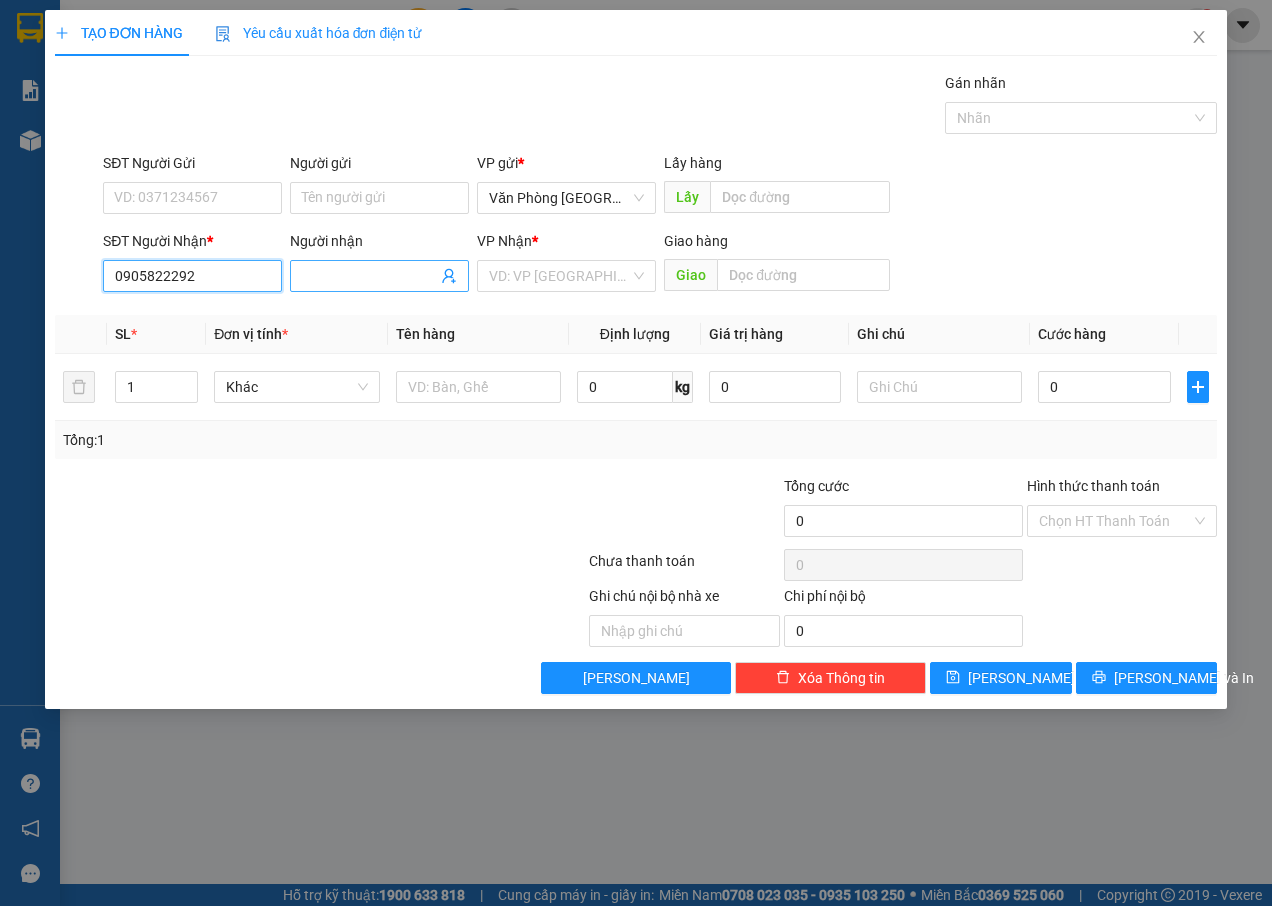 type on "0905822292" 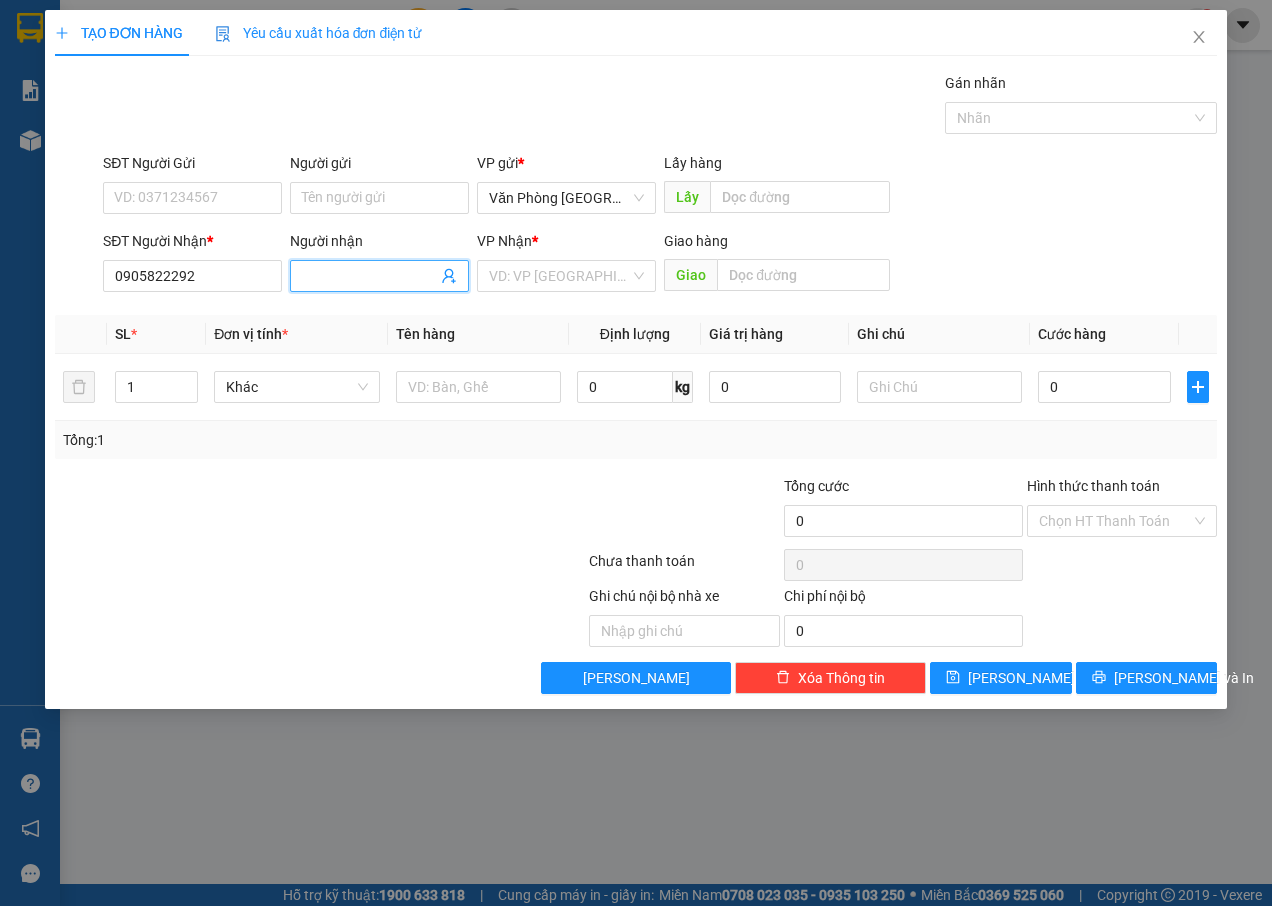 click on "Người nhận" at bounding box center [369, 276] 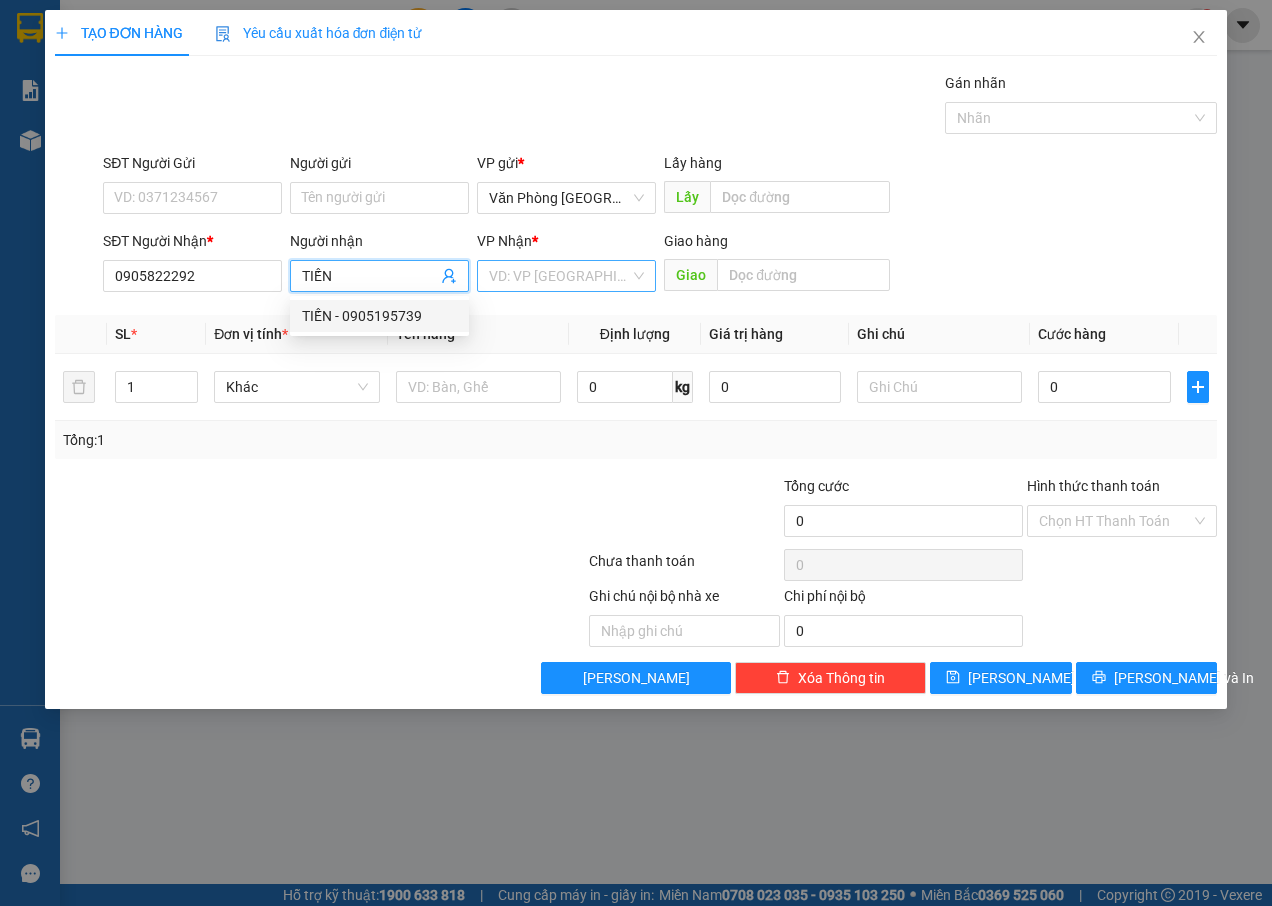 type on "TIẾN" 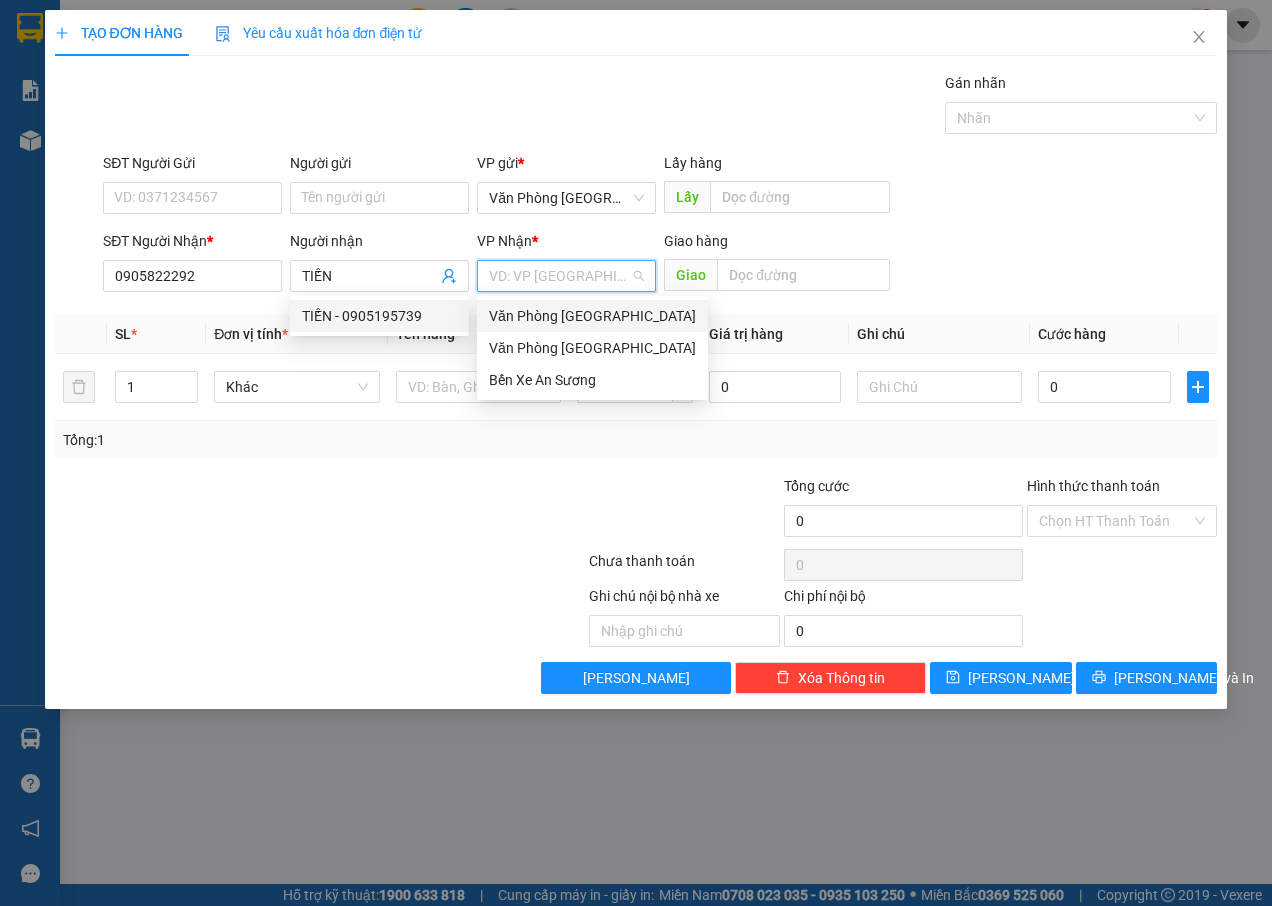 click at bounding box center [559, 276] 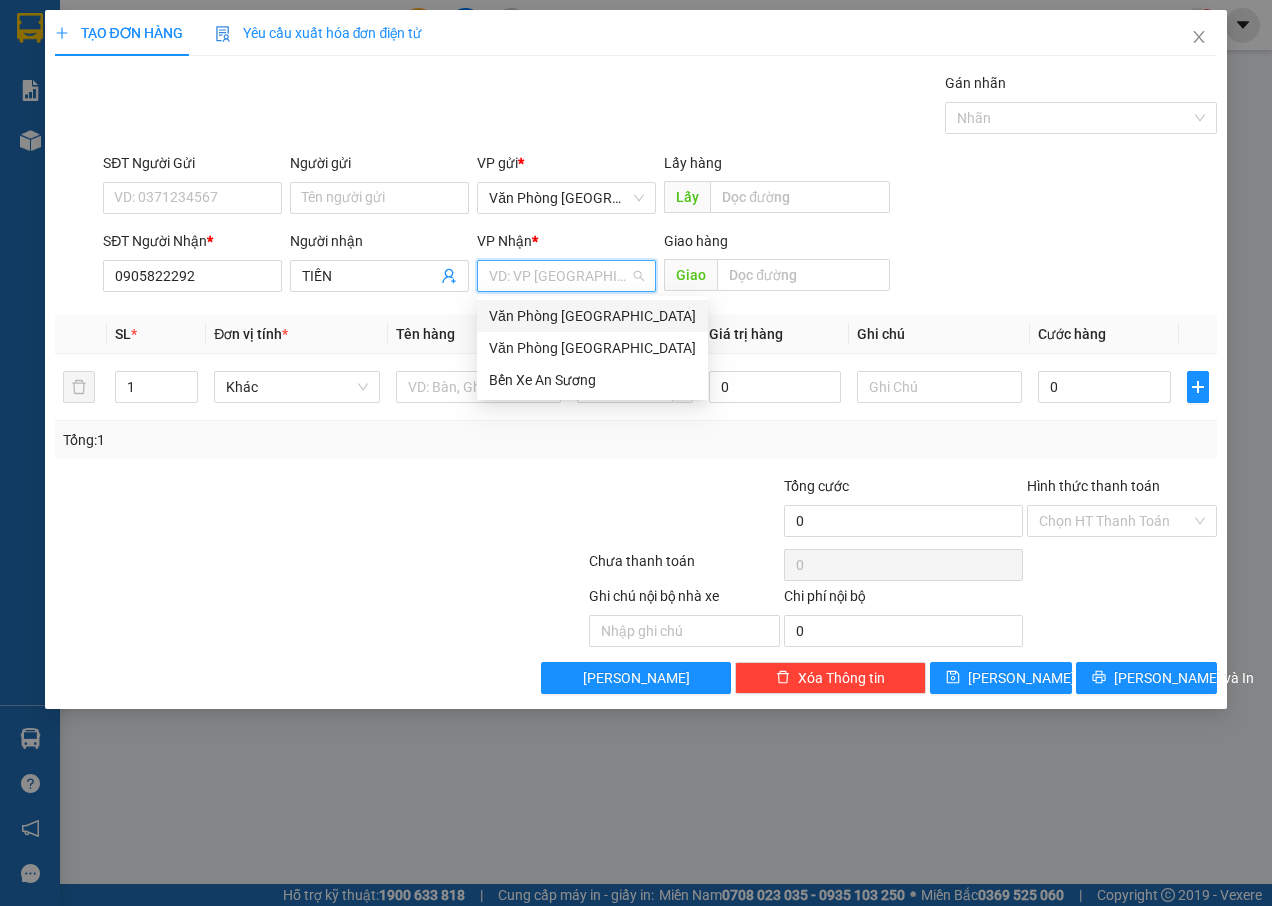 click on "Văn Phòng [GEOGRAPHIC_DATA]" at bounding box center (592, 316) 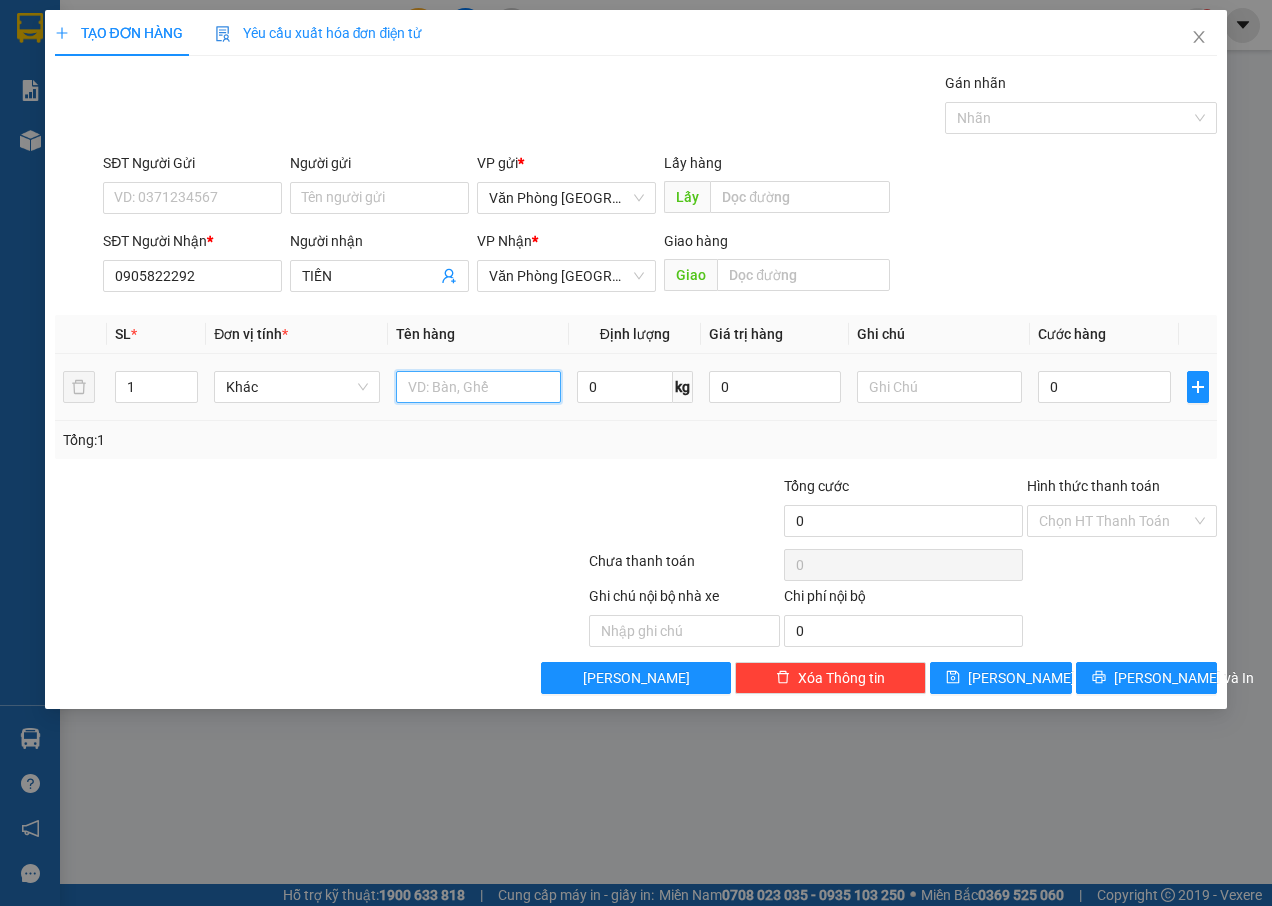 click at bounding box center [478, 387] 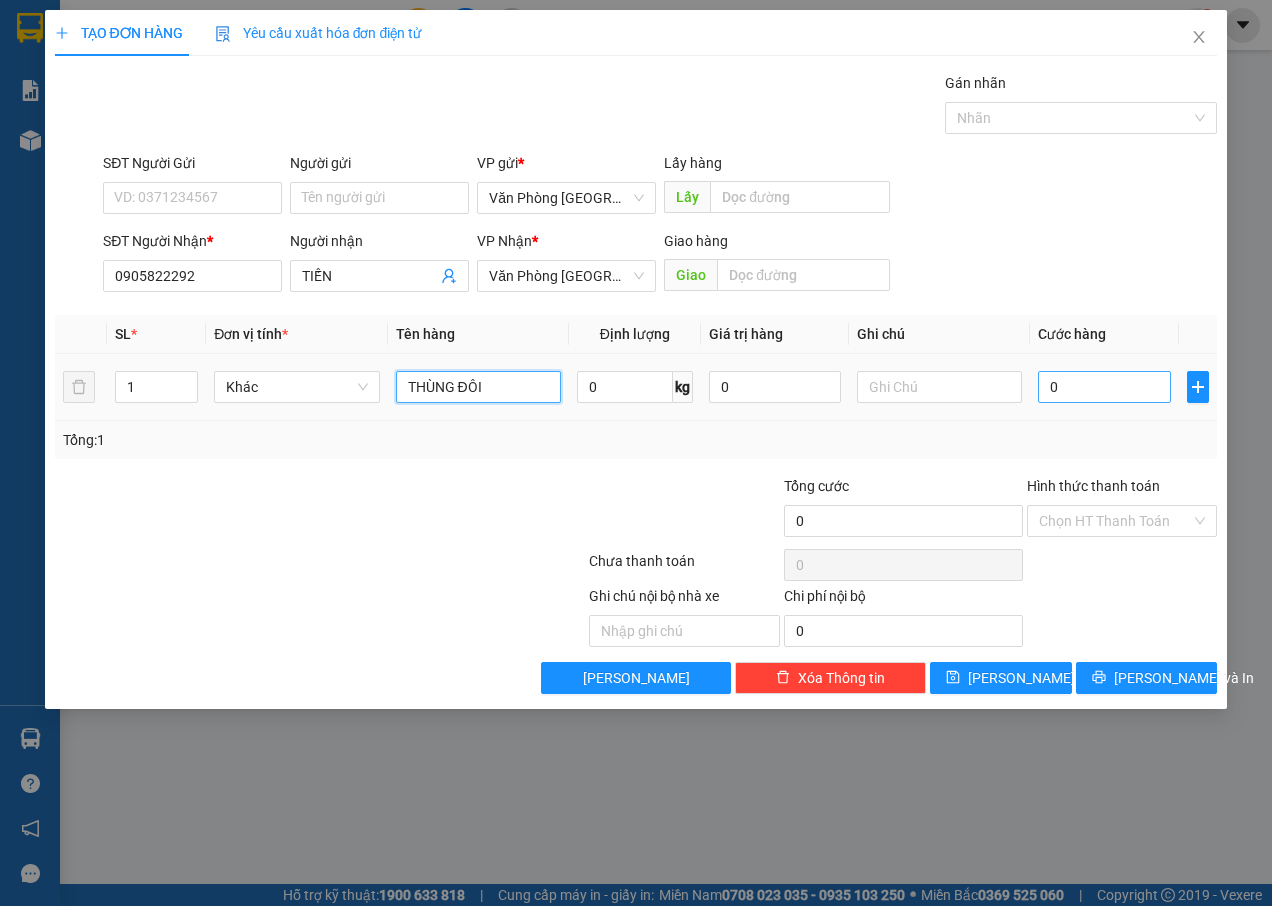 type on "THÙNG ĐÔI" 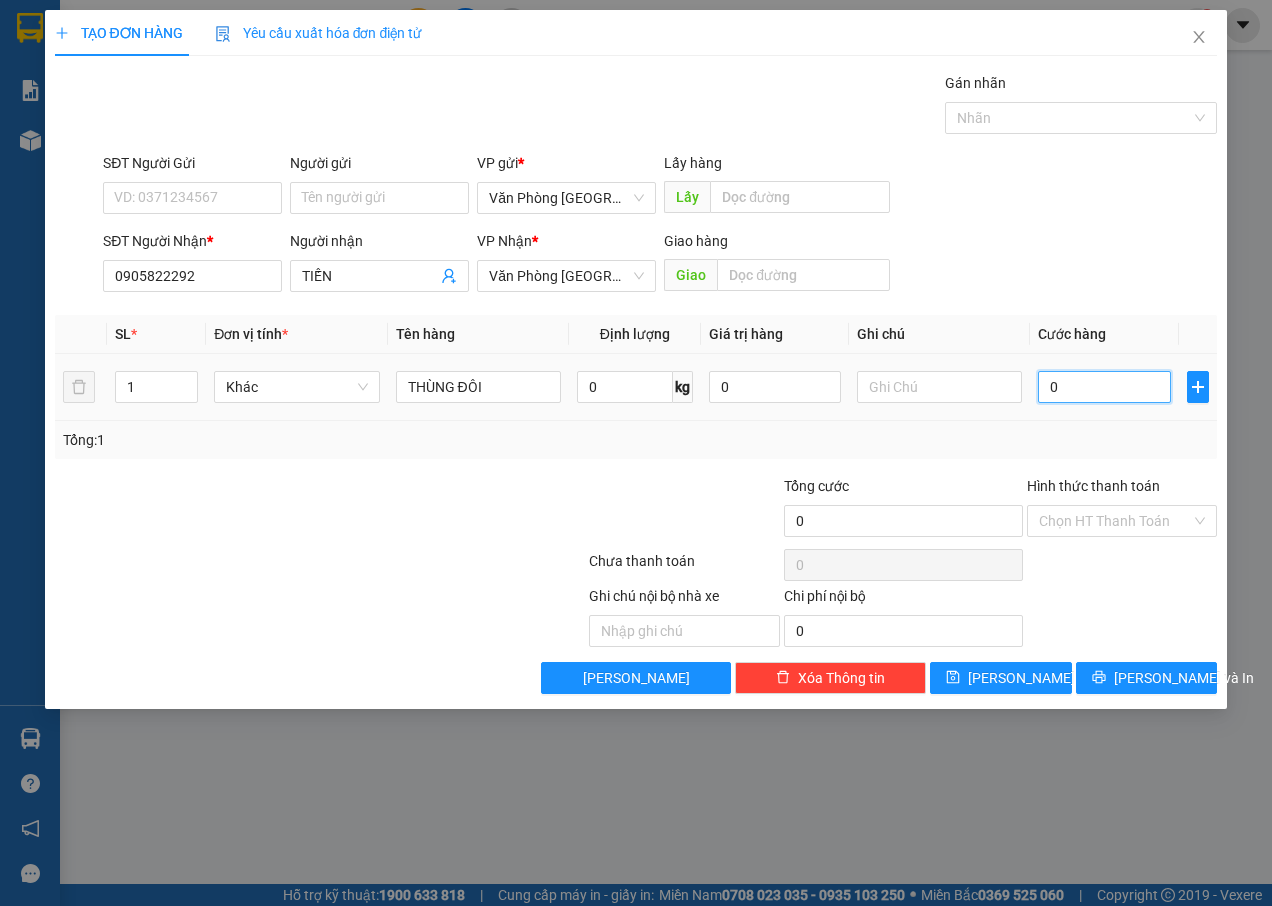 click on "0" at bounding box center [1104, 387] 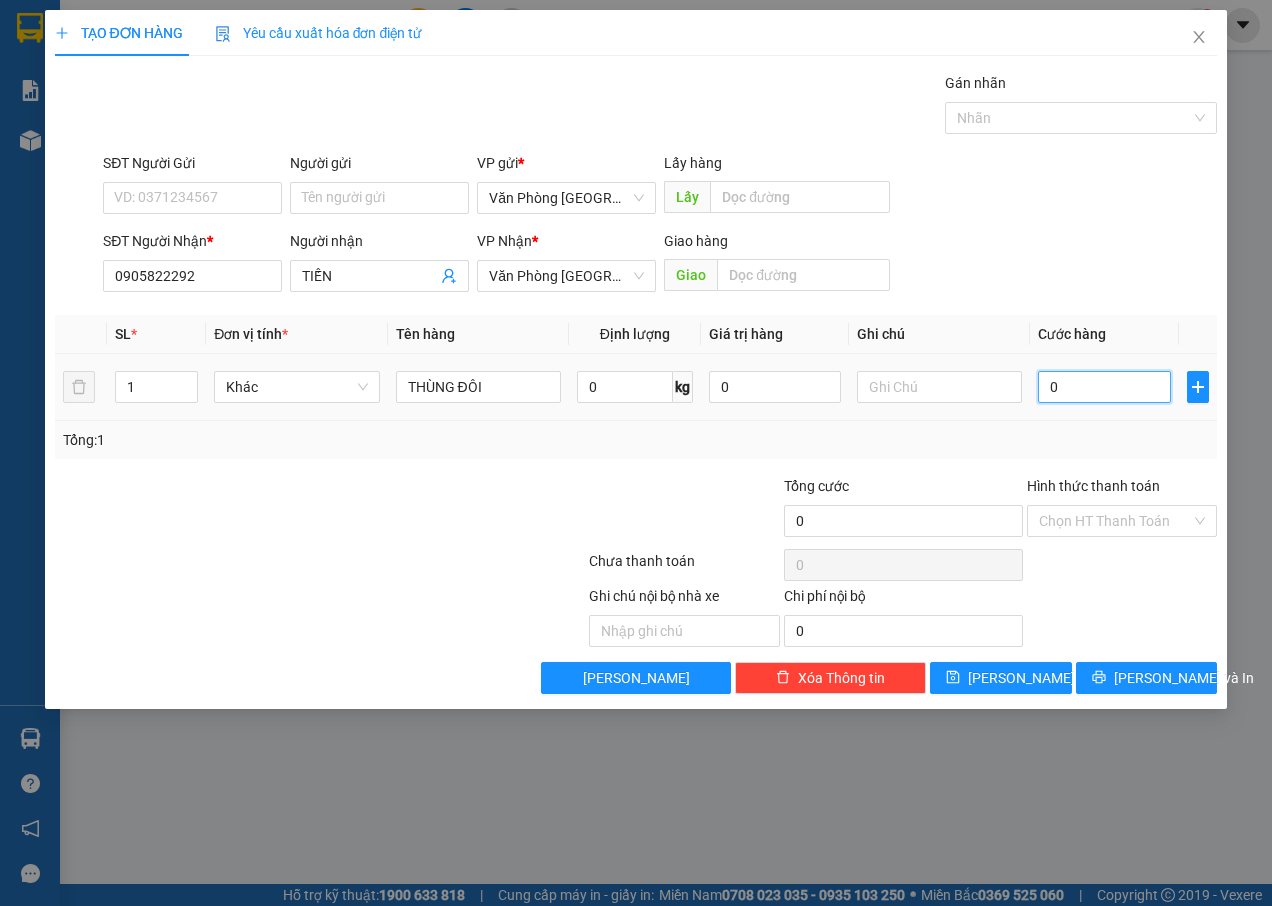 type on "7" 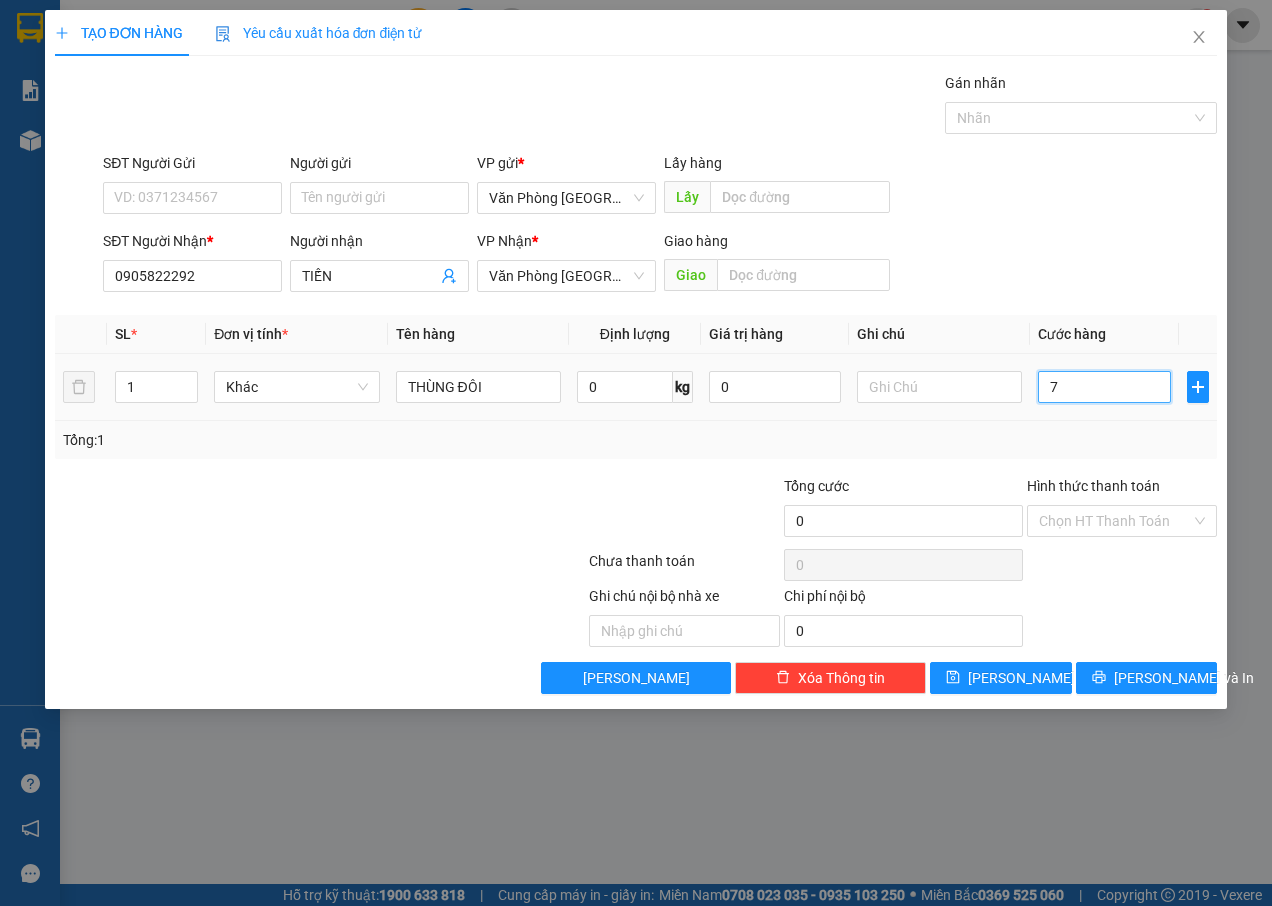 type on "7" 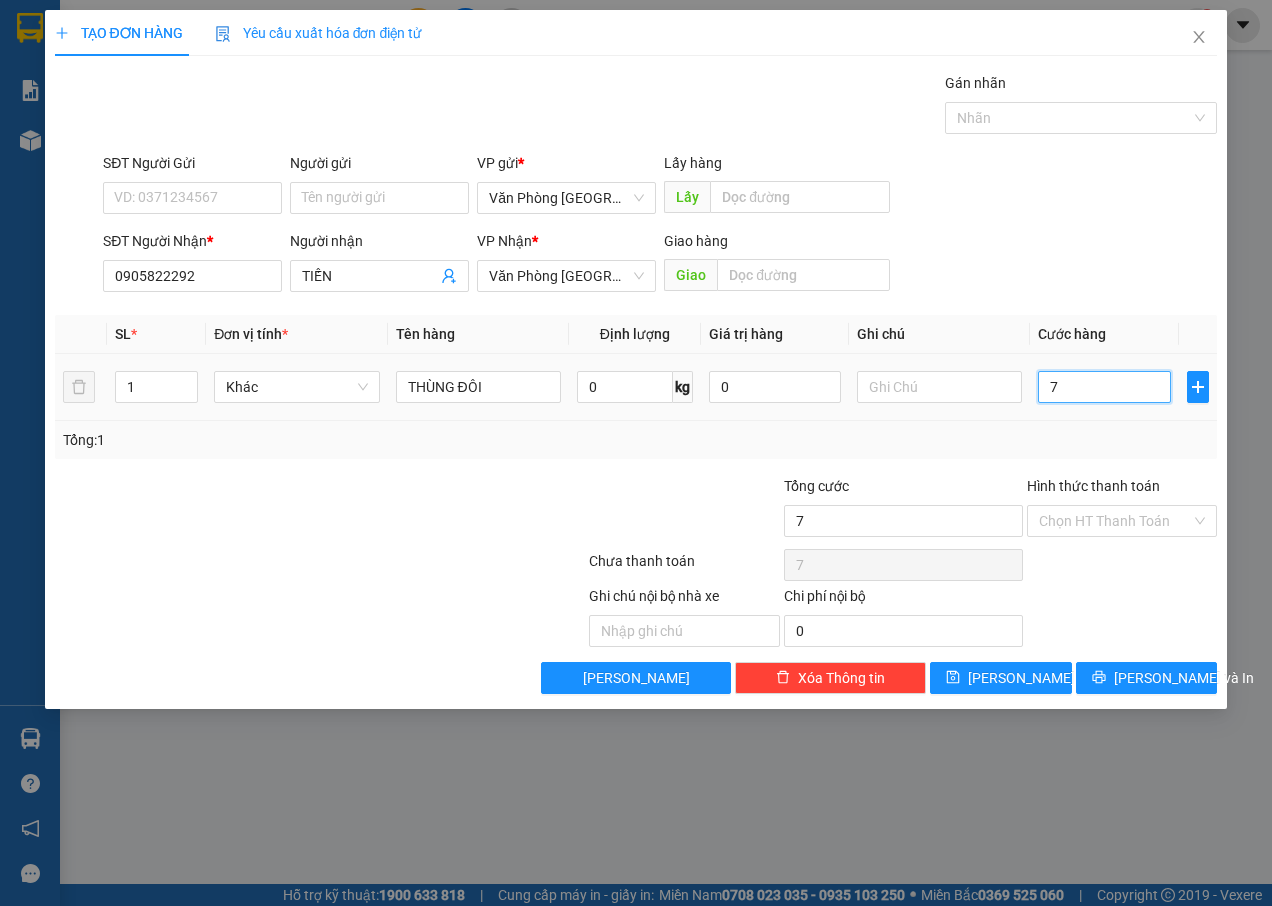 type on "70" 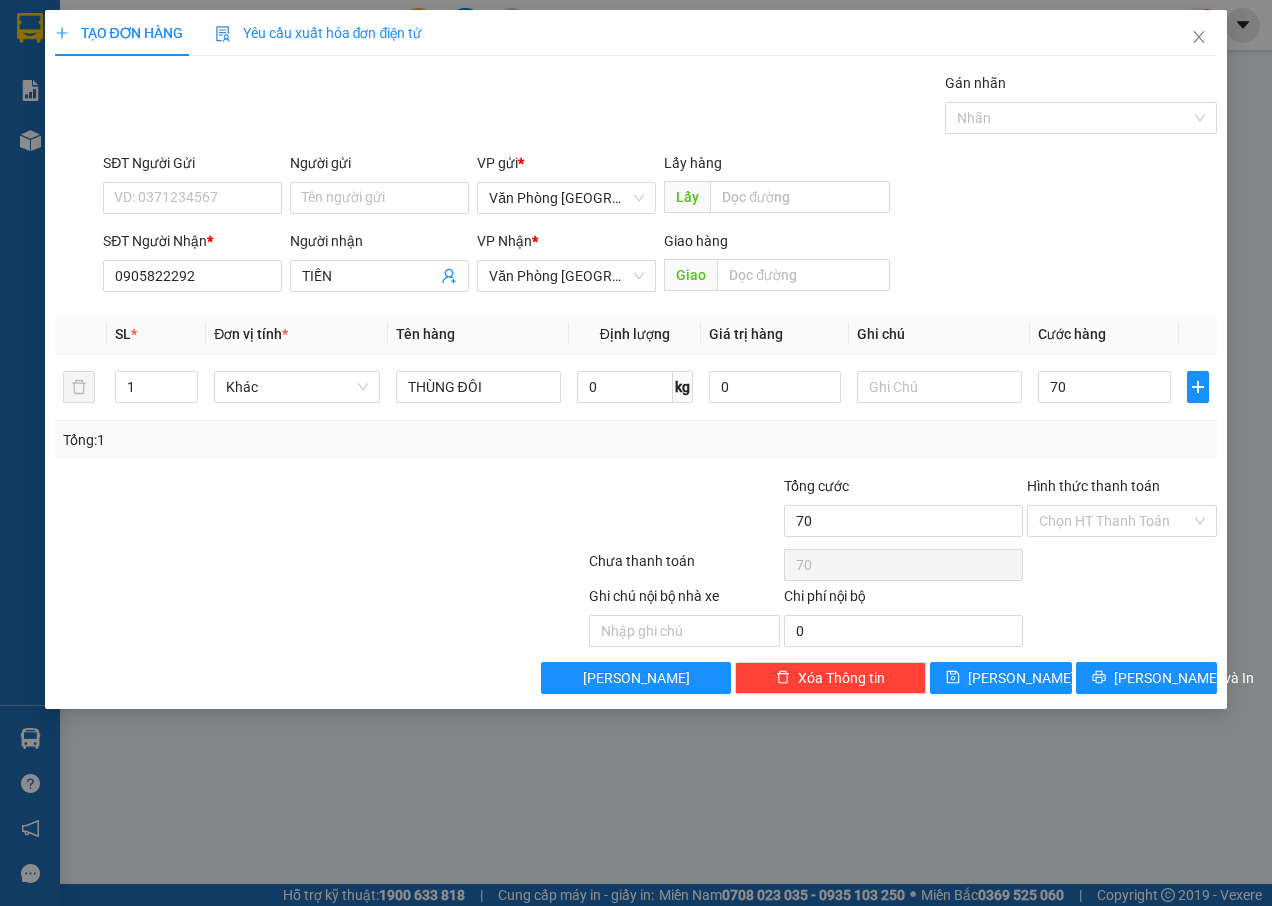 type on "70.000" 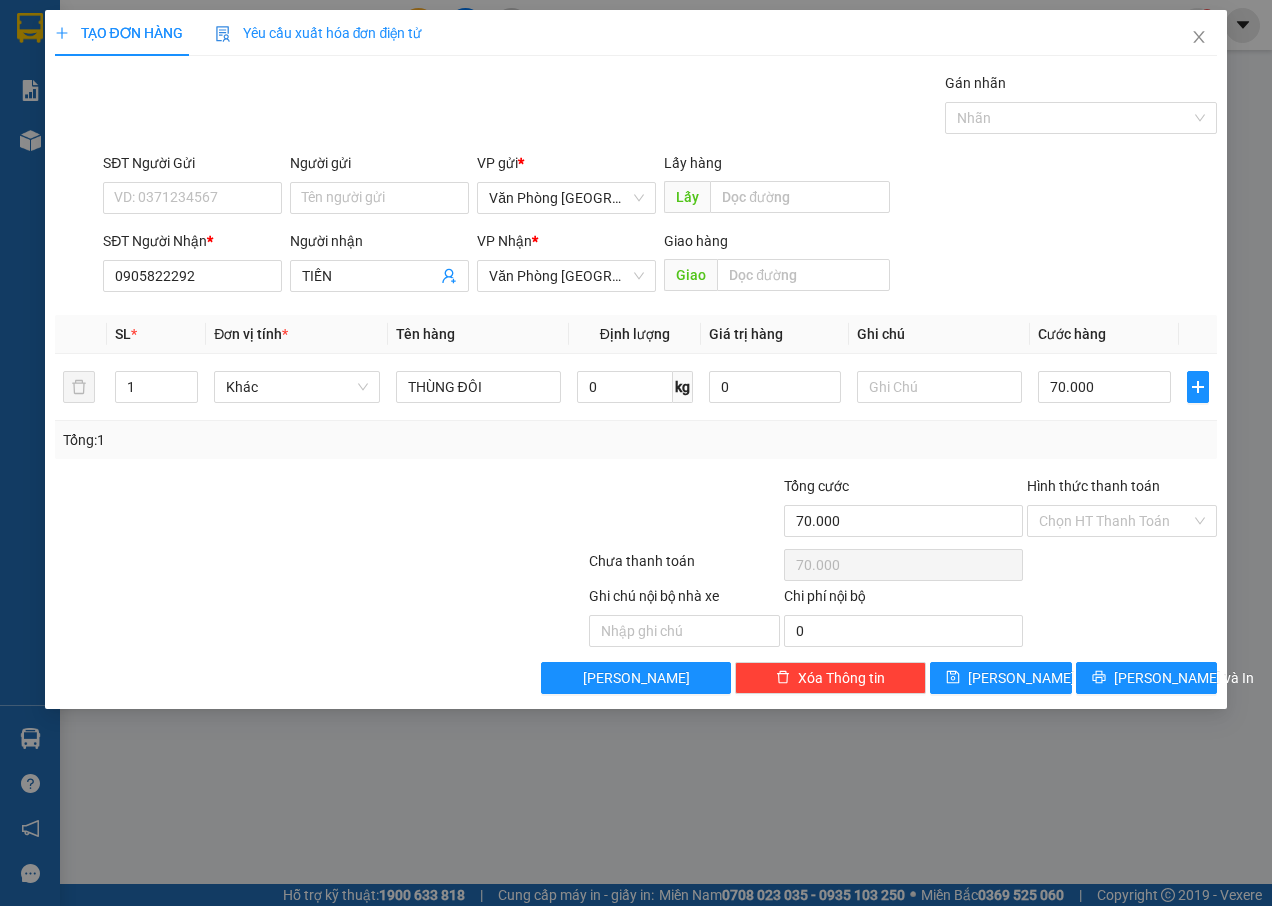 click on "Tổng:  1" at bounding box center (636, 440) 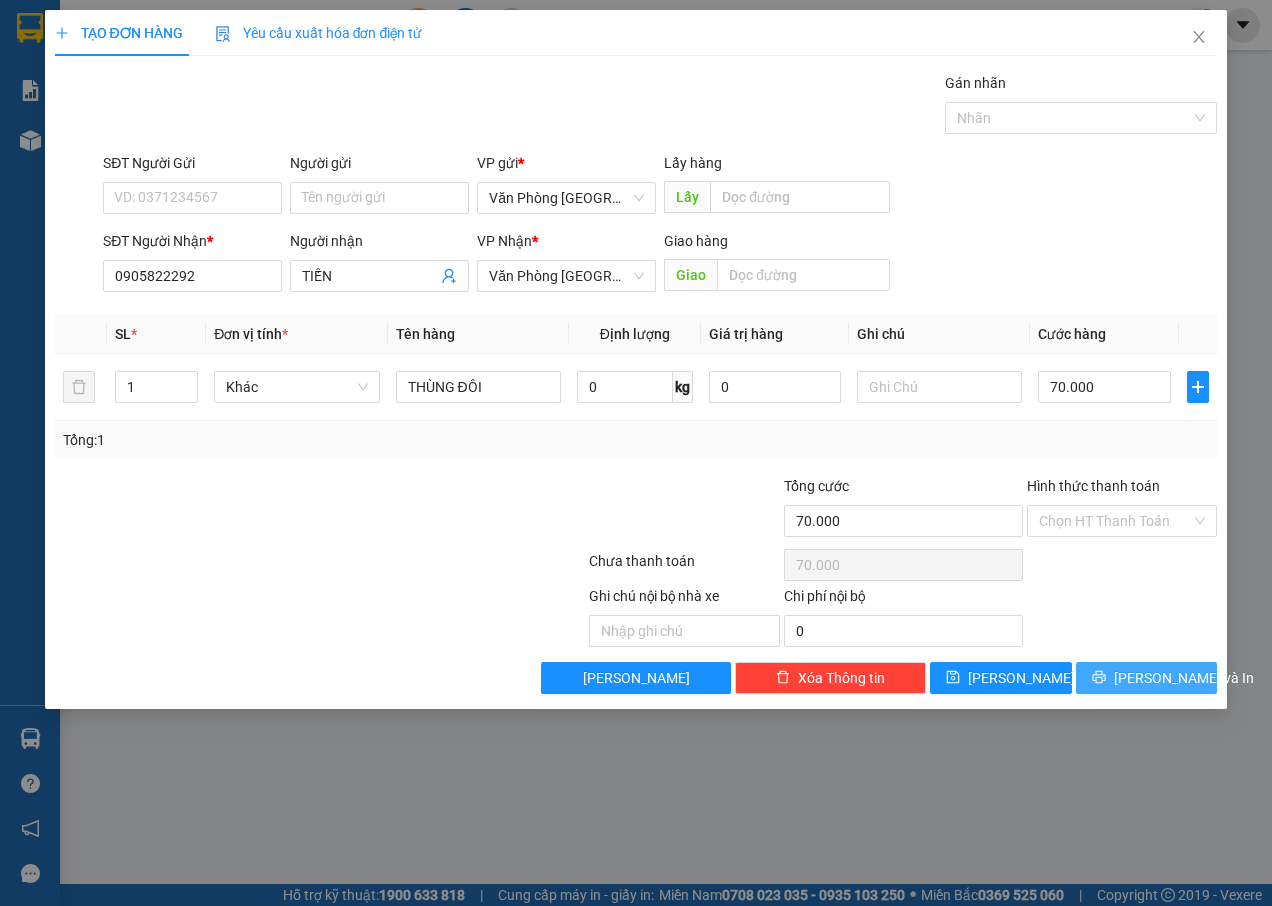 click on "[PERSON_NAME] và In" at bounding box center (1184, 678) 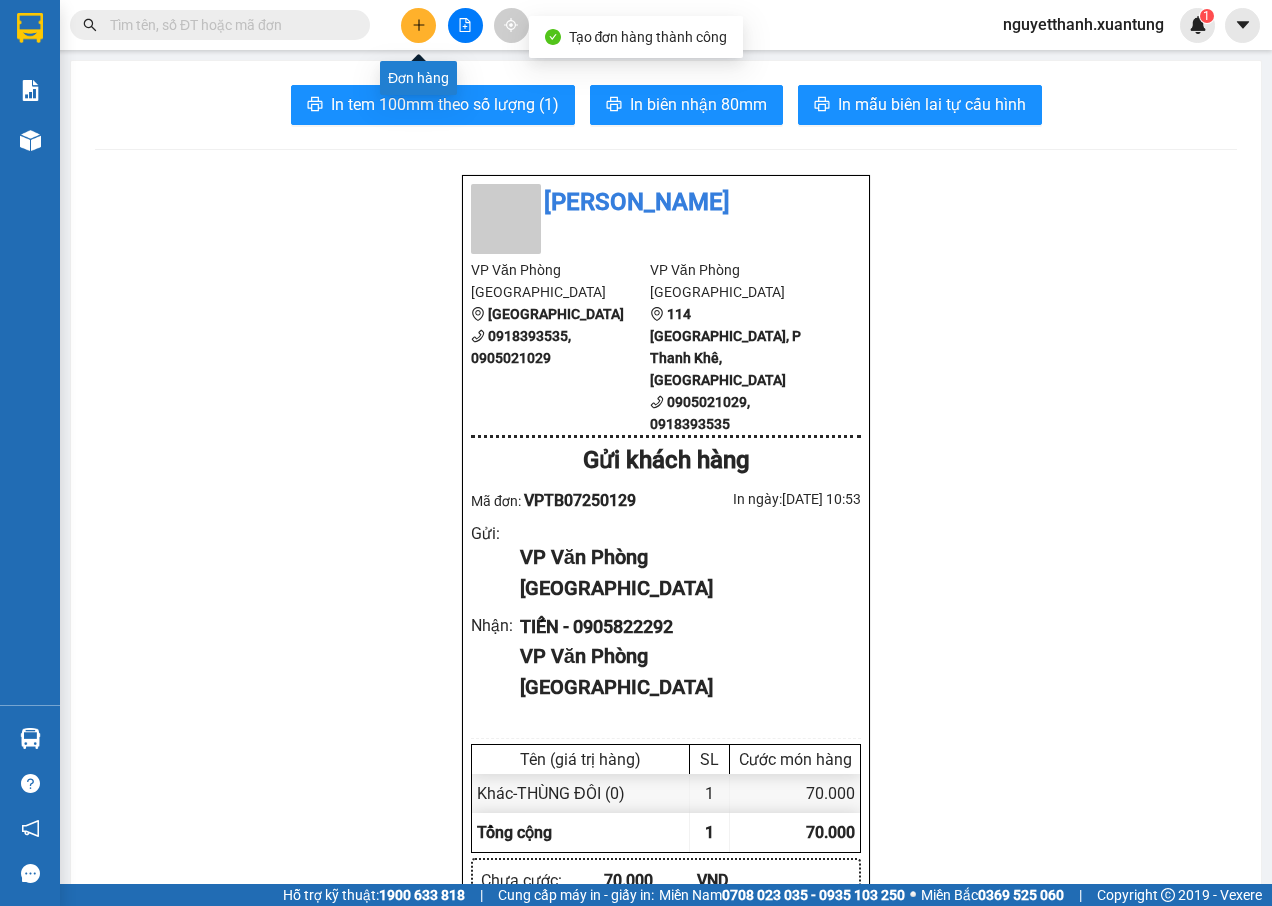 click 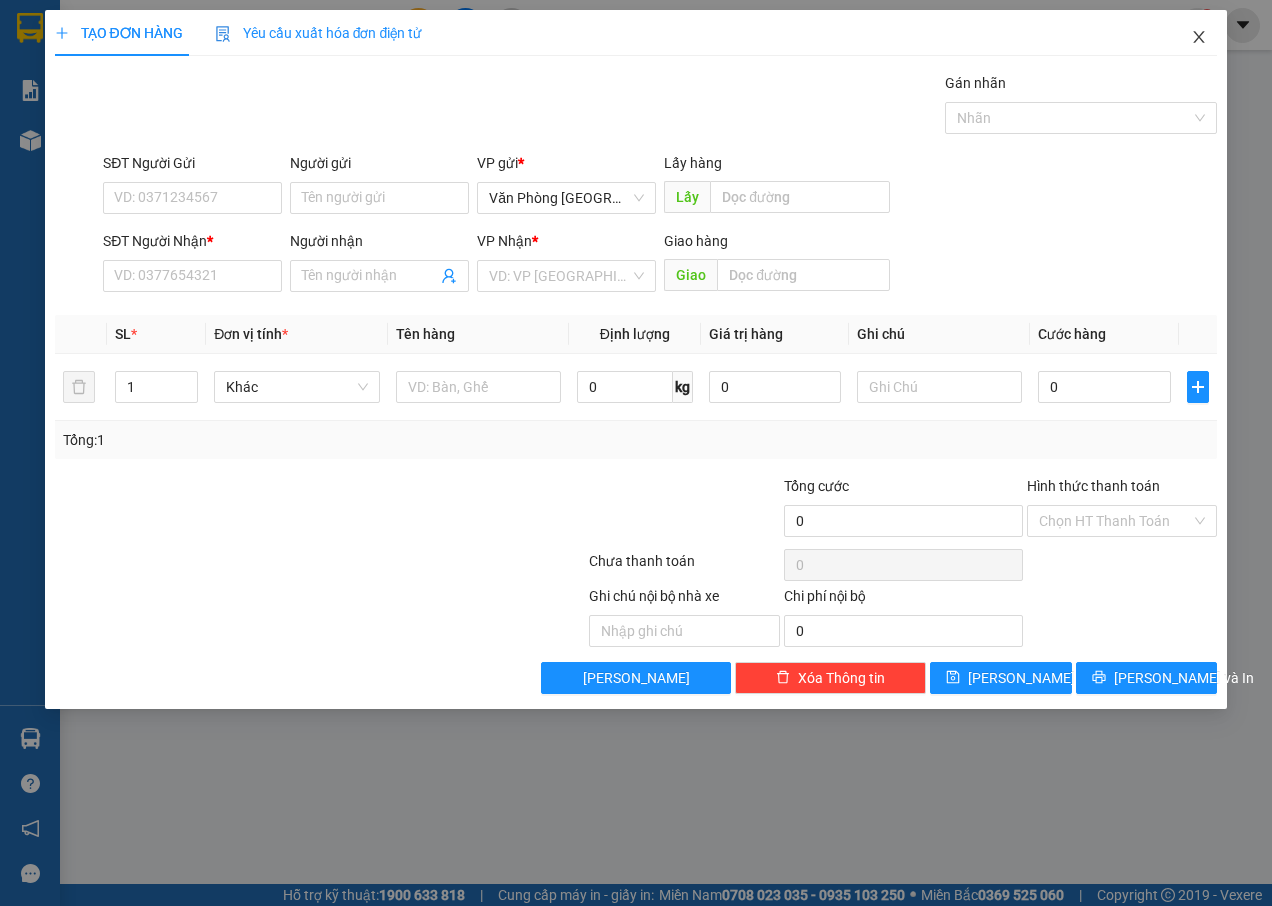 click 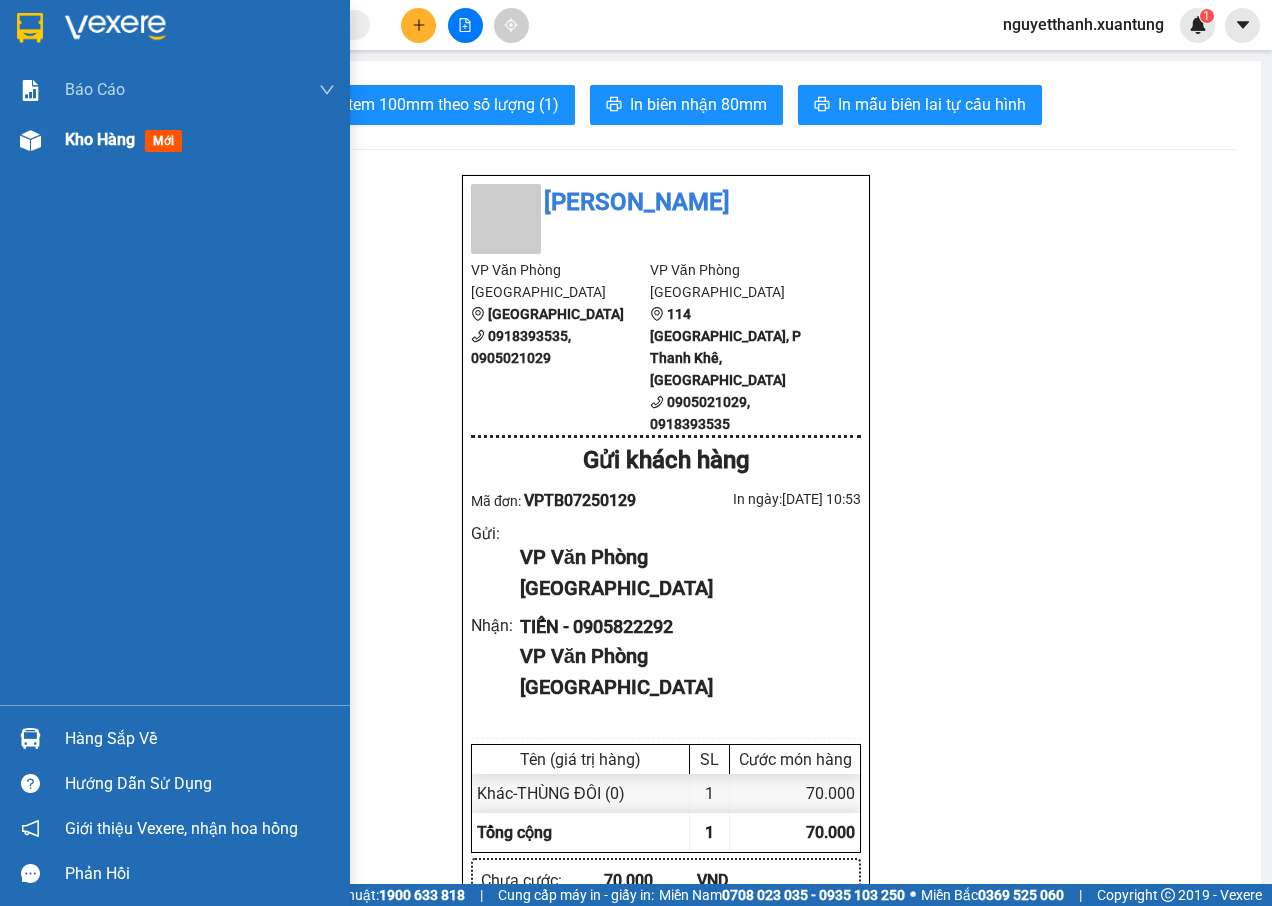 click on "mới" at bounding box center (163, 141) 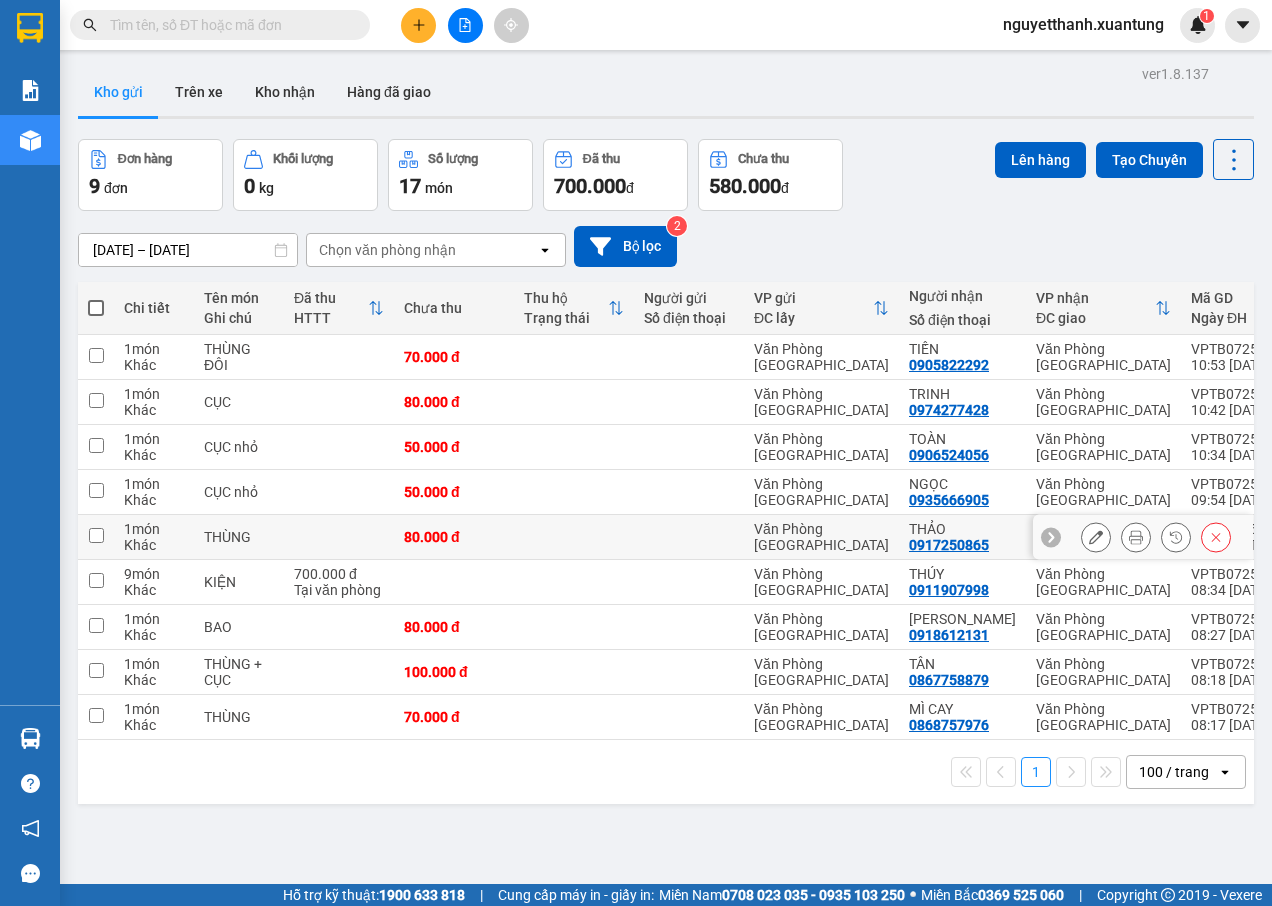 scroll, scrollTop: 1, scrollLeft: 0, axis: vertical 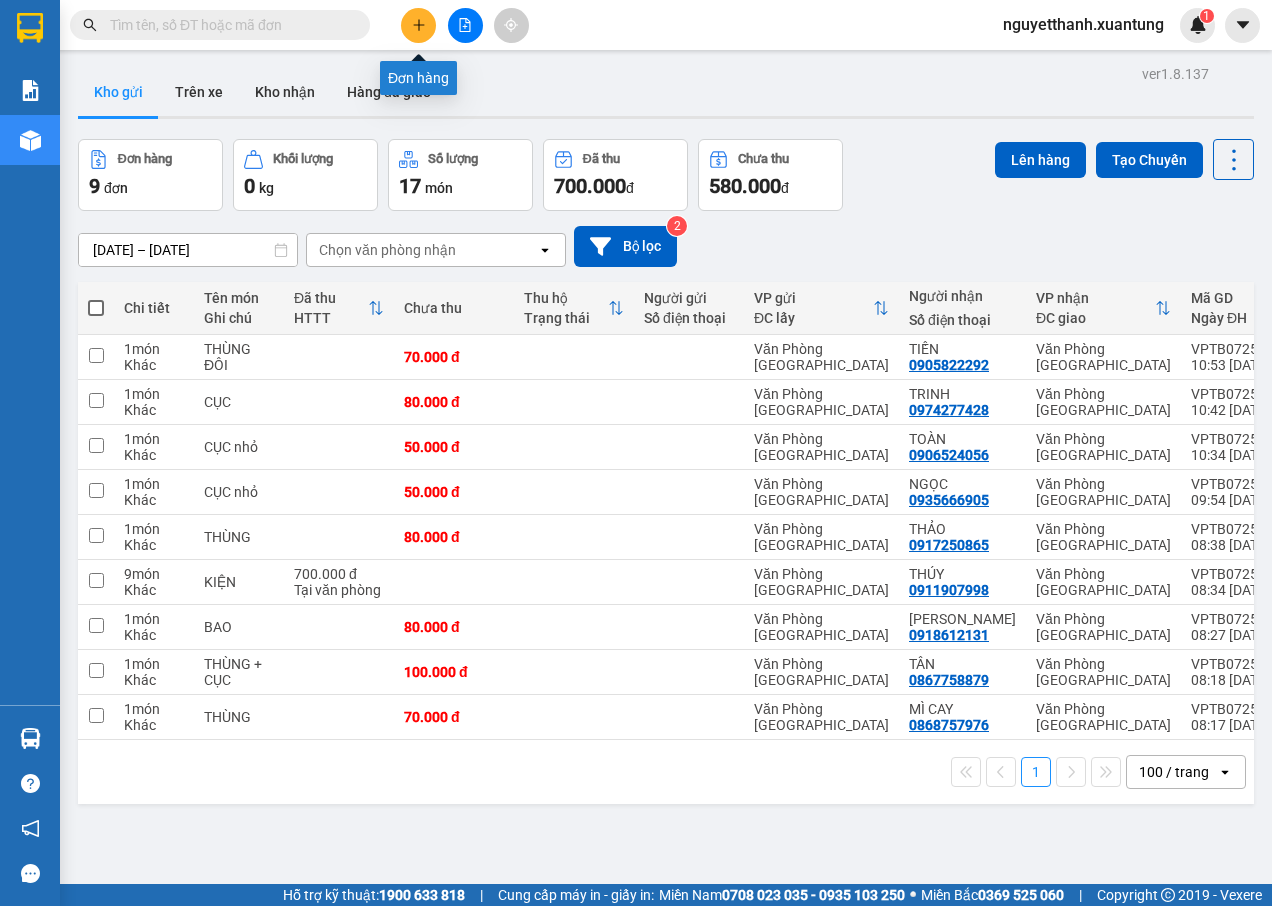 click 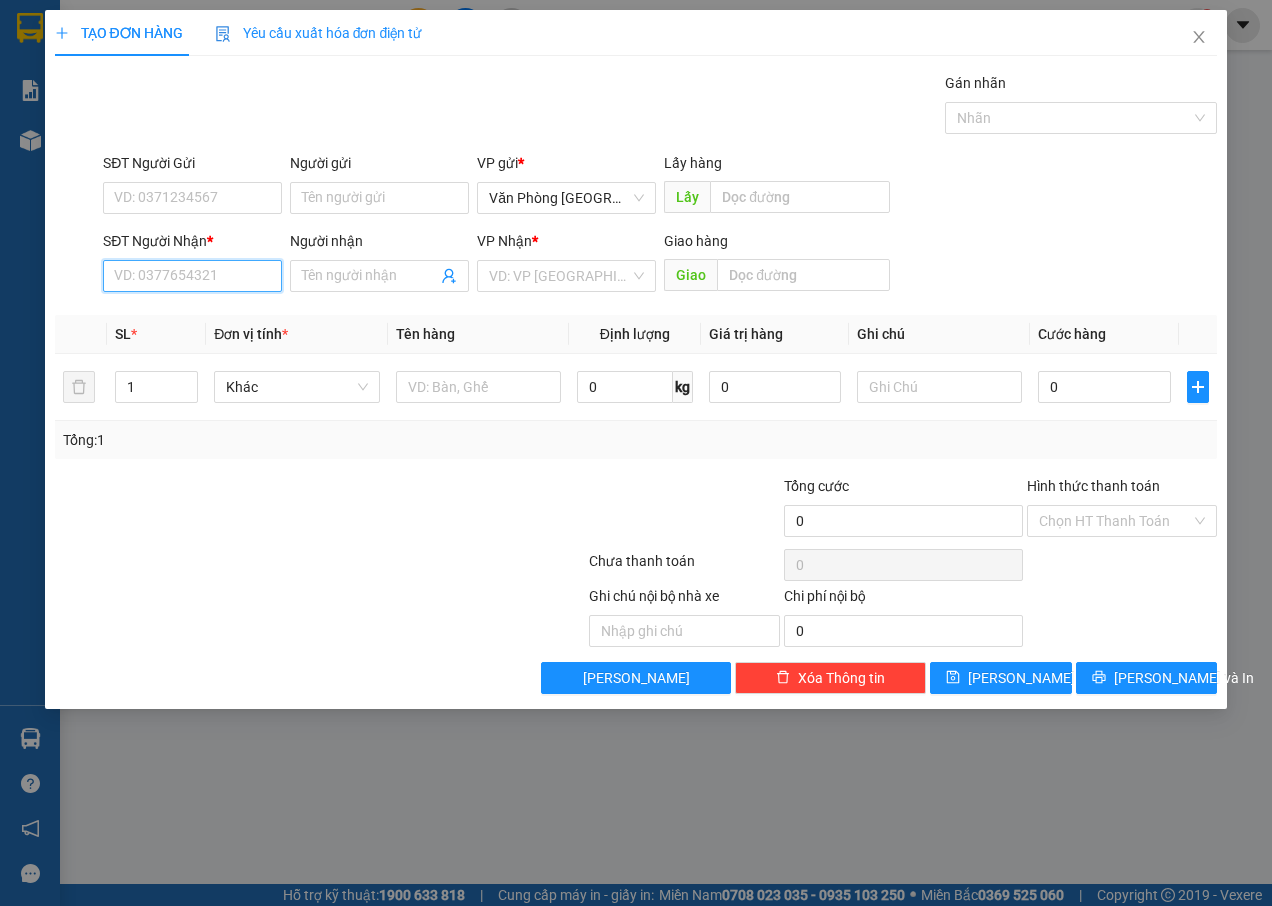 click on "SĐT Người Nhận  *" at bounding box center (192, 276) 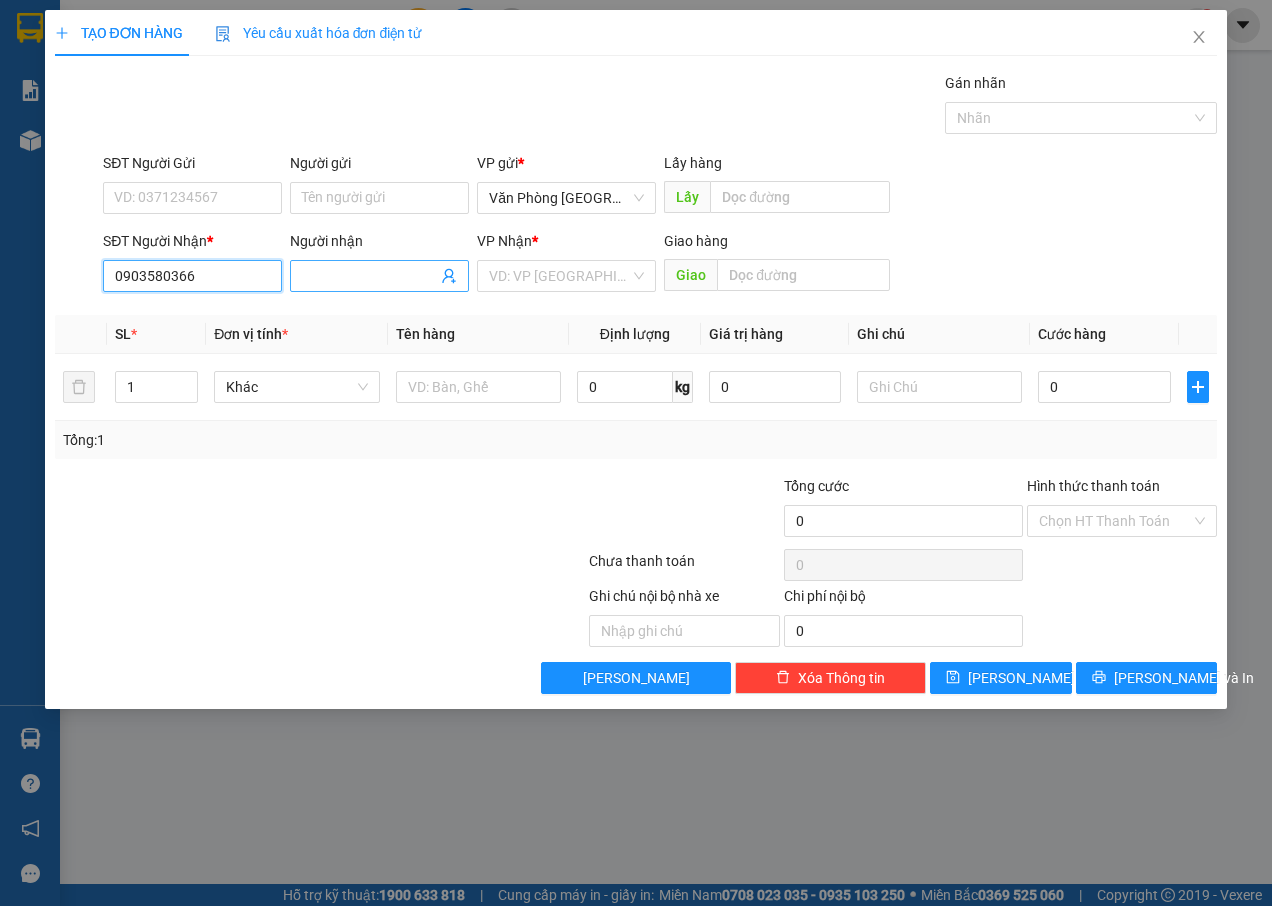 type on "0903580366" 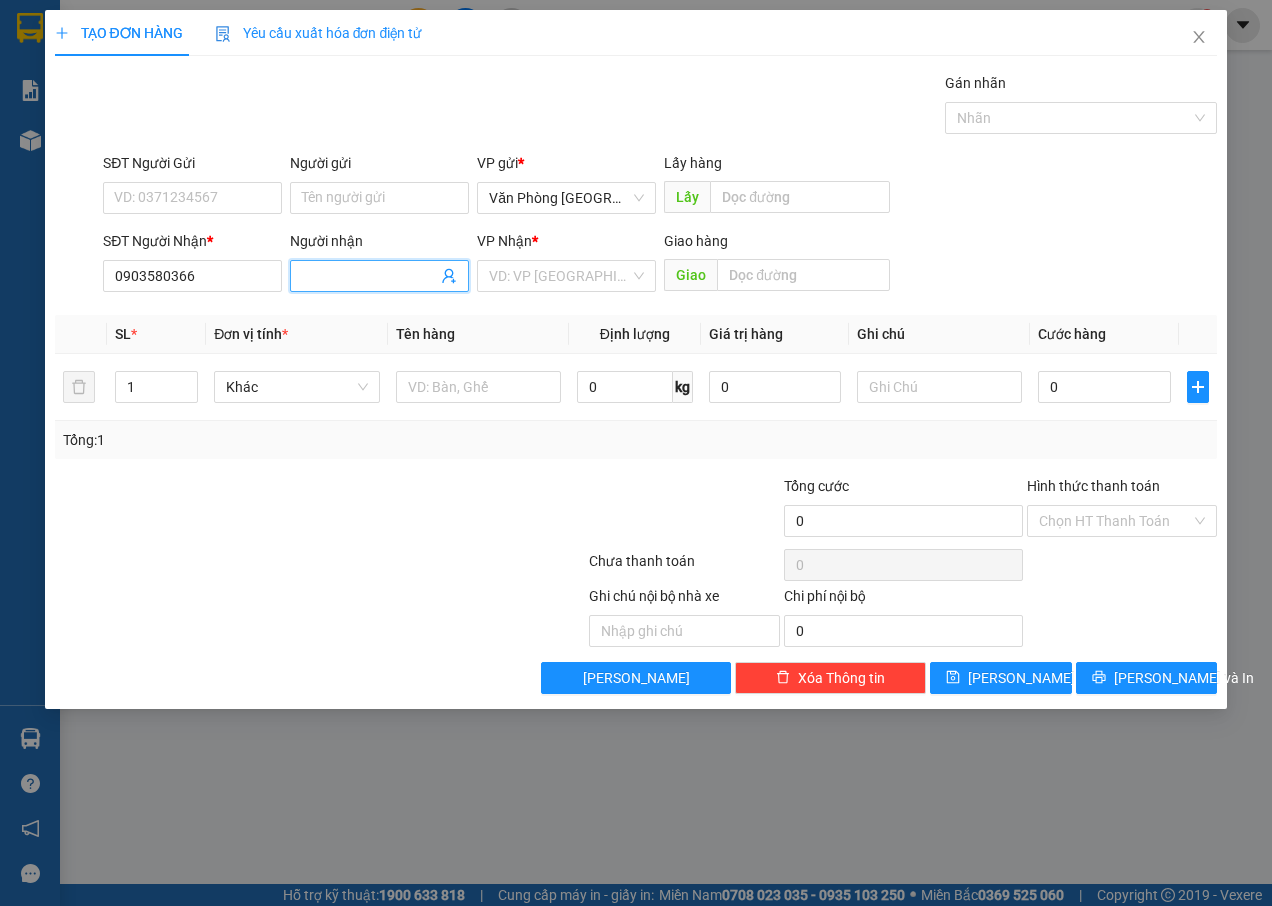 click on "Người nhận" at bounding box center (369, 276) 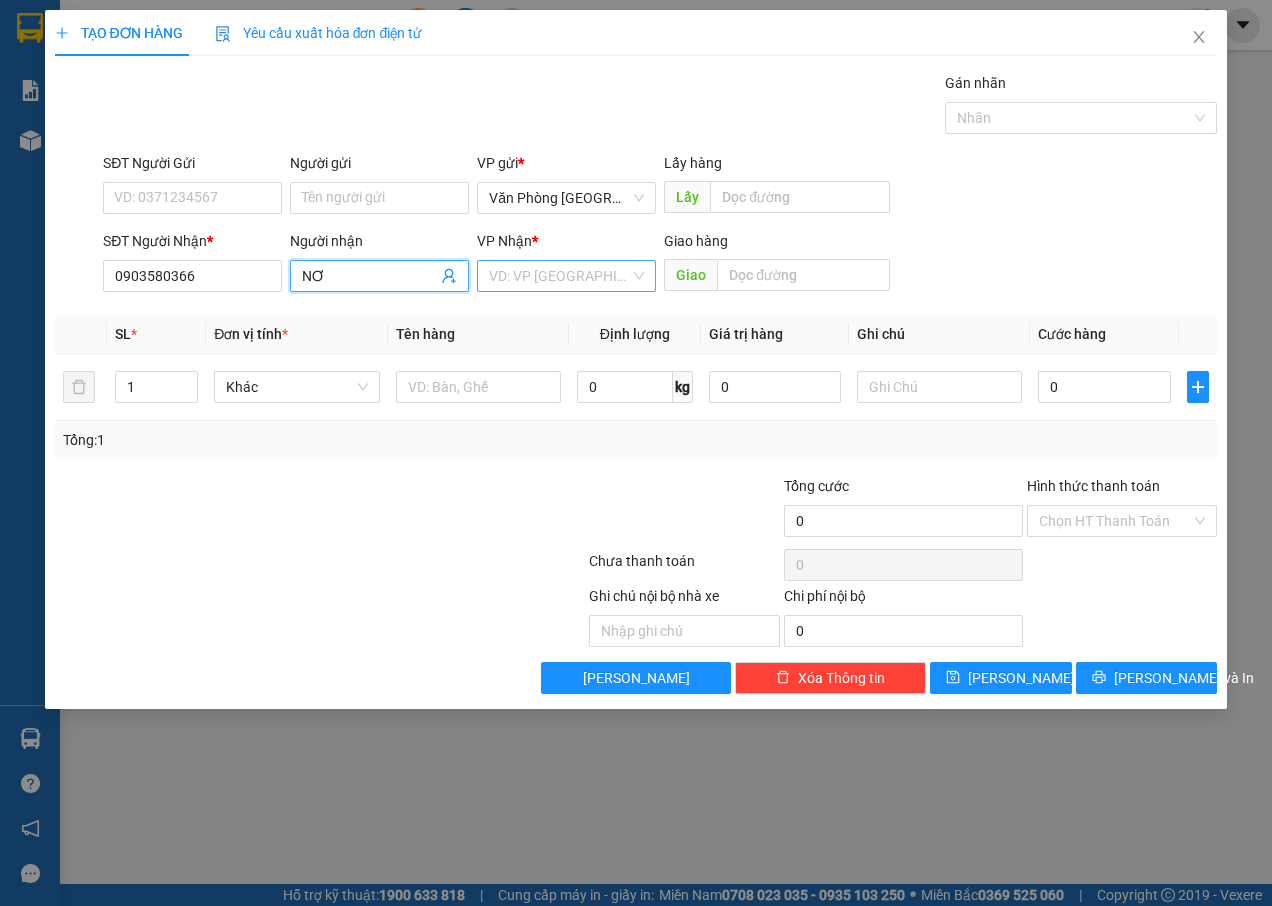 type on "NƠ" 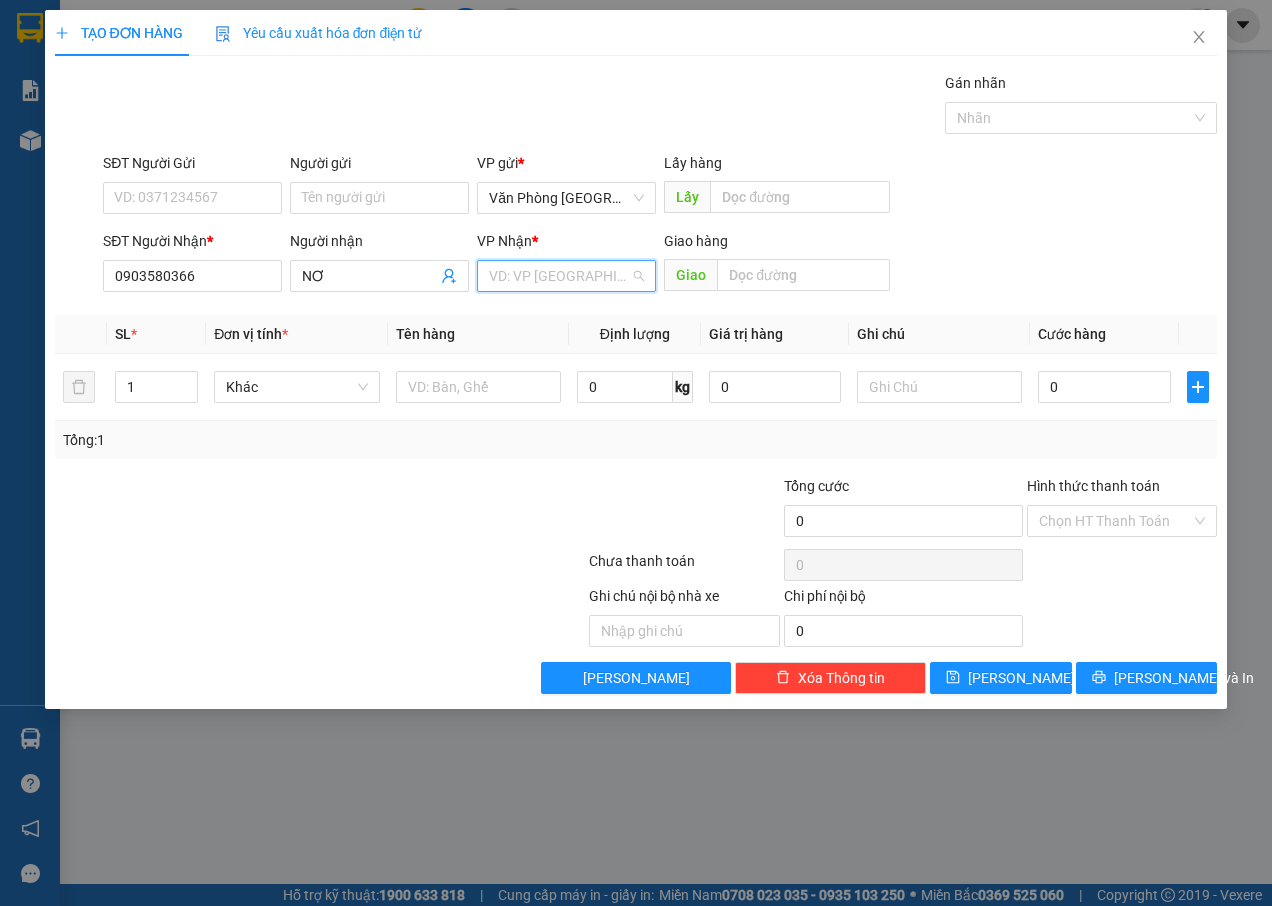 click at bounding box center [559, 276] 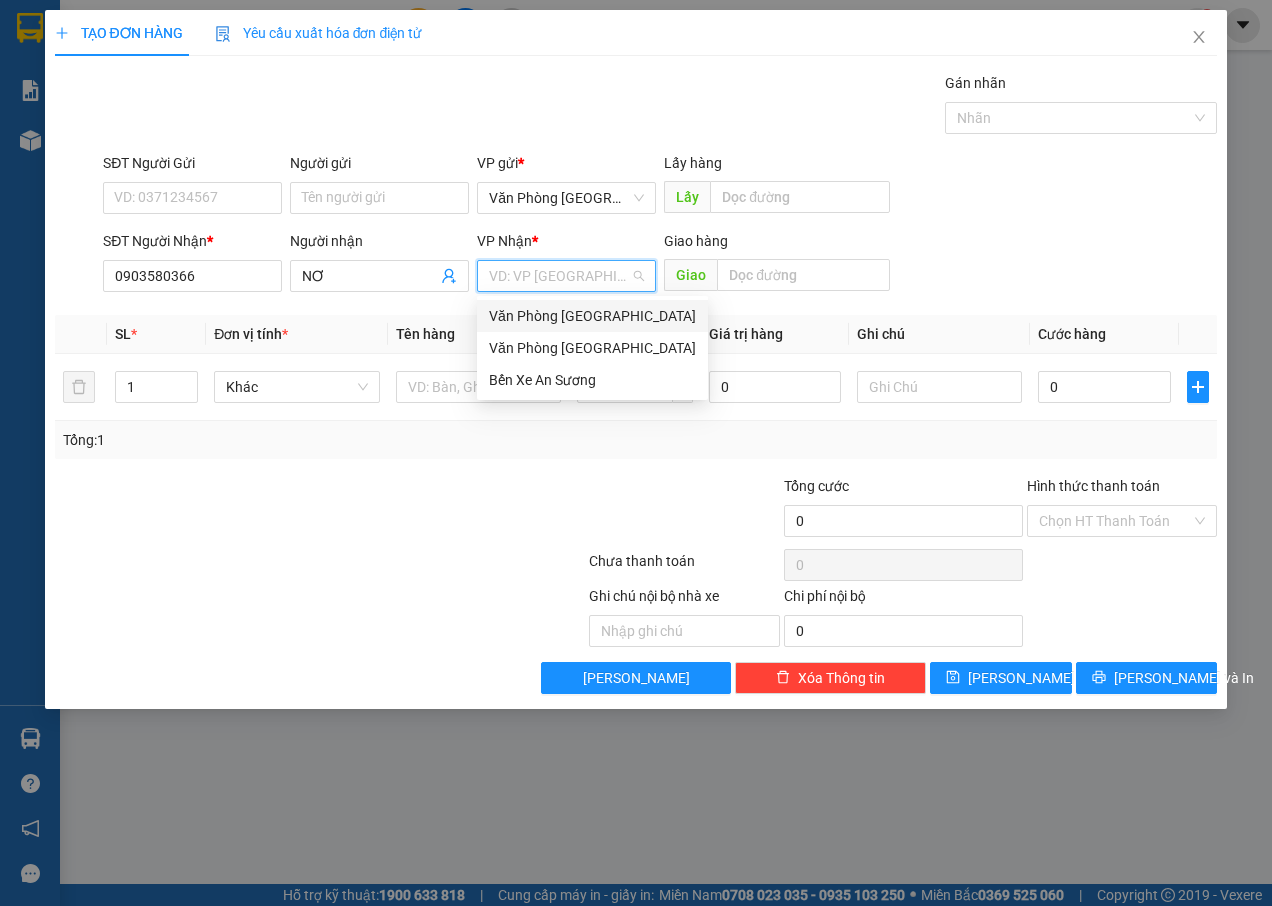 click on "Văn Phòng [GEOGRAPHIC_DATA]" at bounding box center (592, 316) 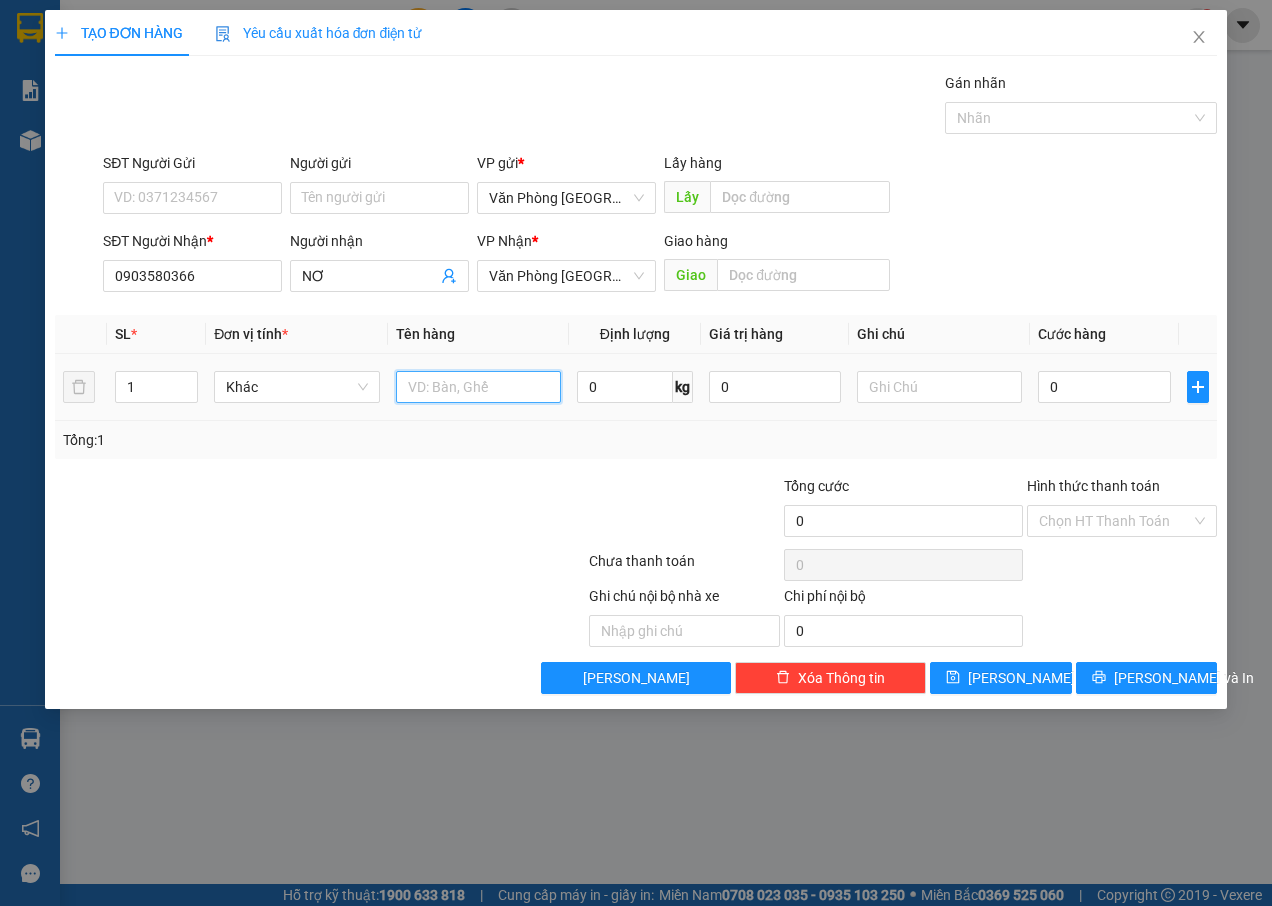 click at bounding box center (478, 387) 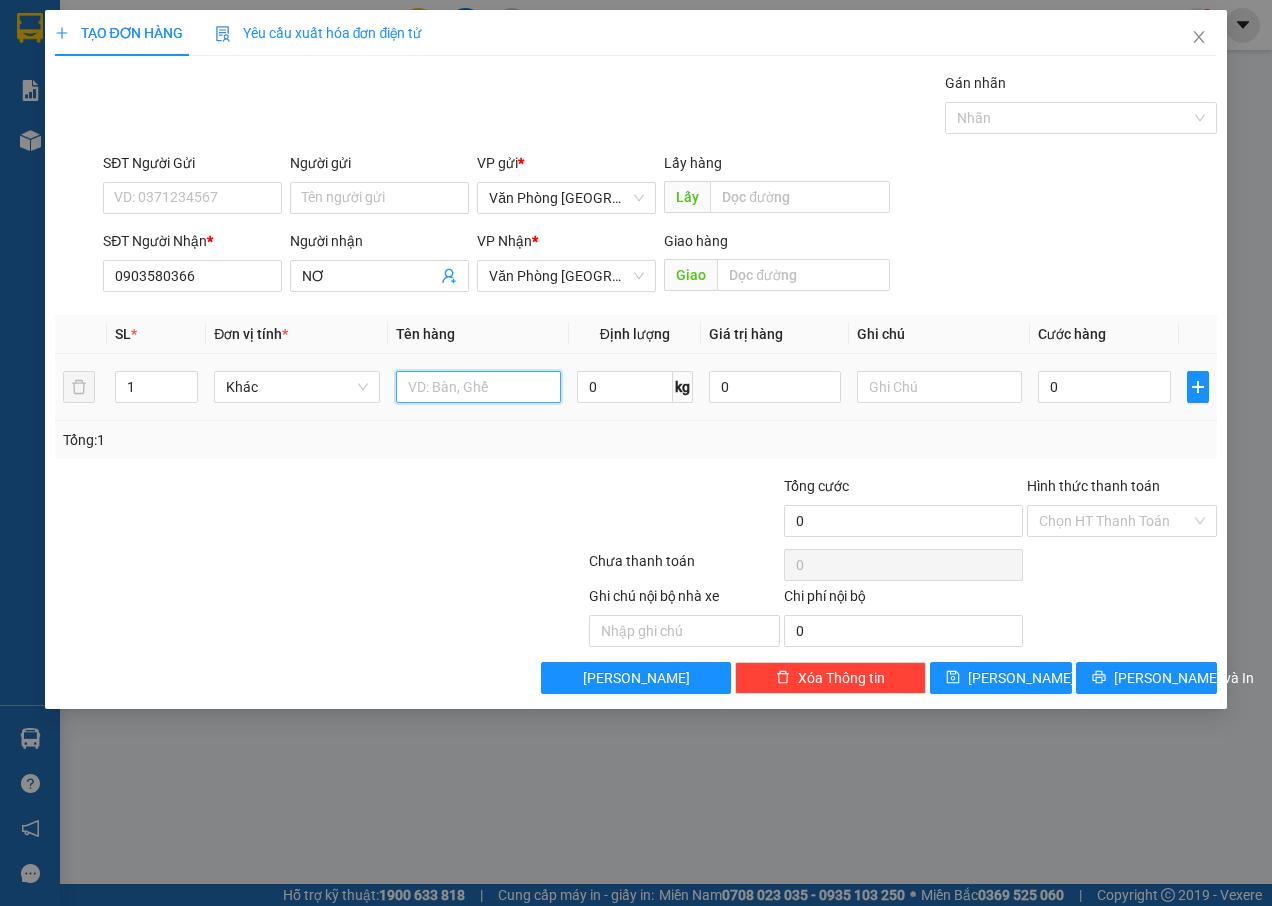 click at bounding box center (478, 387) 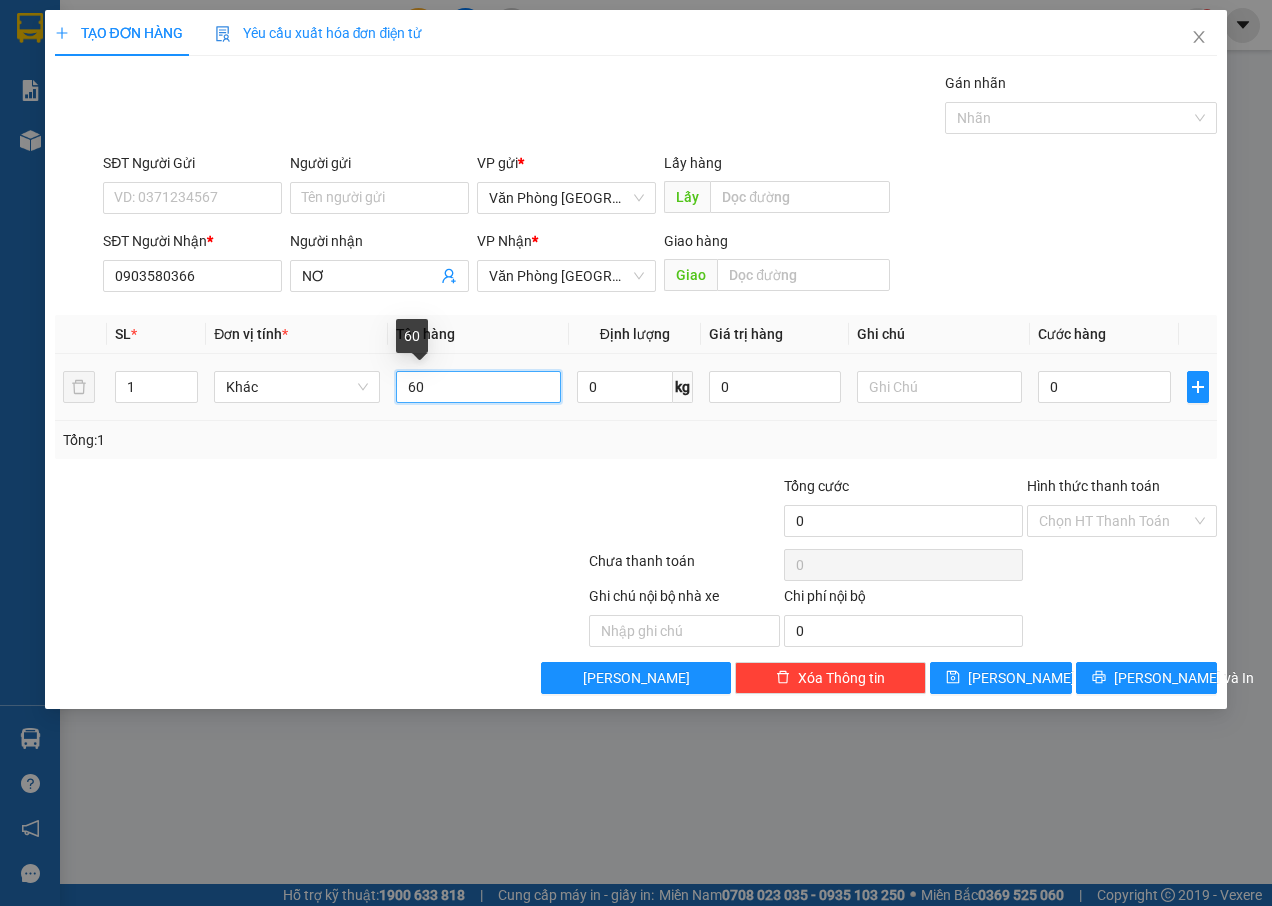 click on "60" at bounding box center (478, 387) 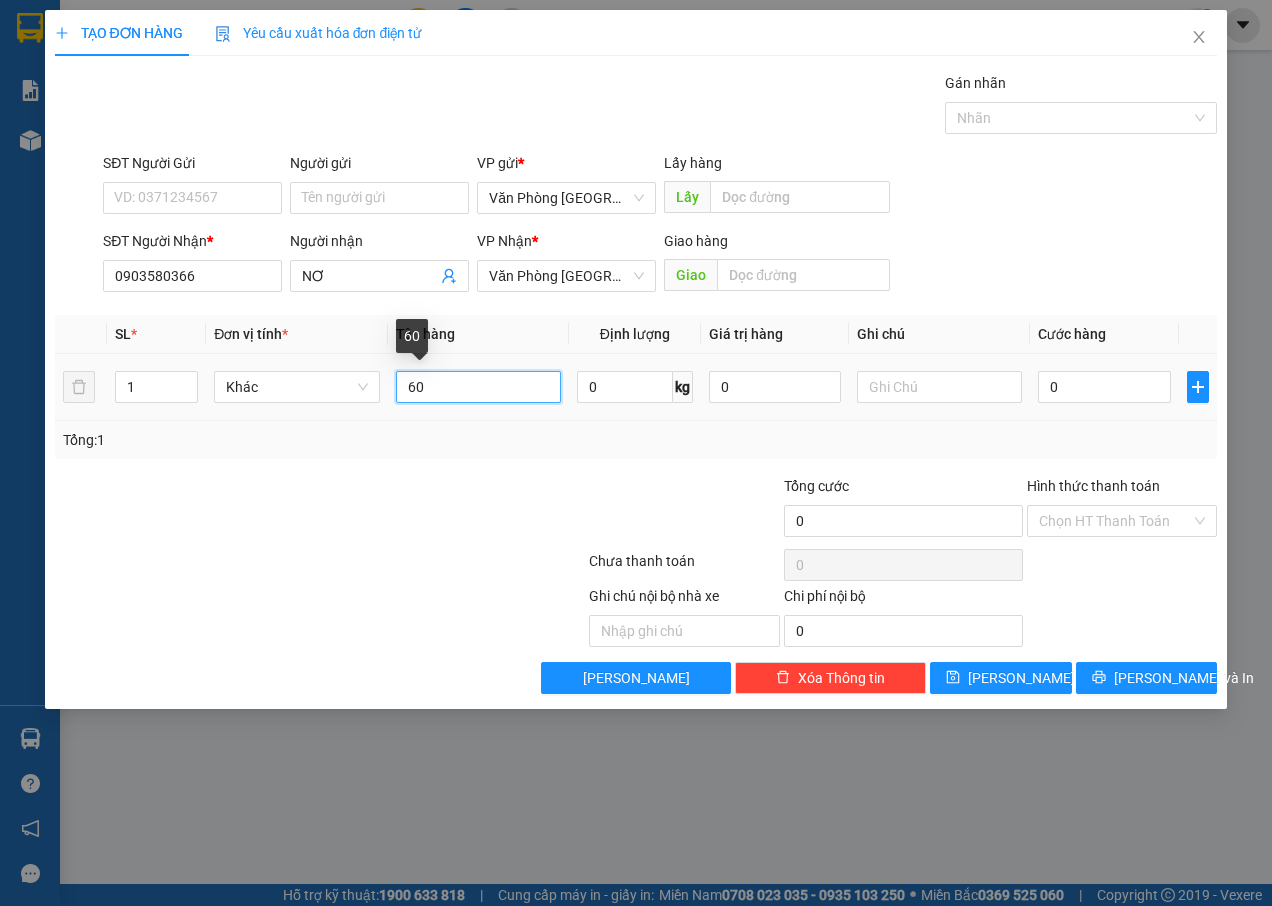 type on "6" 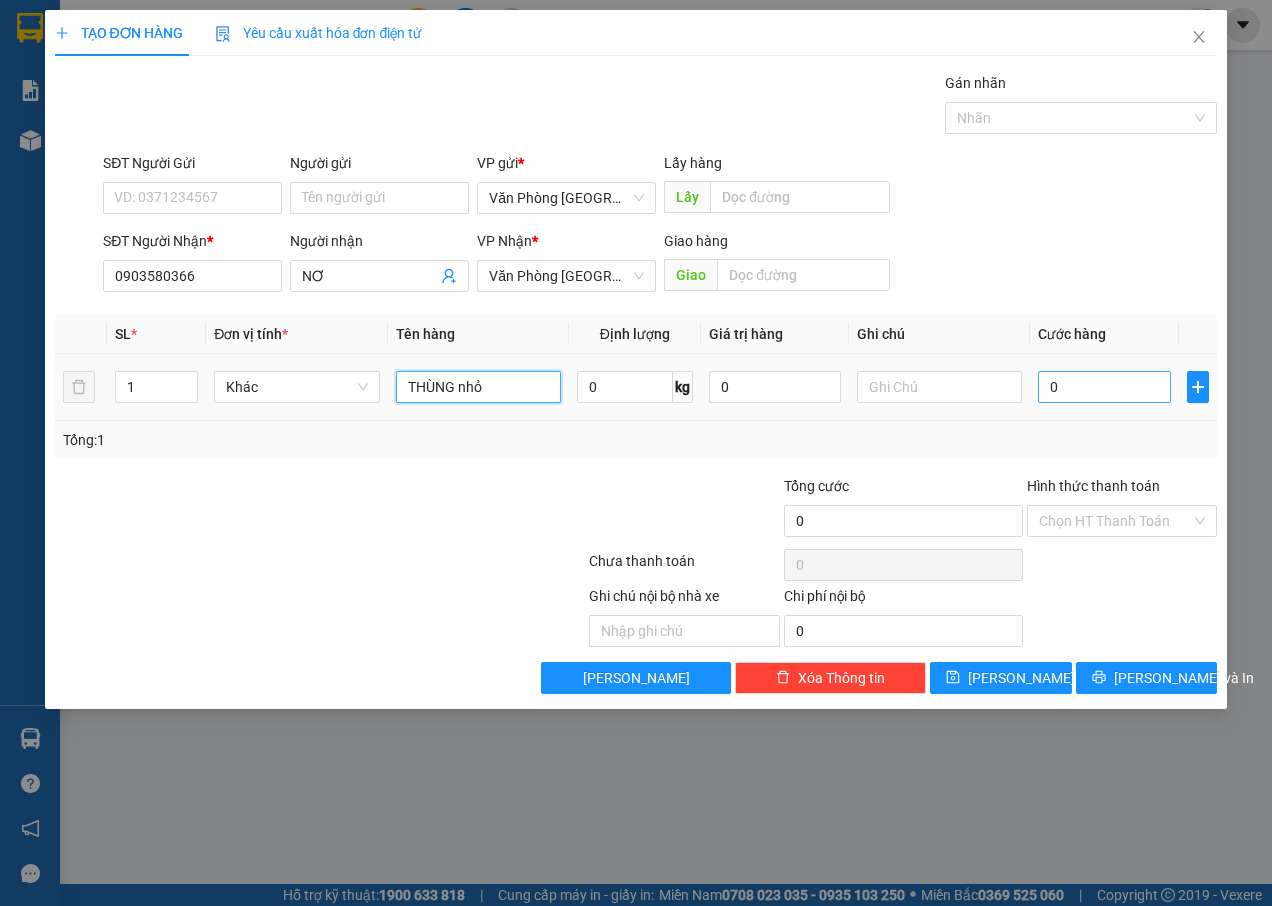 type on "THÙNG nhỏ" 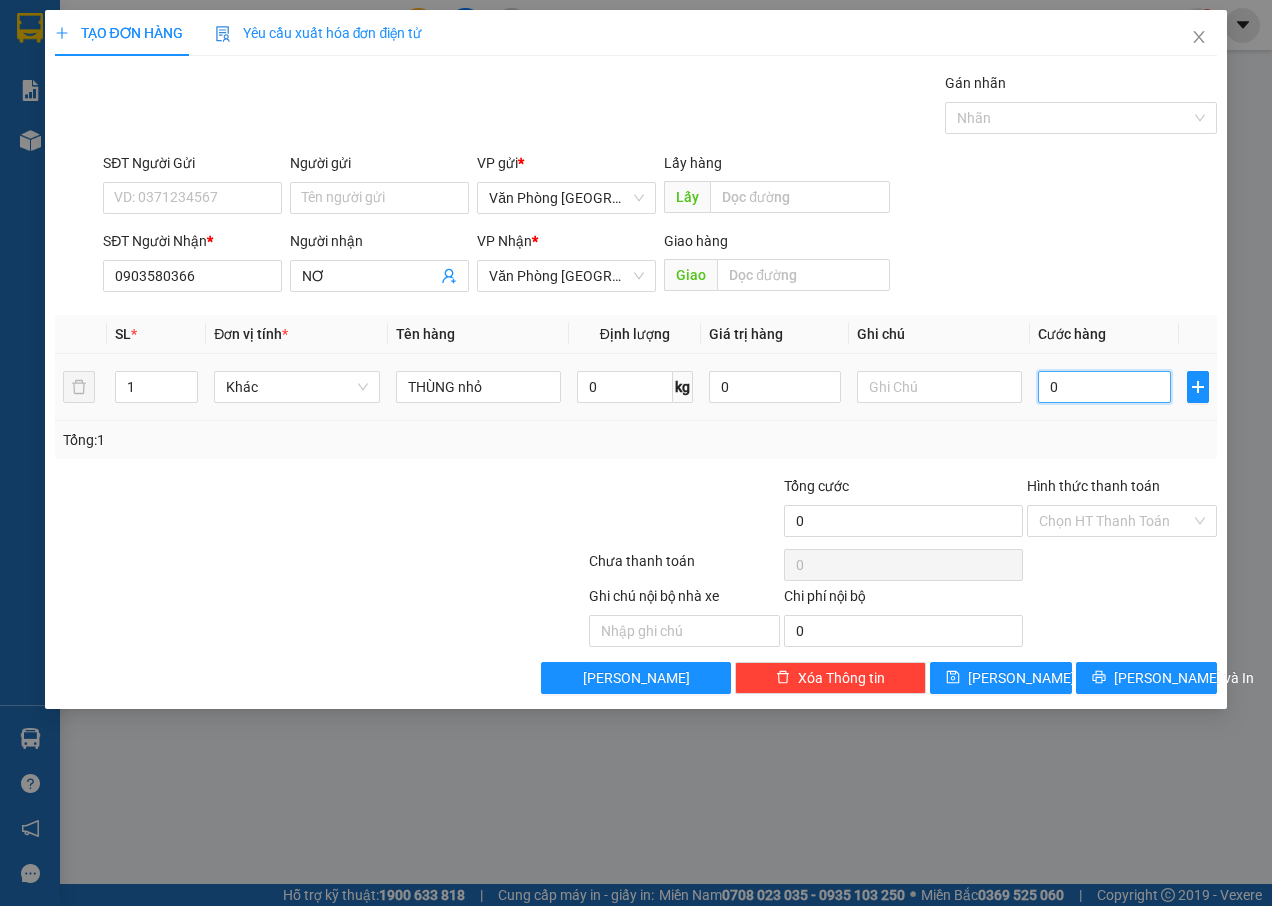 click on "0" at bounding box center (1104, 387) 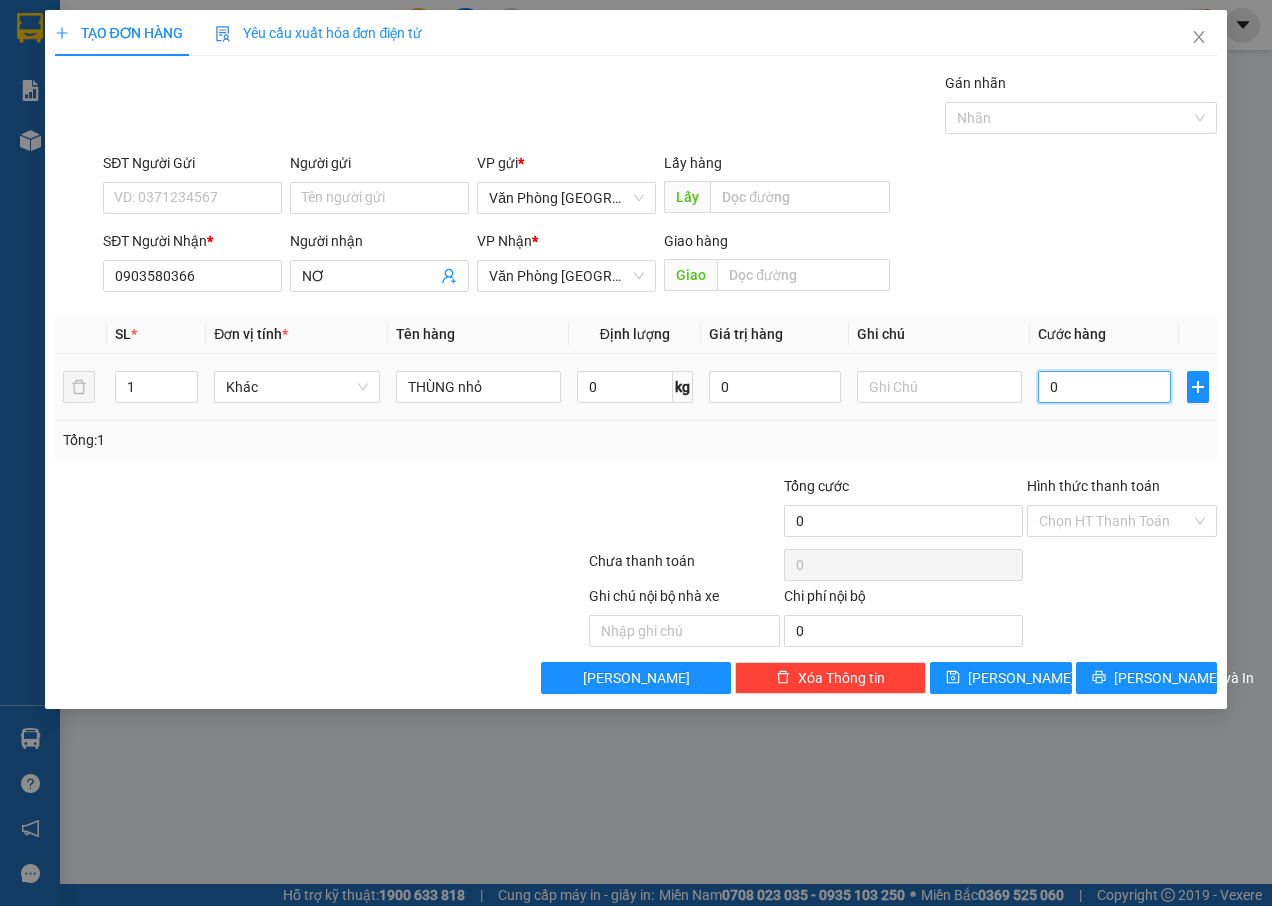 type on "6" 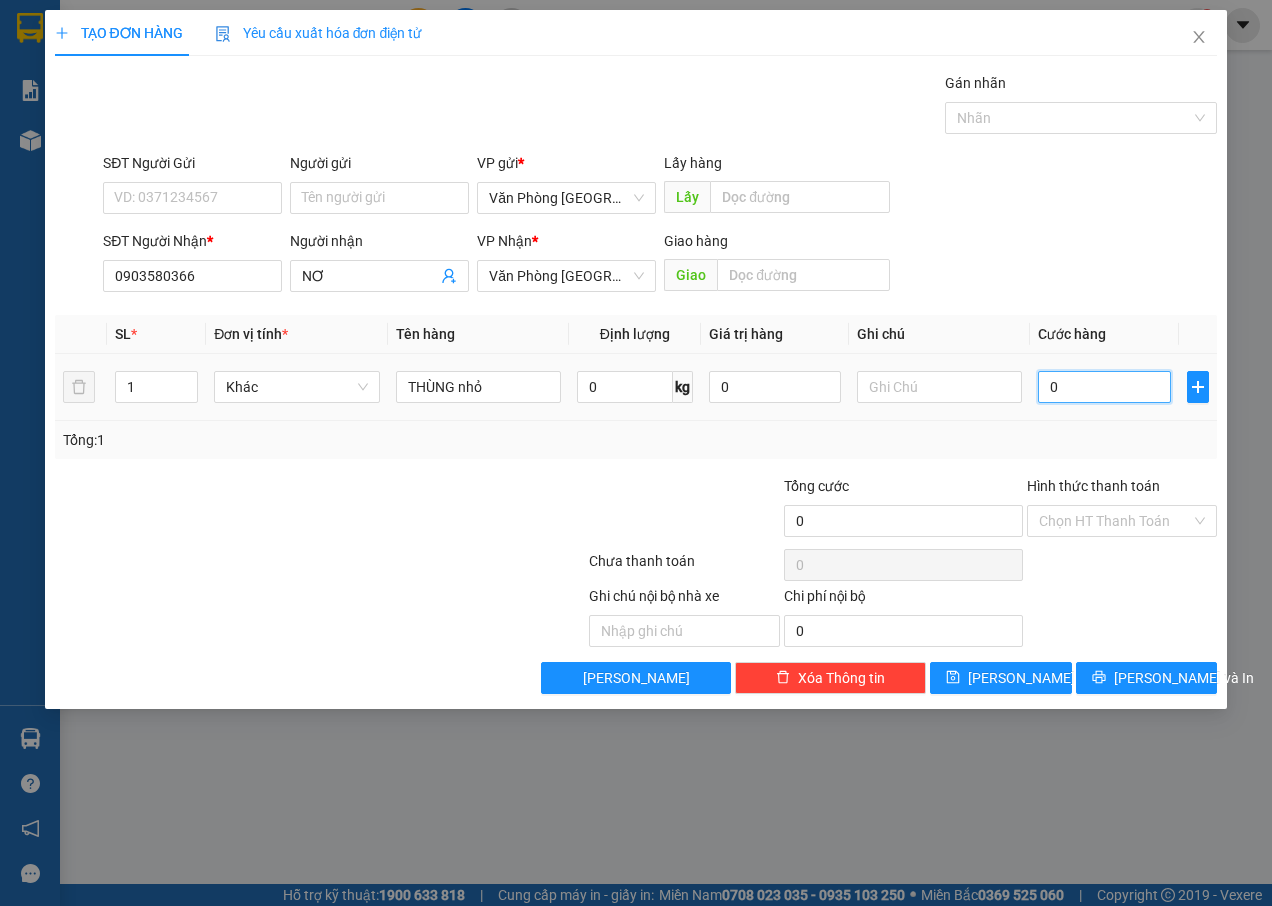 type on "6" 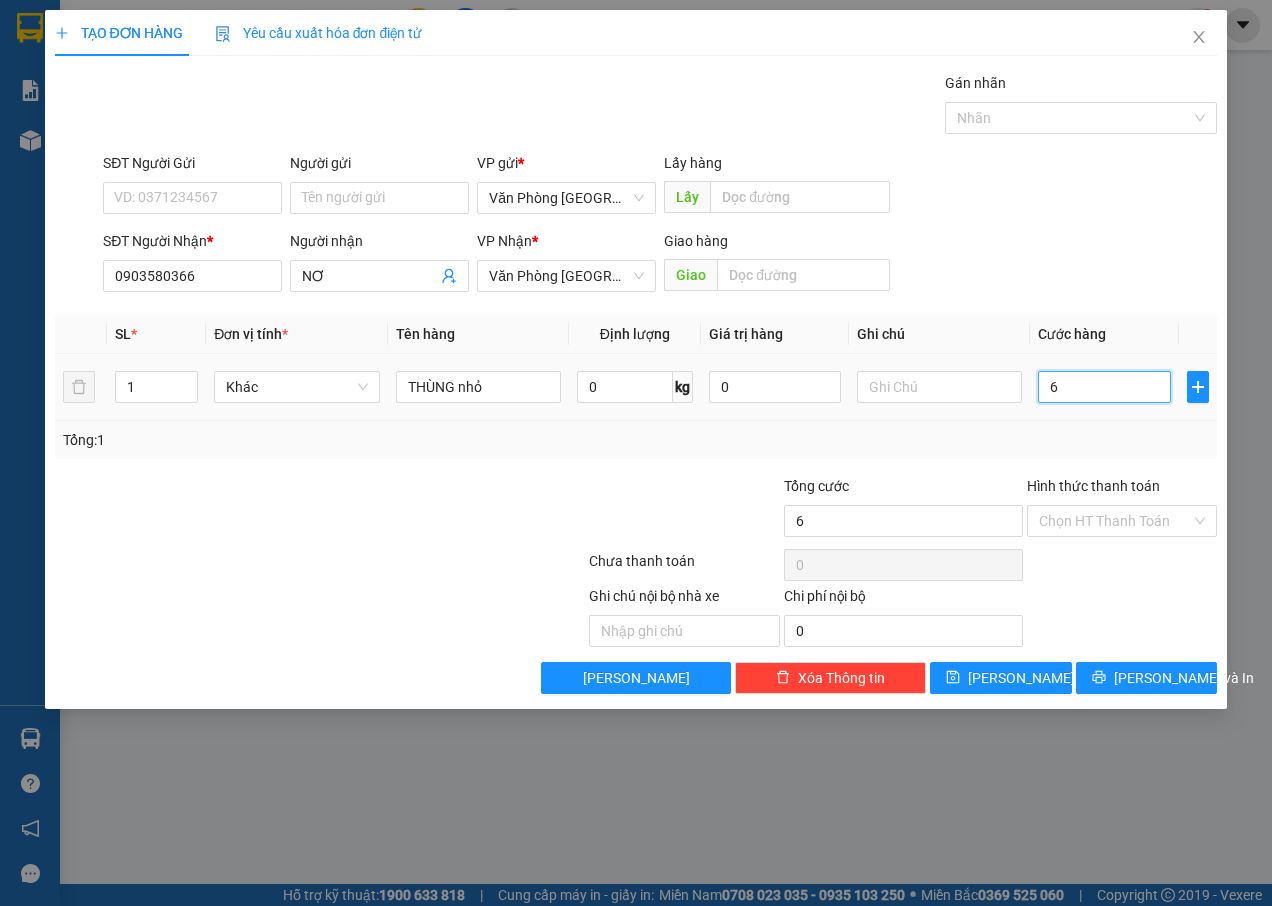 type on "6" 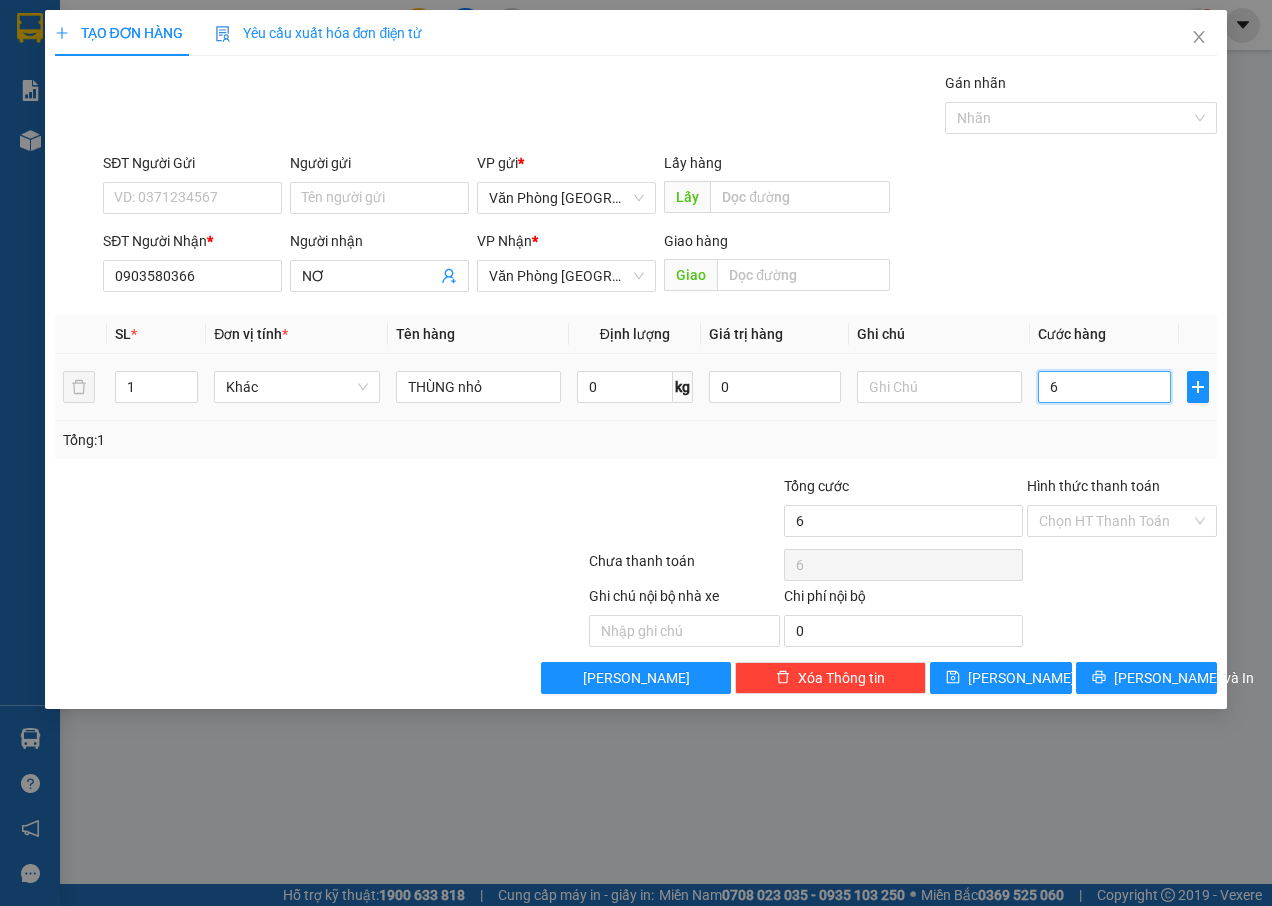 type on "60" 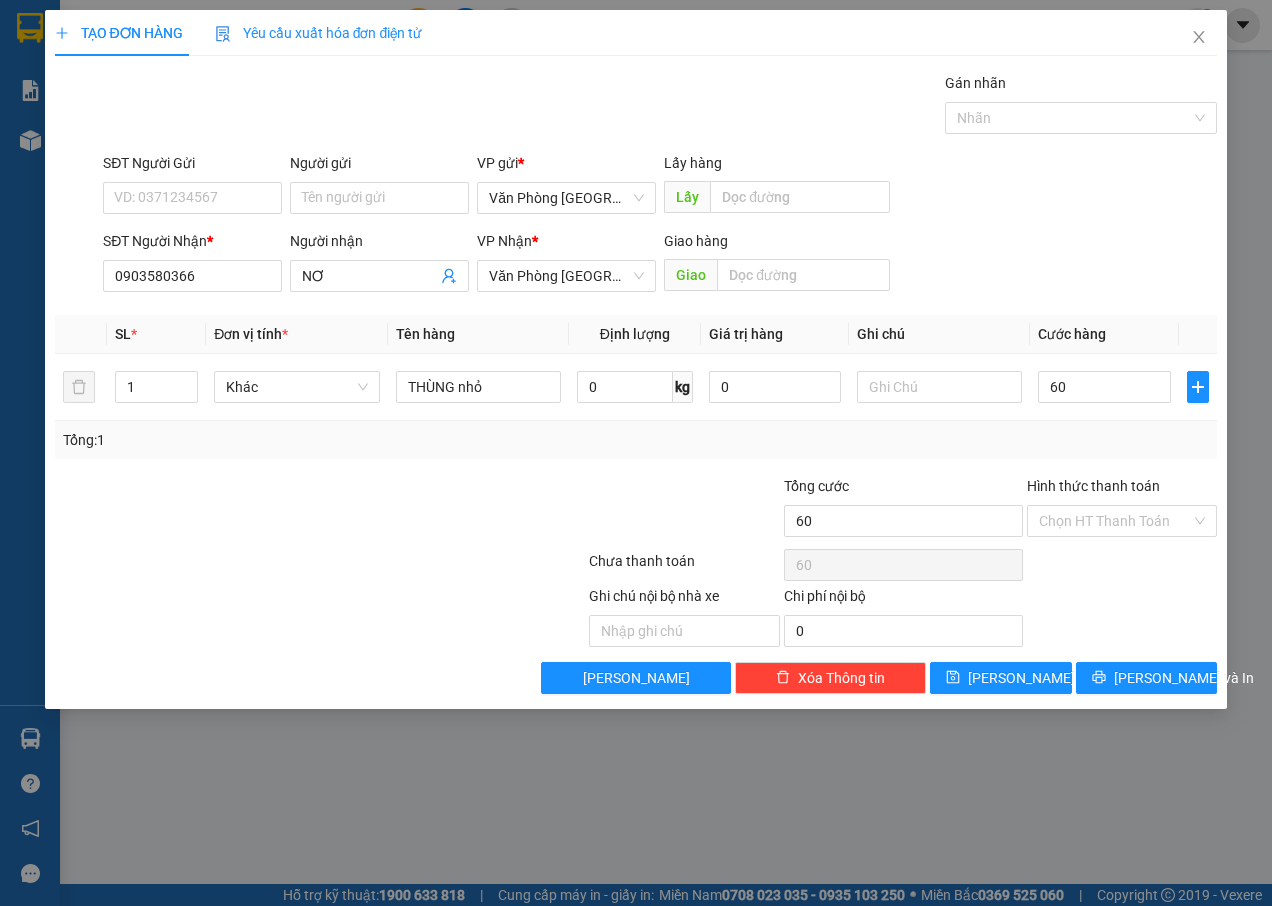 type on "60.000" 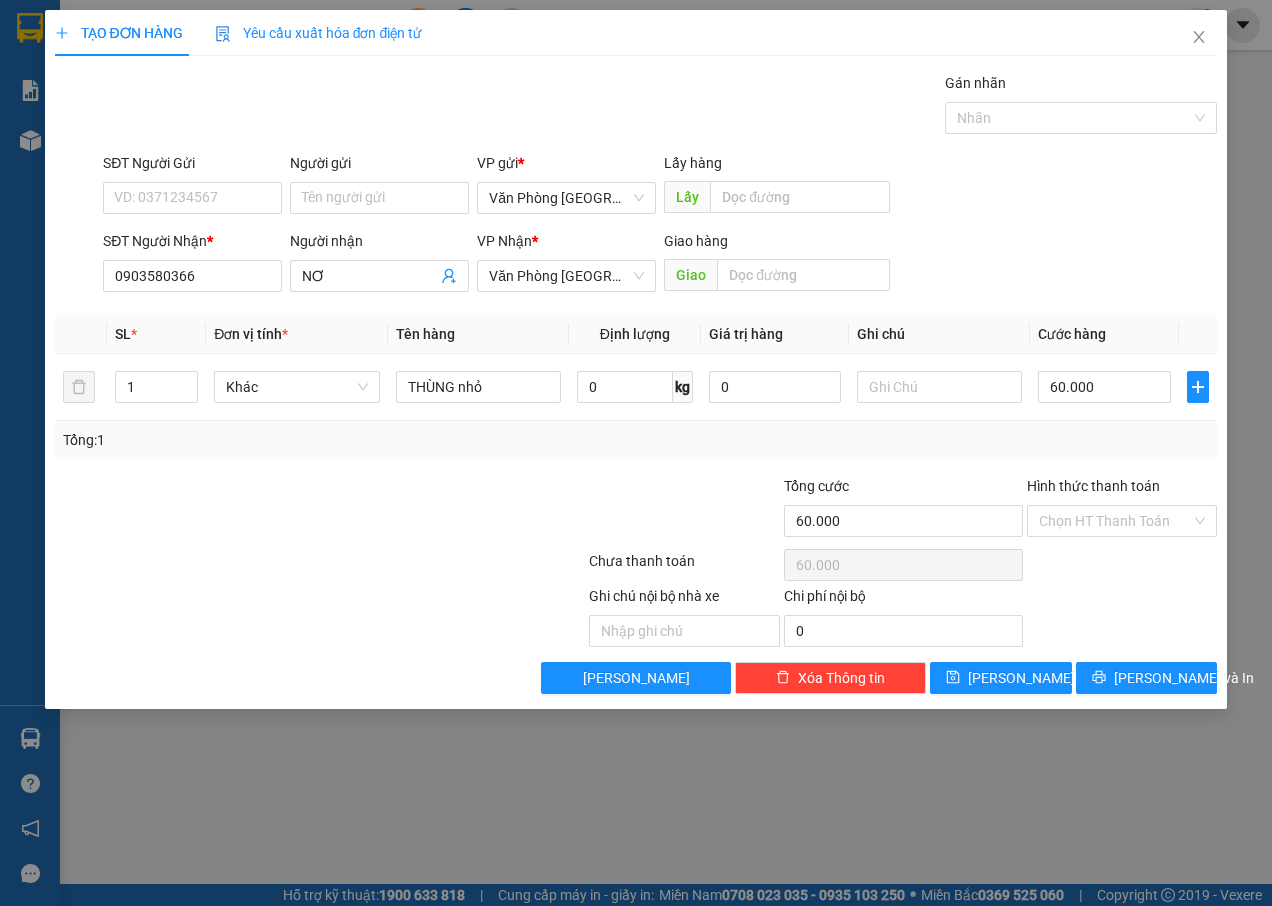 click on "Tổng:  1" at bounding box center [636, 440] 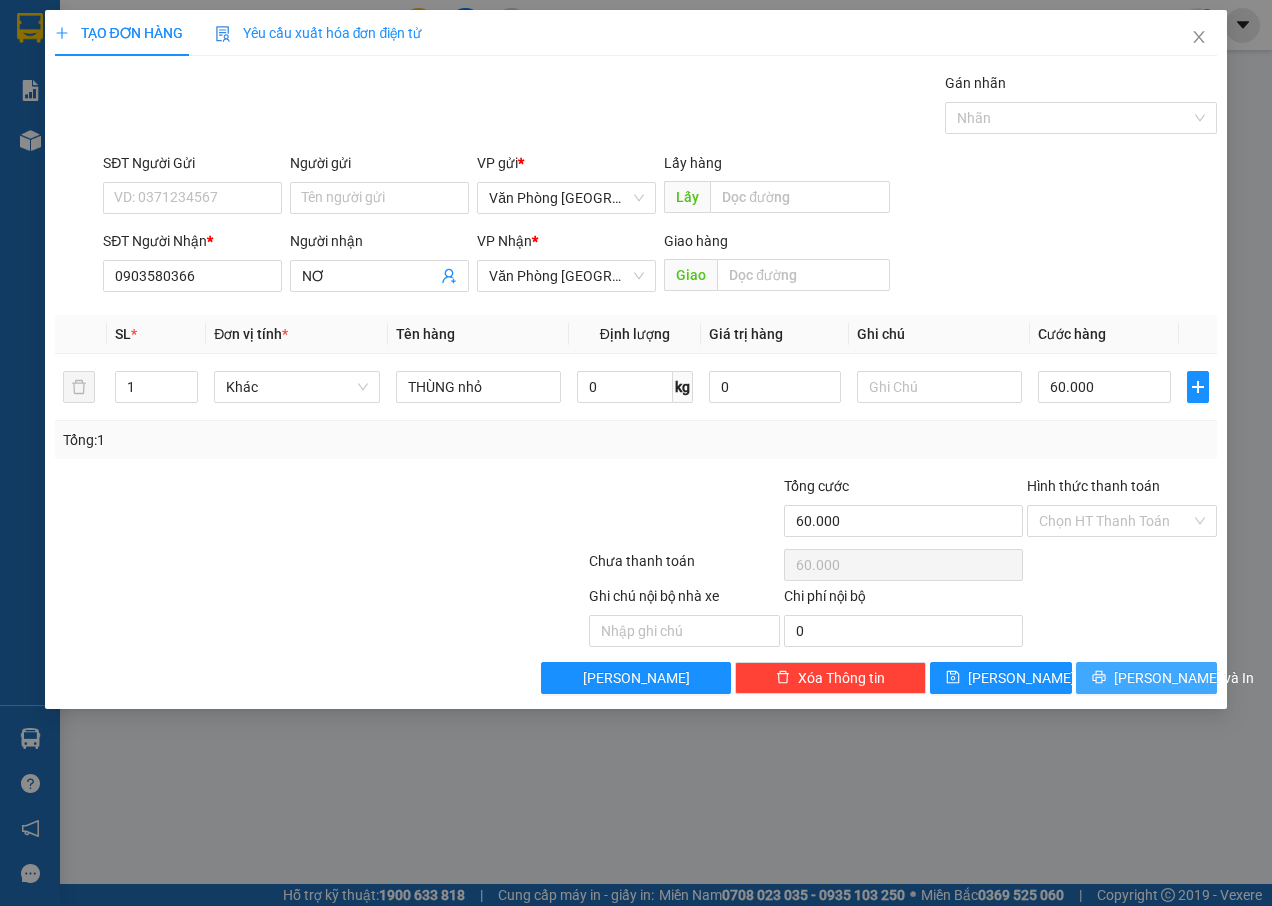 click on "[PERSON_NAME] và In" at bounding box center [1184, 678] 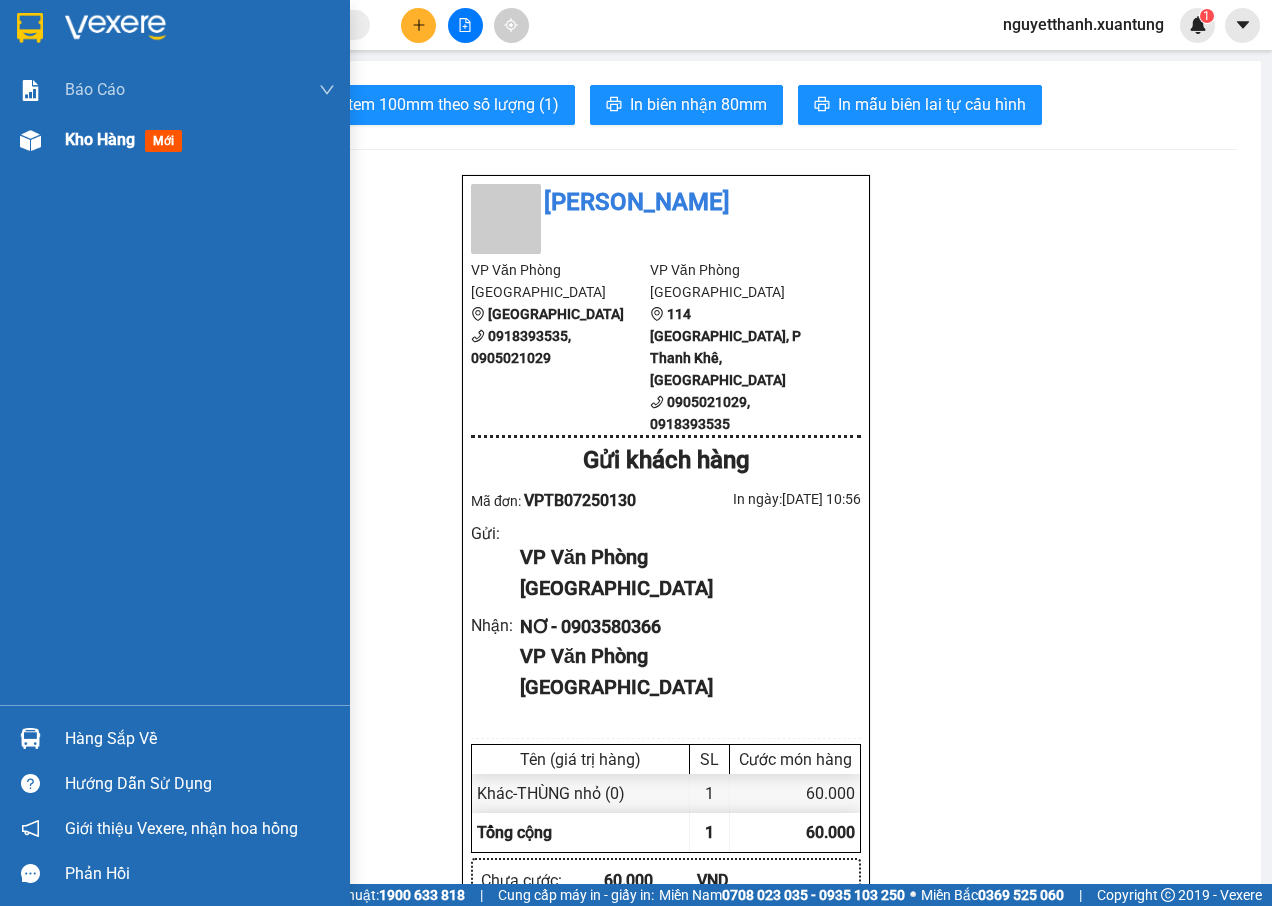 click on "mới" at bounding box center [163, 141] 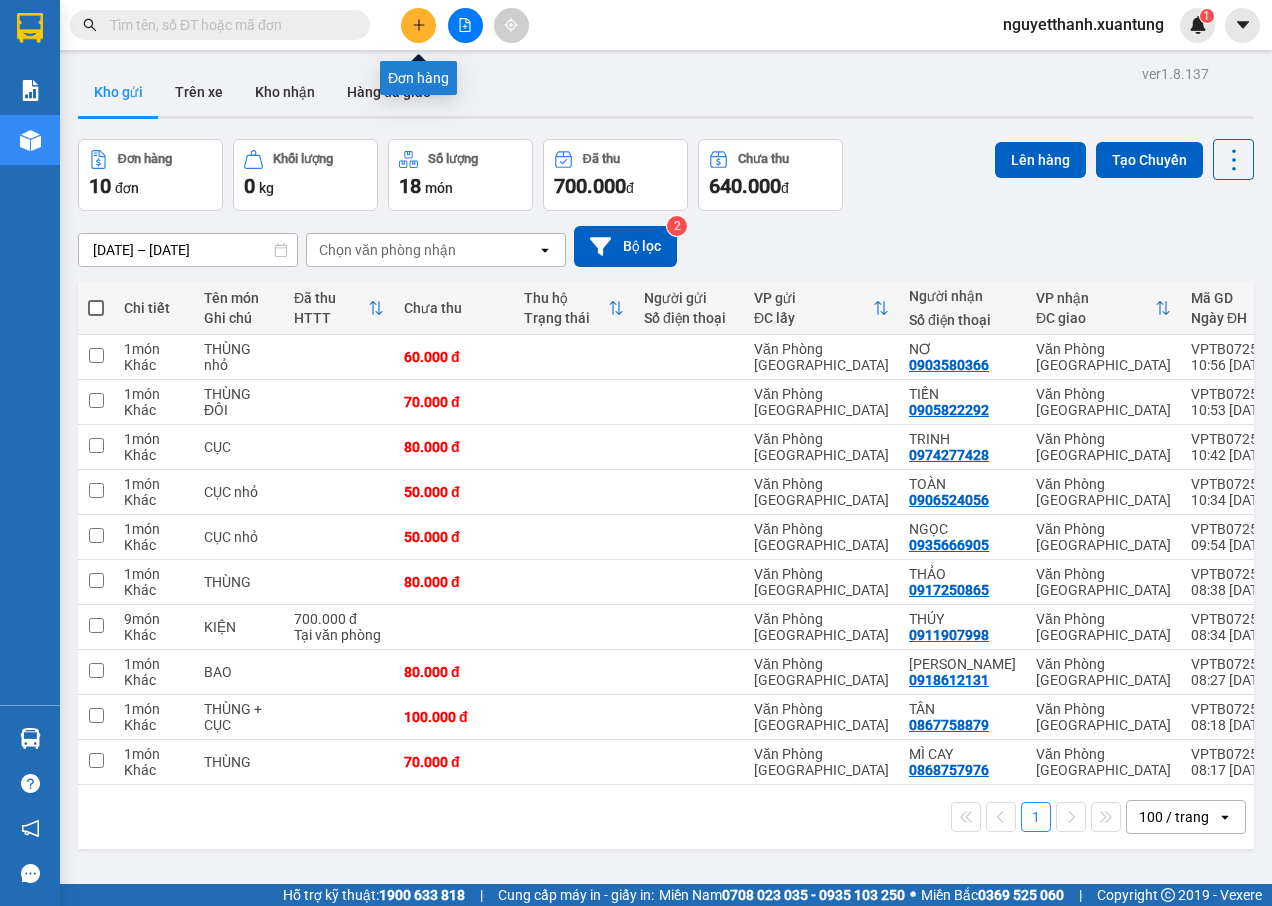 click 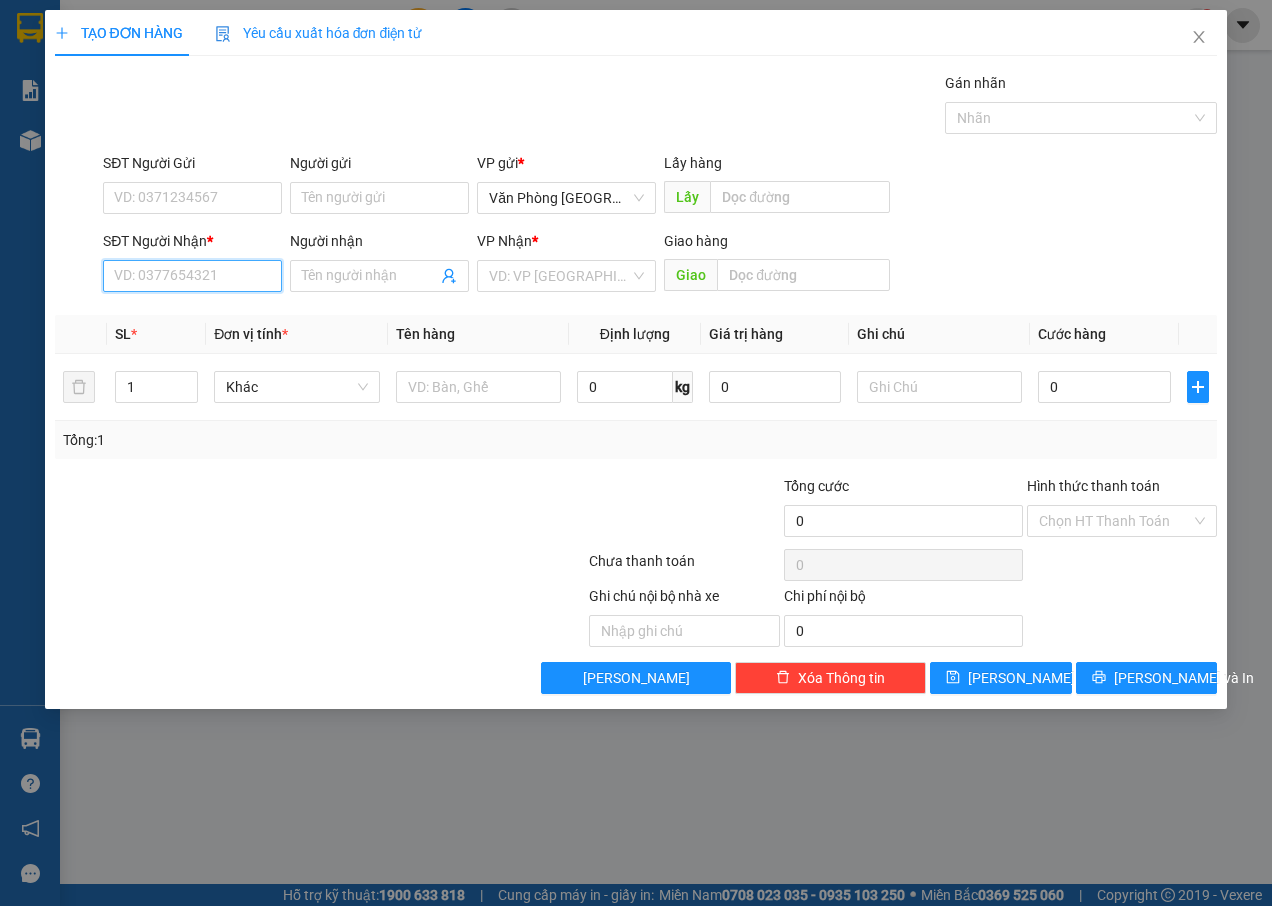 click on "SĐT Người Nhận  *" at bounding box center [192, 276] 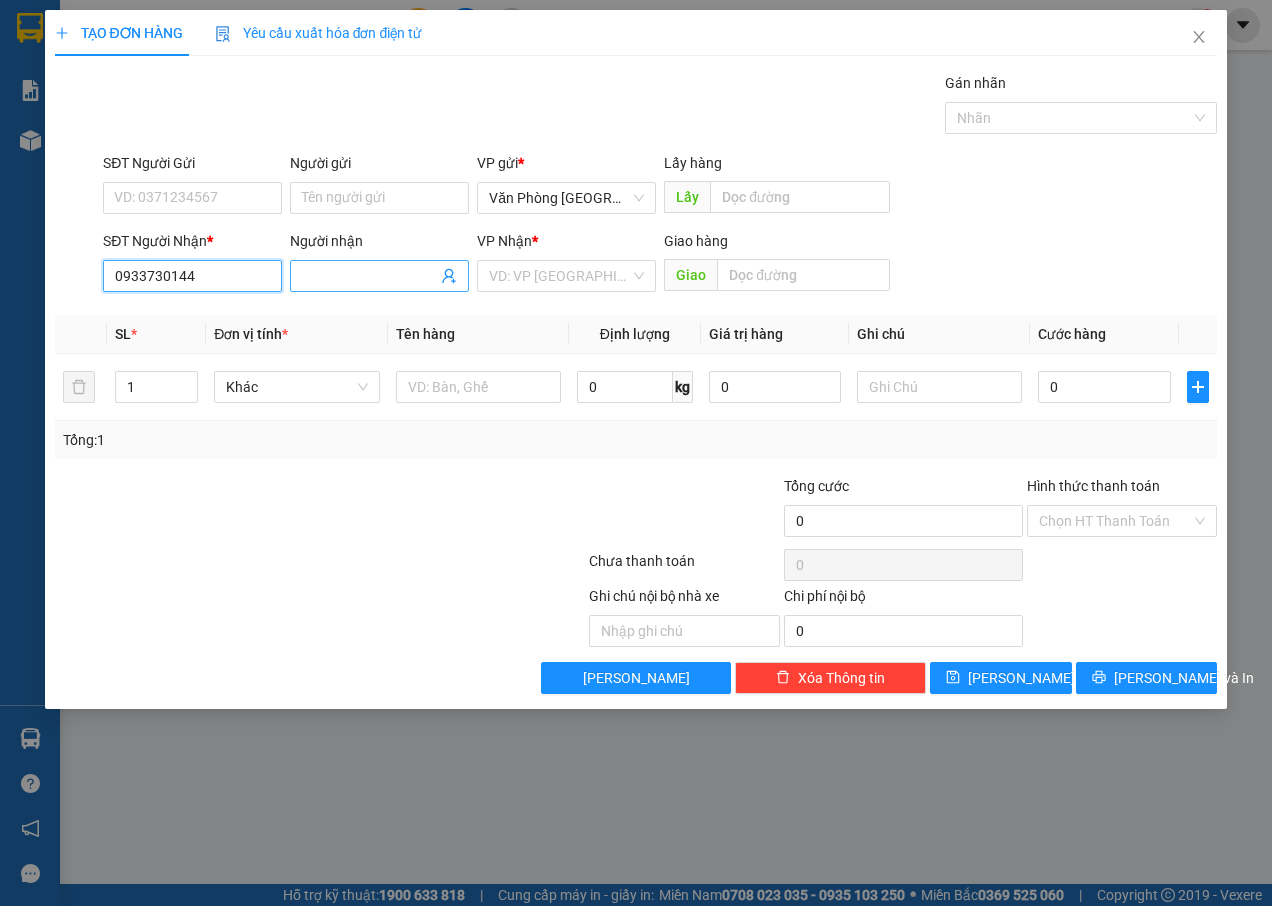type on "0933730144" 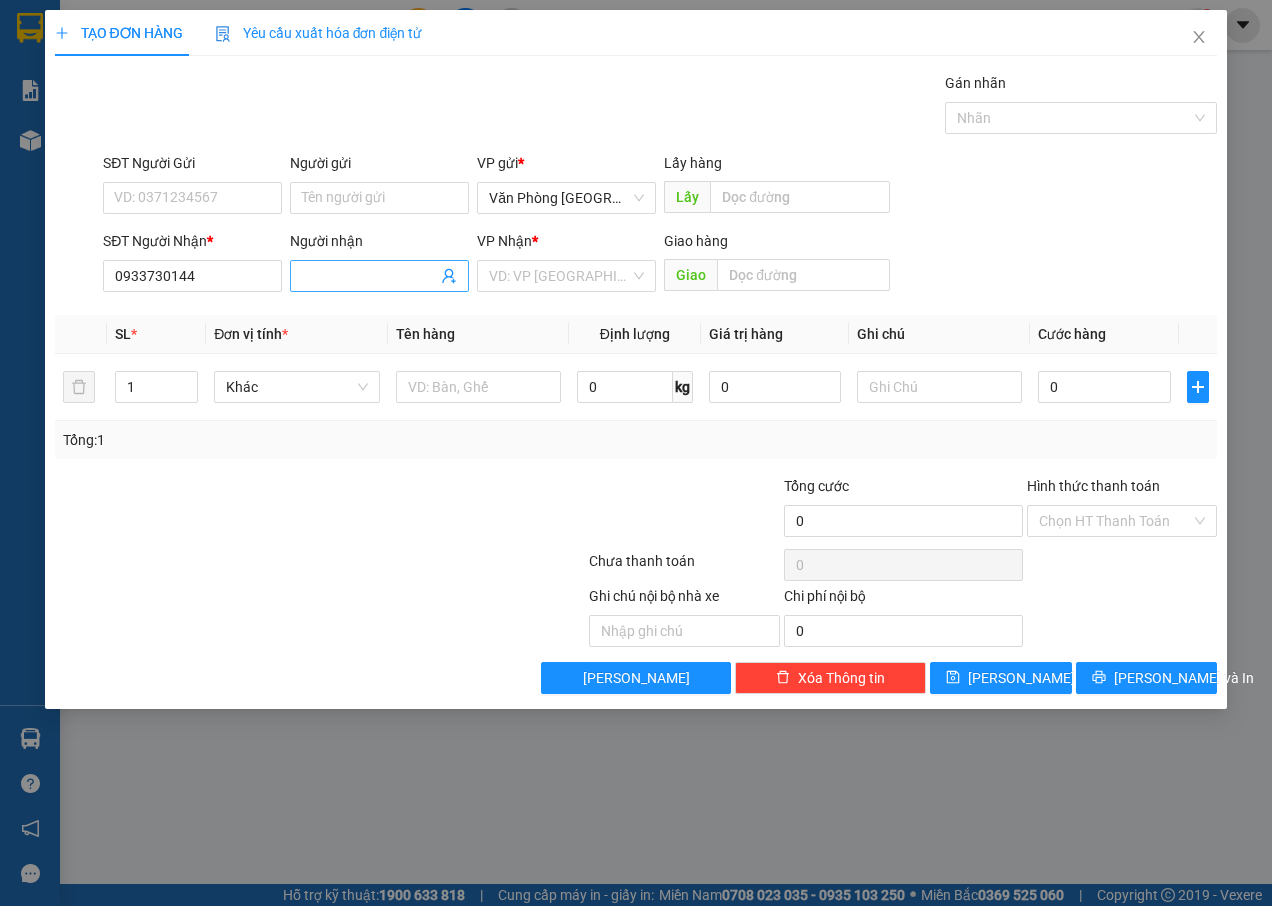 click on "Người nhận" at bounding box center [369, 276] 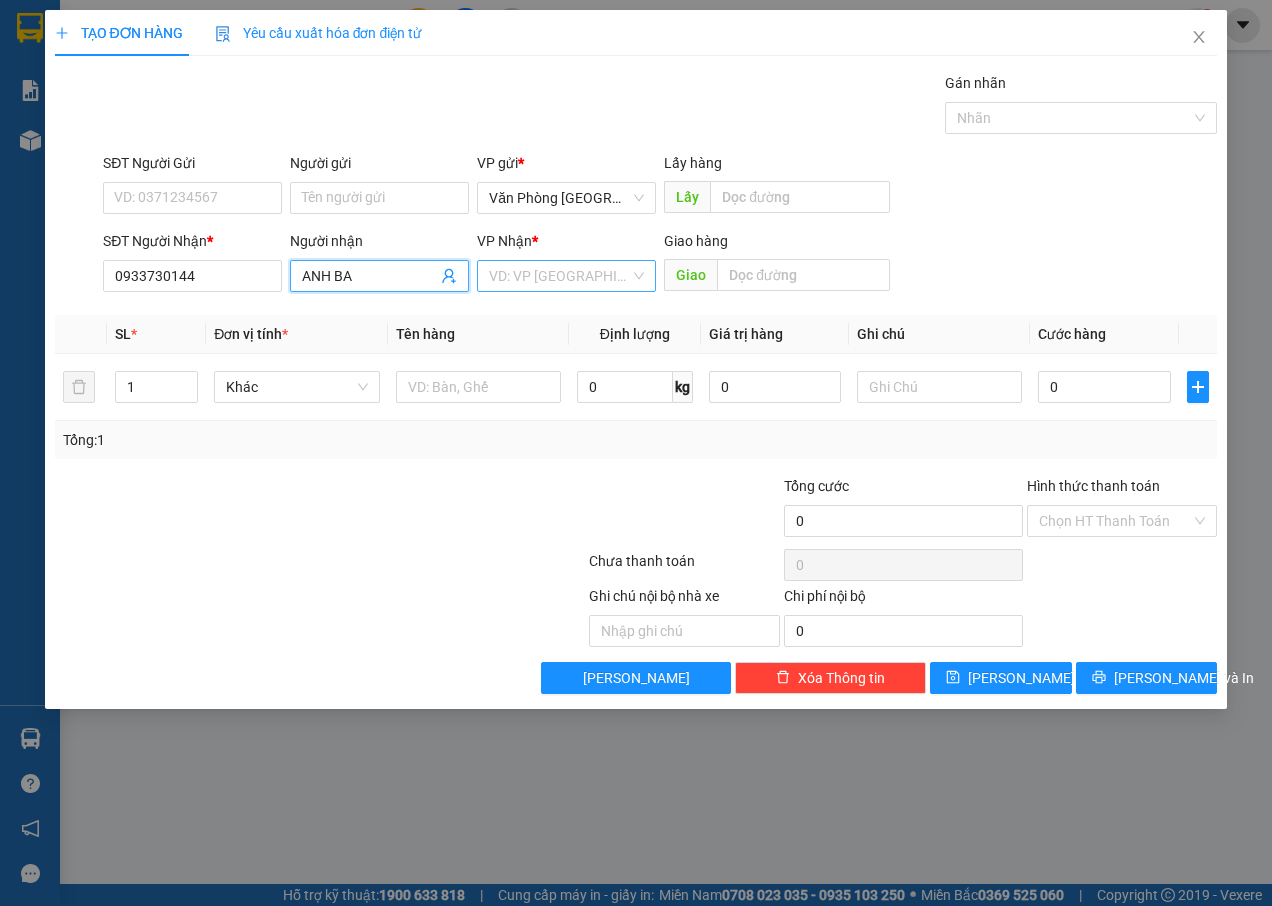 type on "ANH BA" 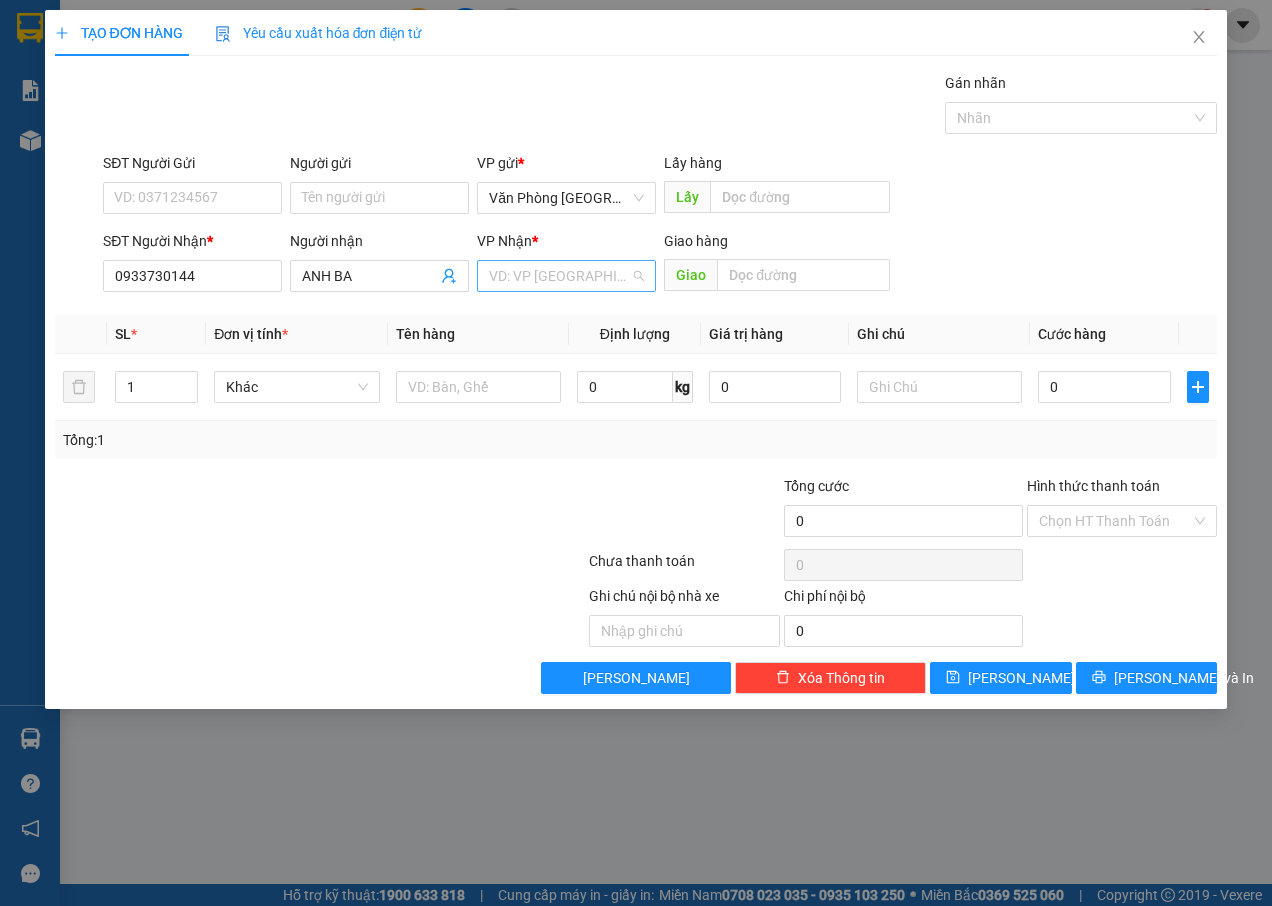 click at bounding box center [559, 276] 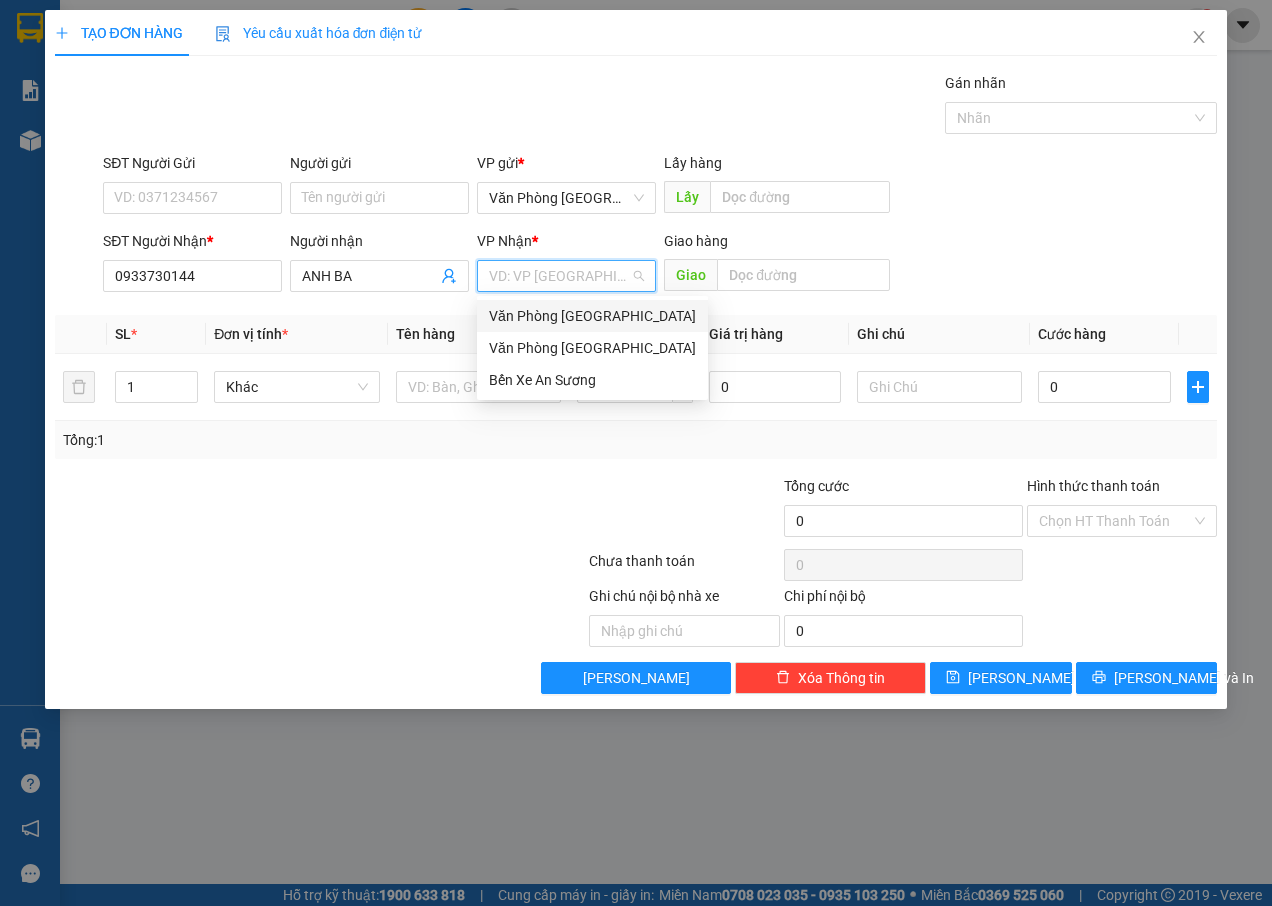 click on "Văn Phòng [GEOGRAPHIC_DATA]" at bounding box center (592, 316) 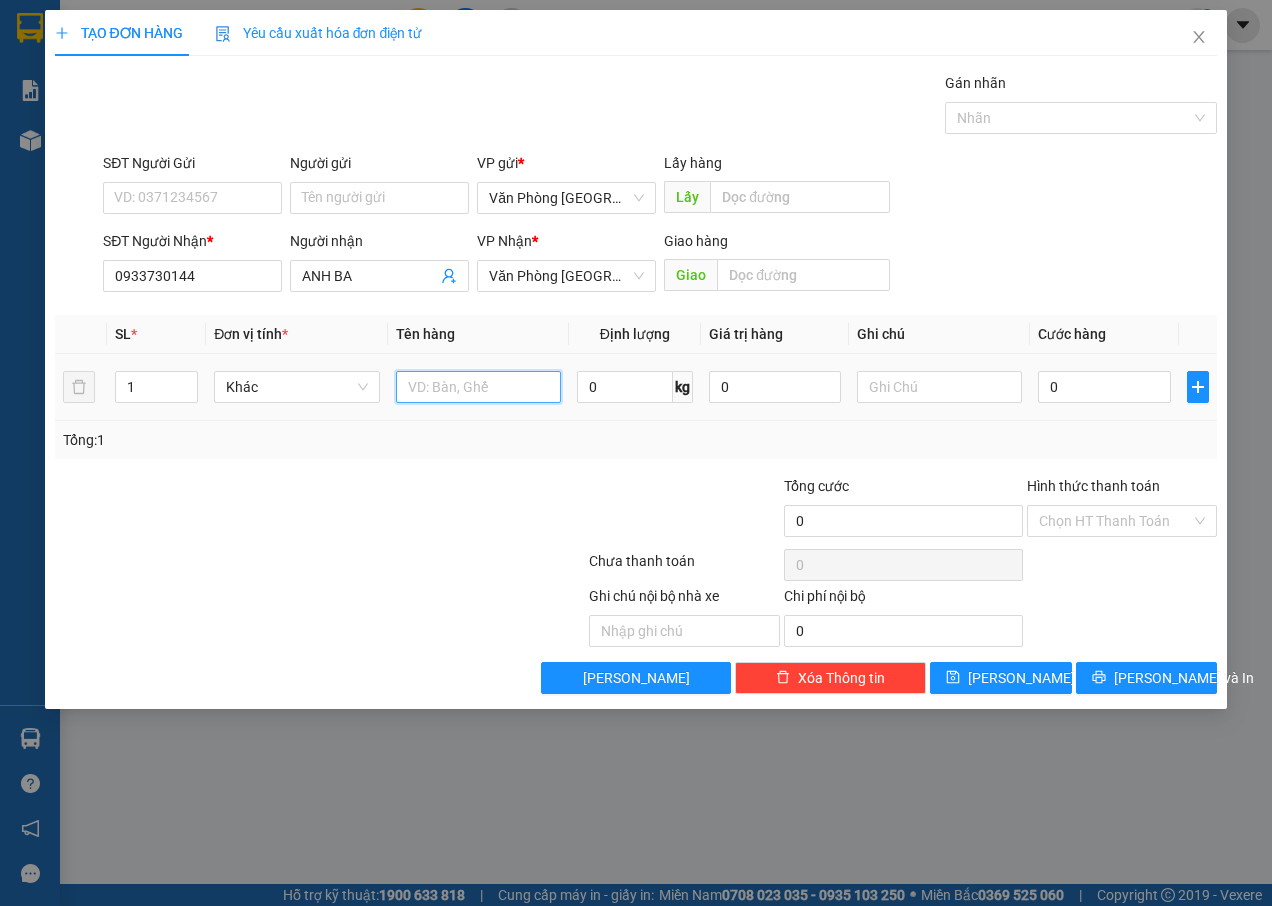 click at bounding box center (478, 387) 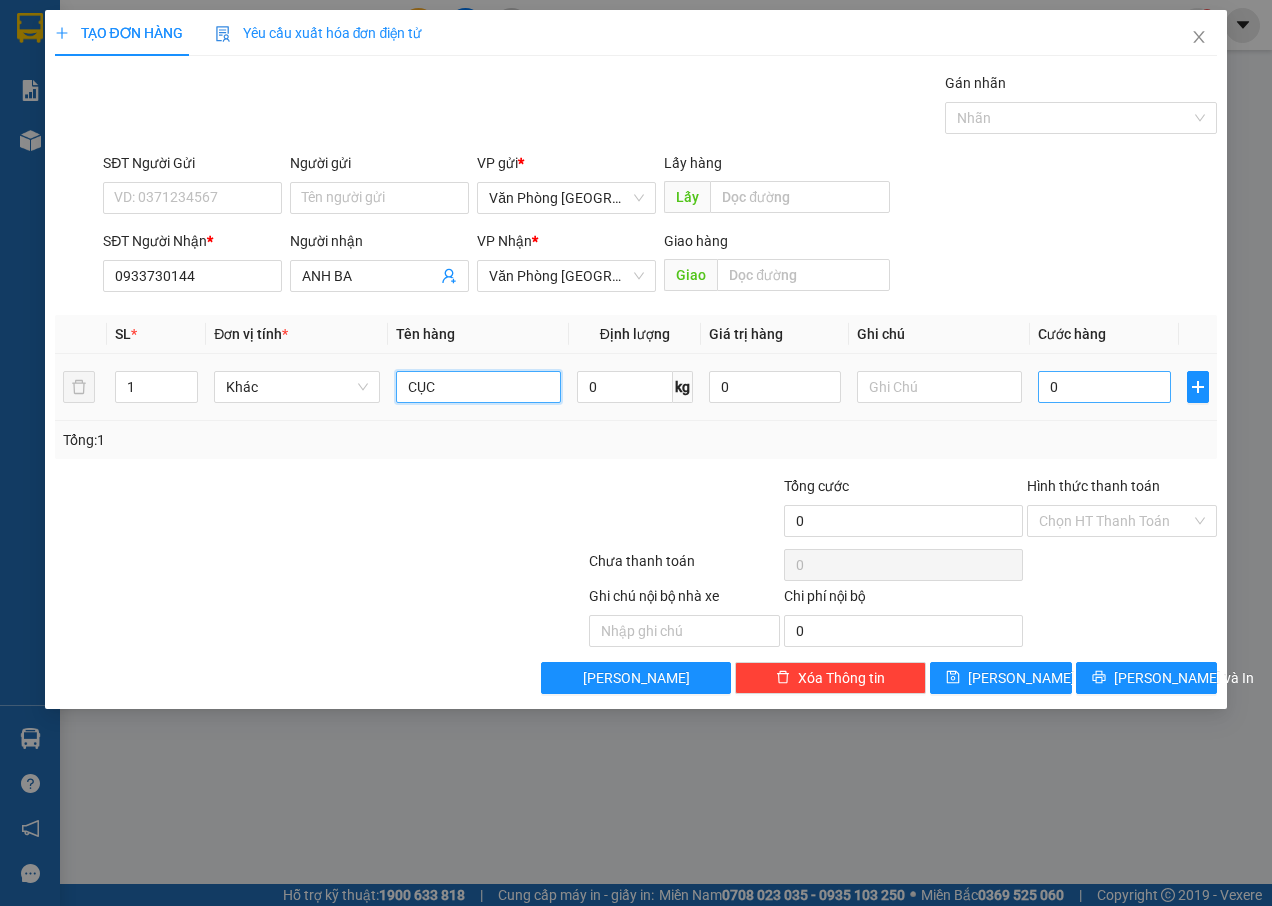 type on "CỤC" 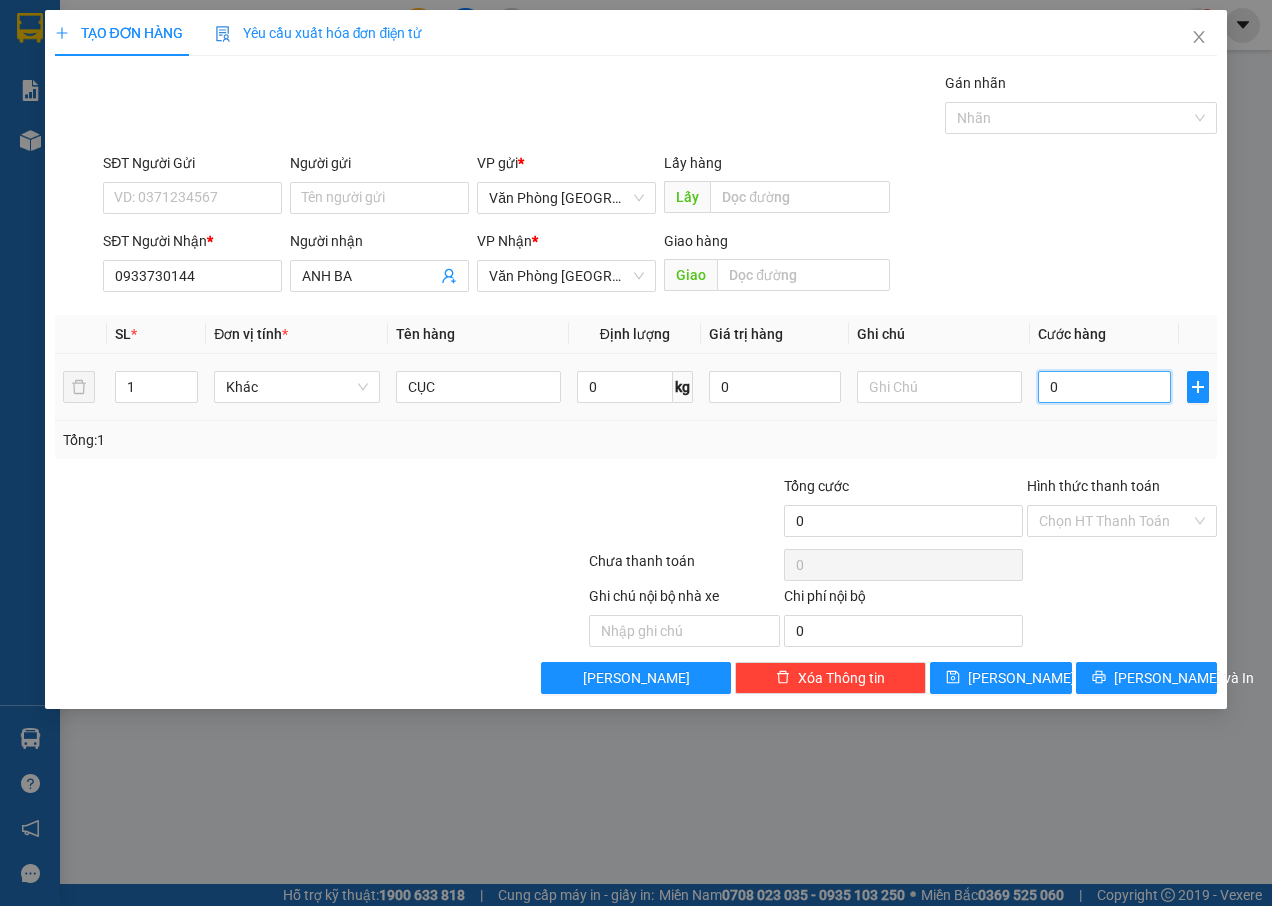 click on "0" at bounding box center [1104, 387] 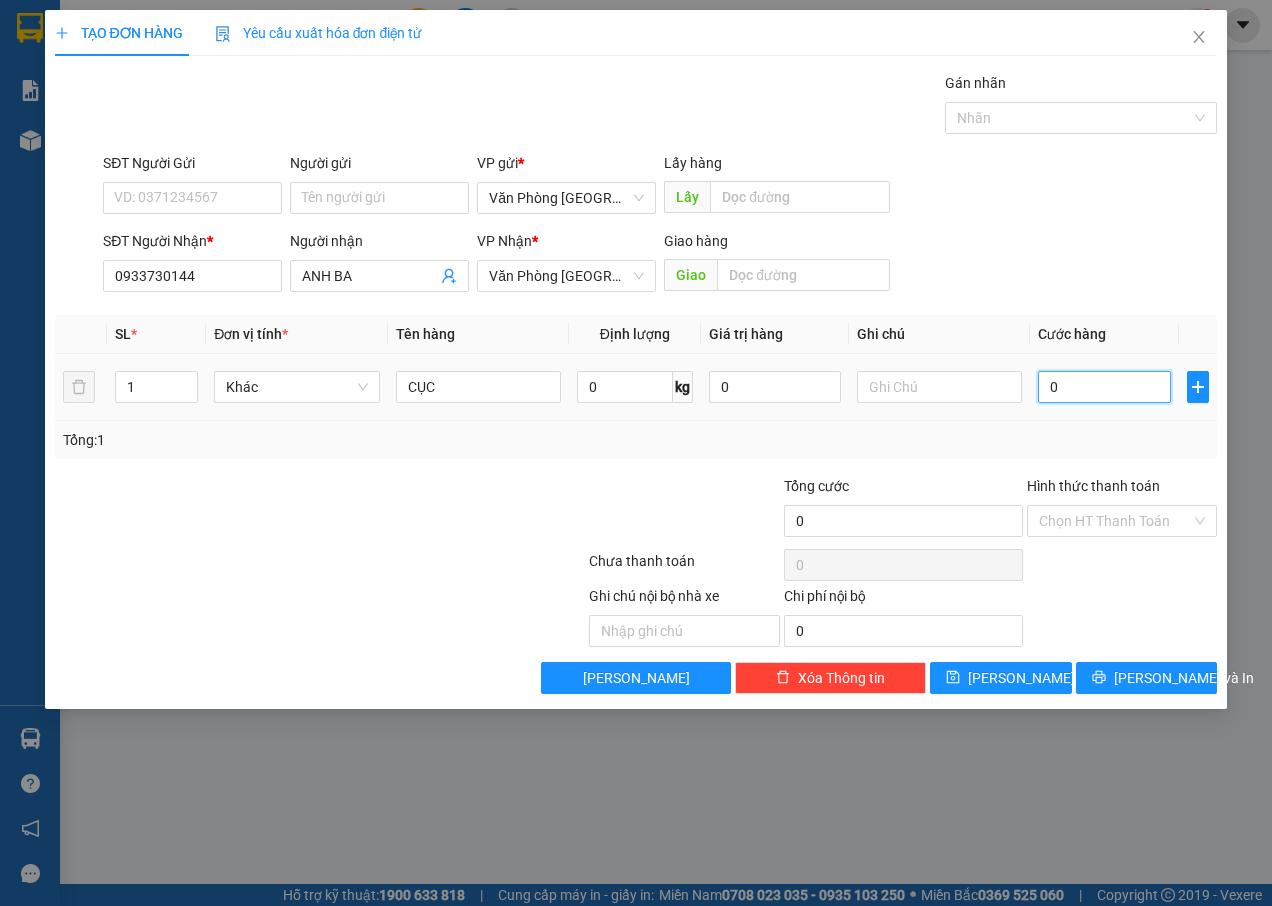 type on "8" 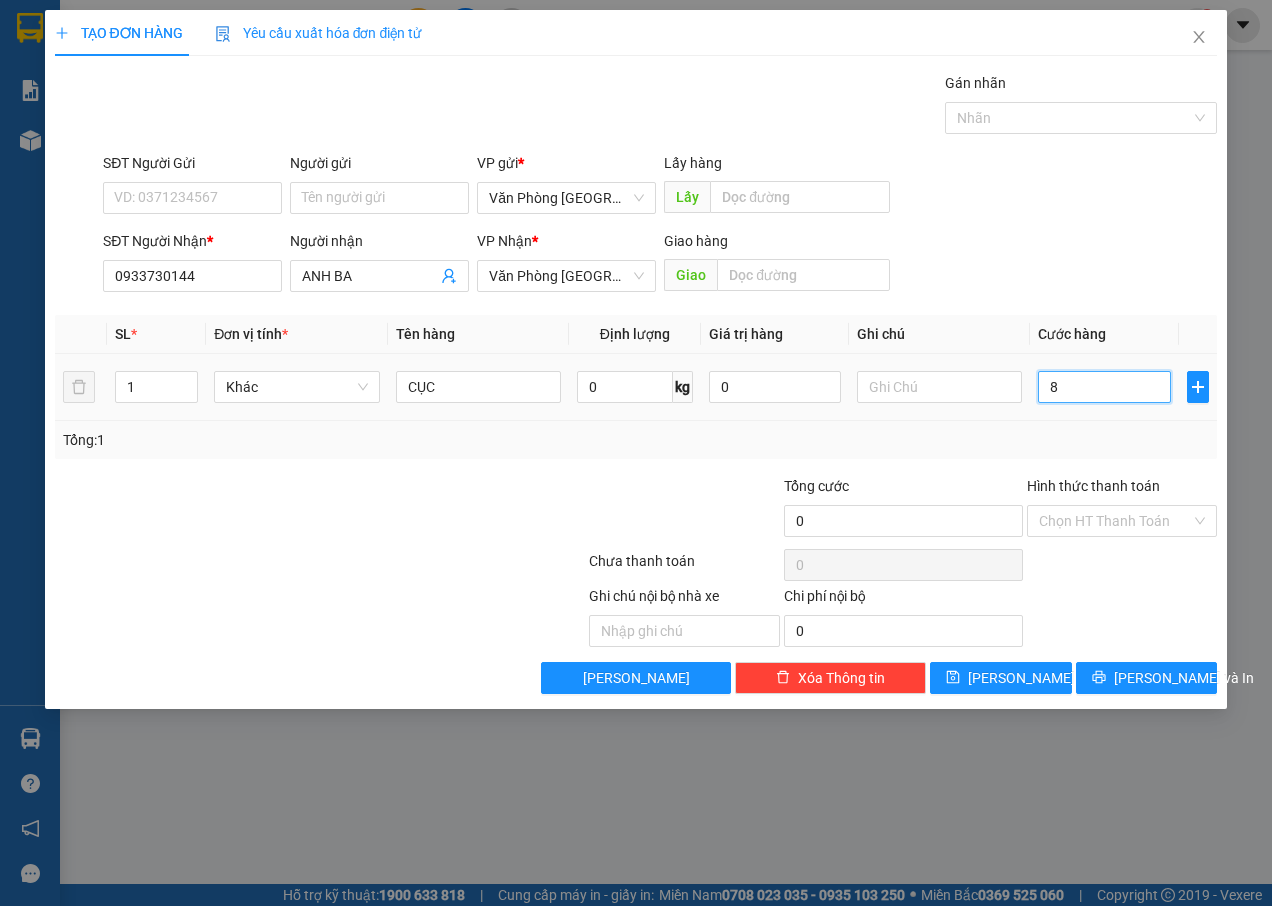 type on "8" 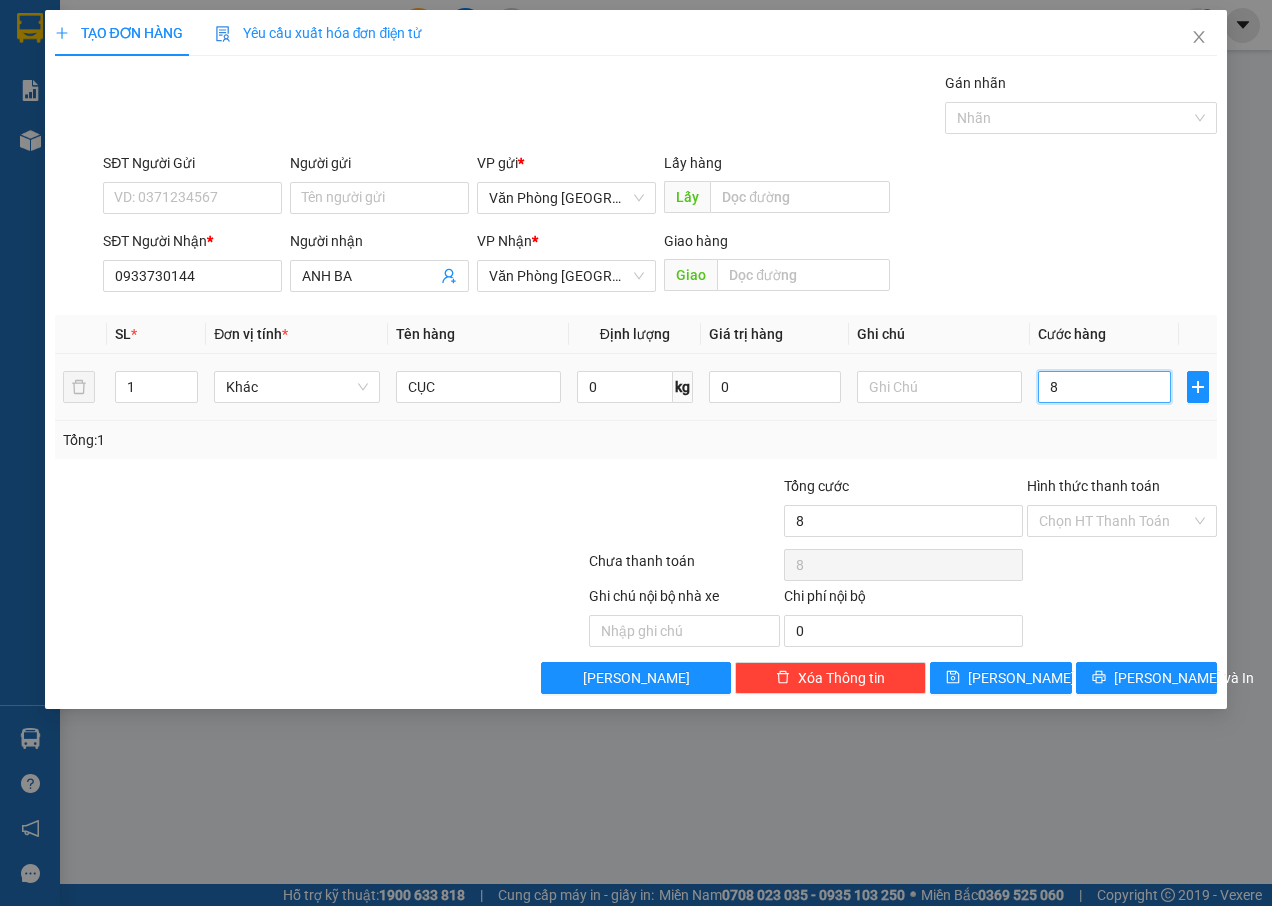 type on "80" 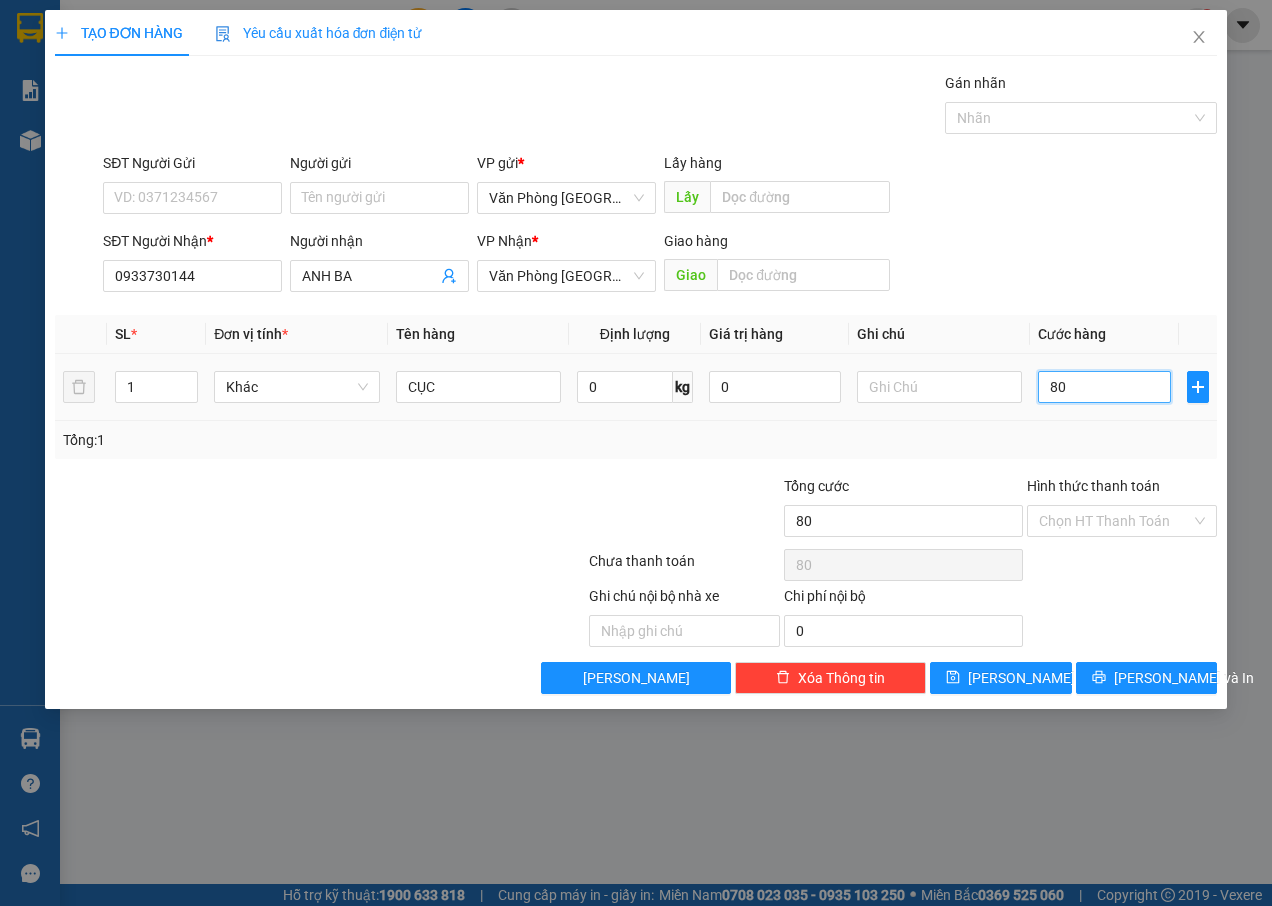 type on "800" 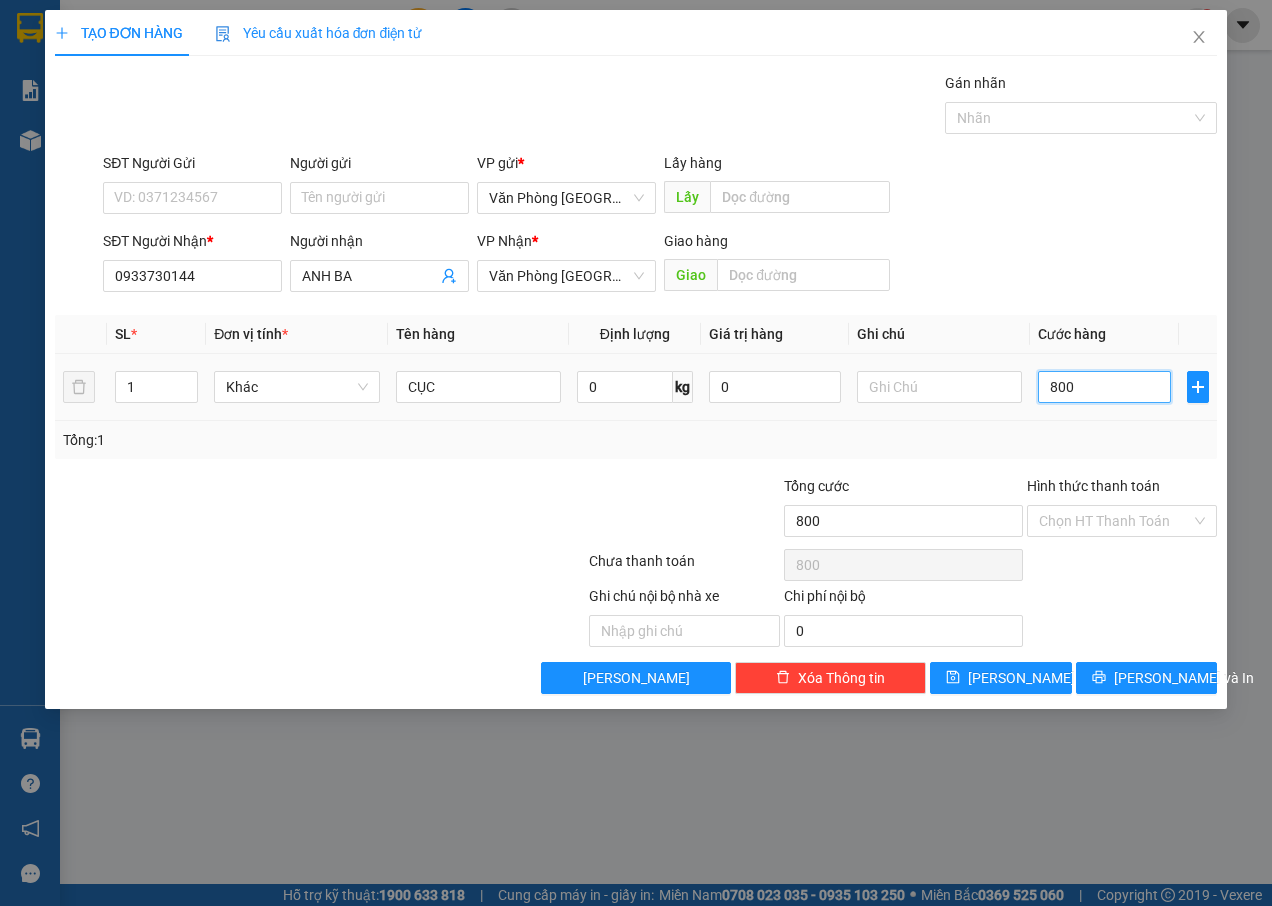 type on "8.000" 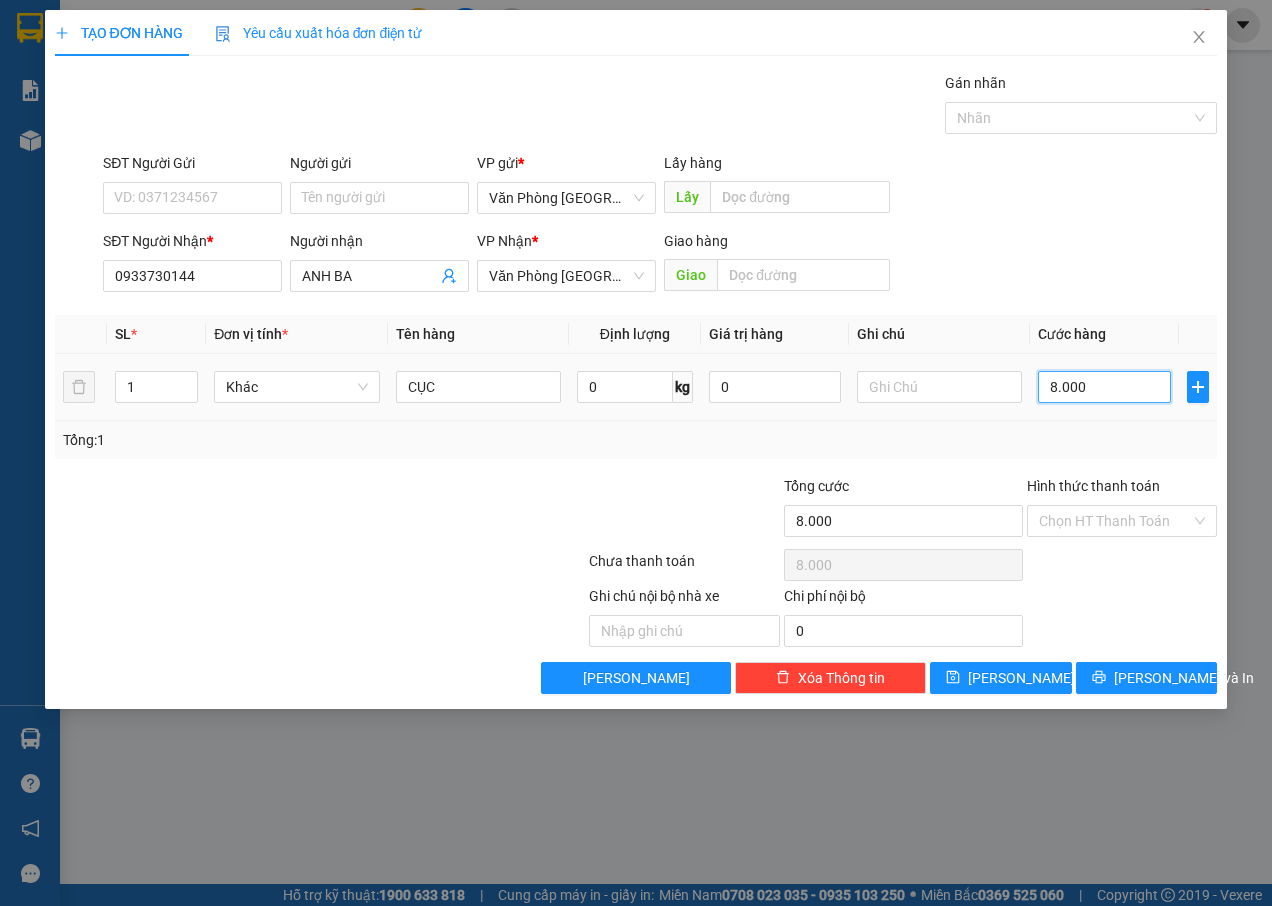 type on "80.000" 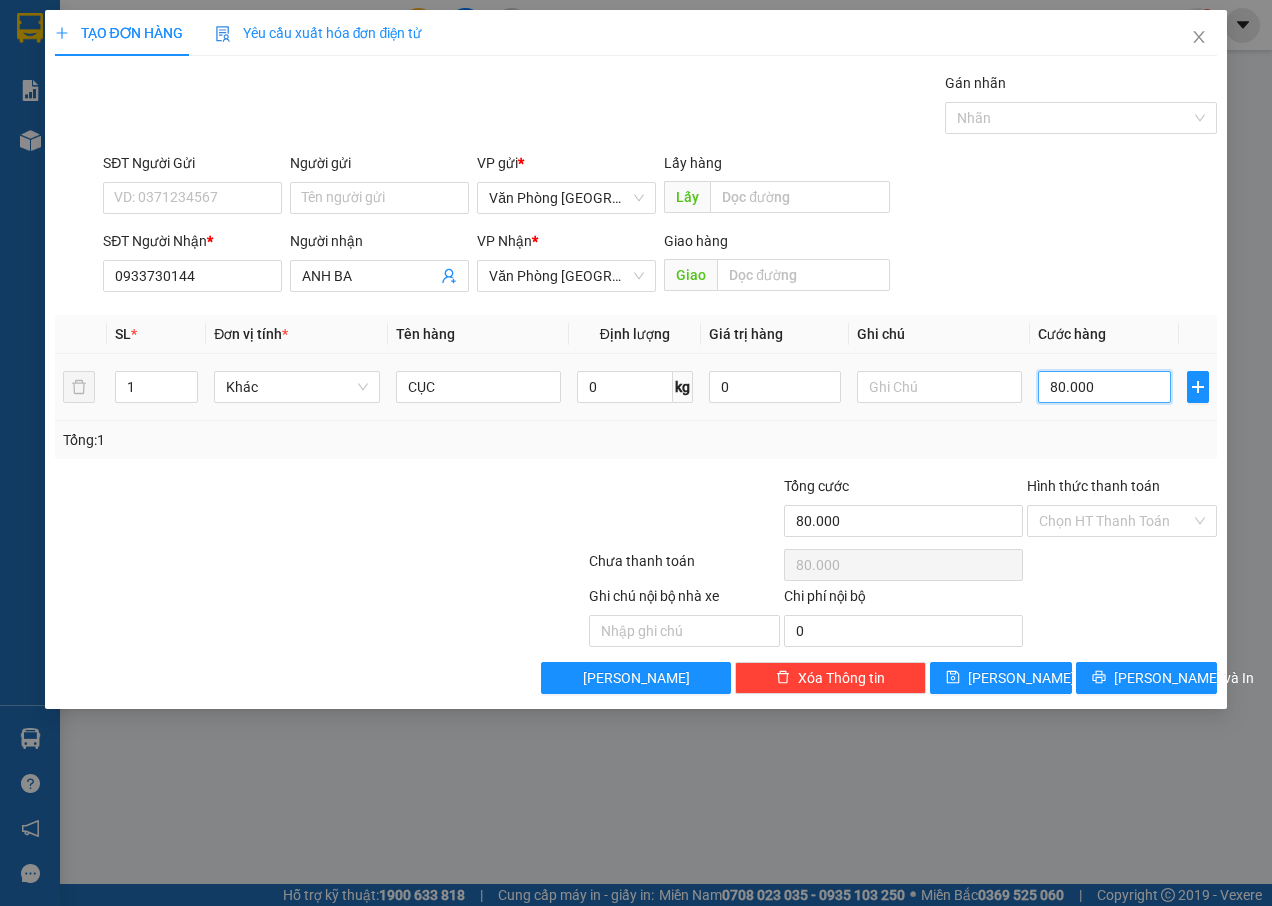 type on "8.000" 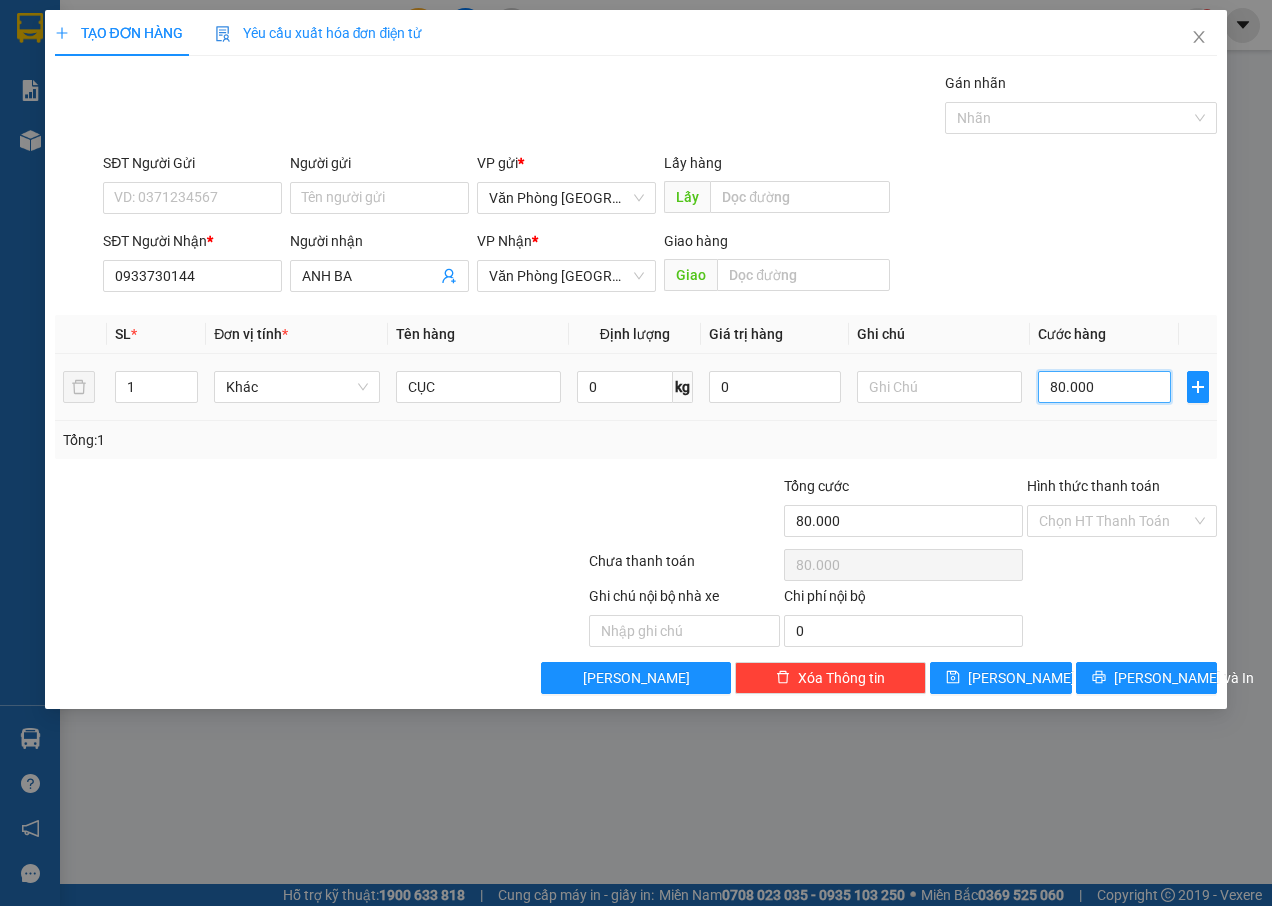 type on "8.000" 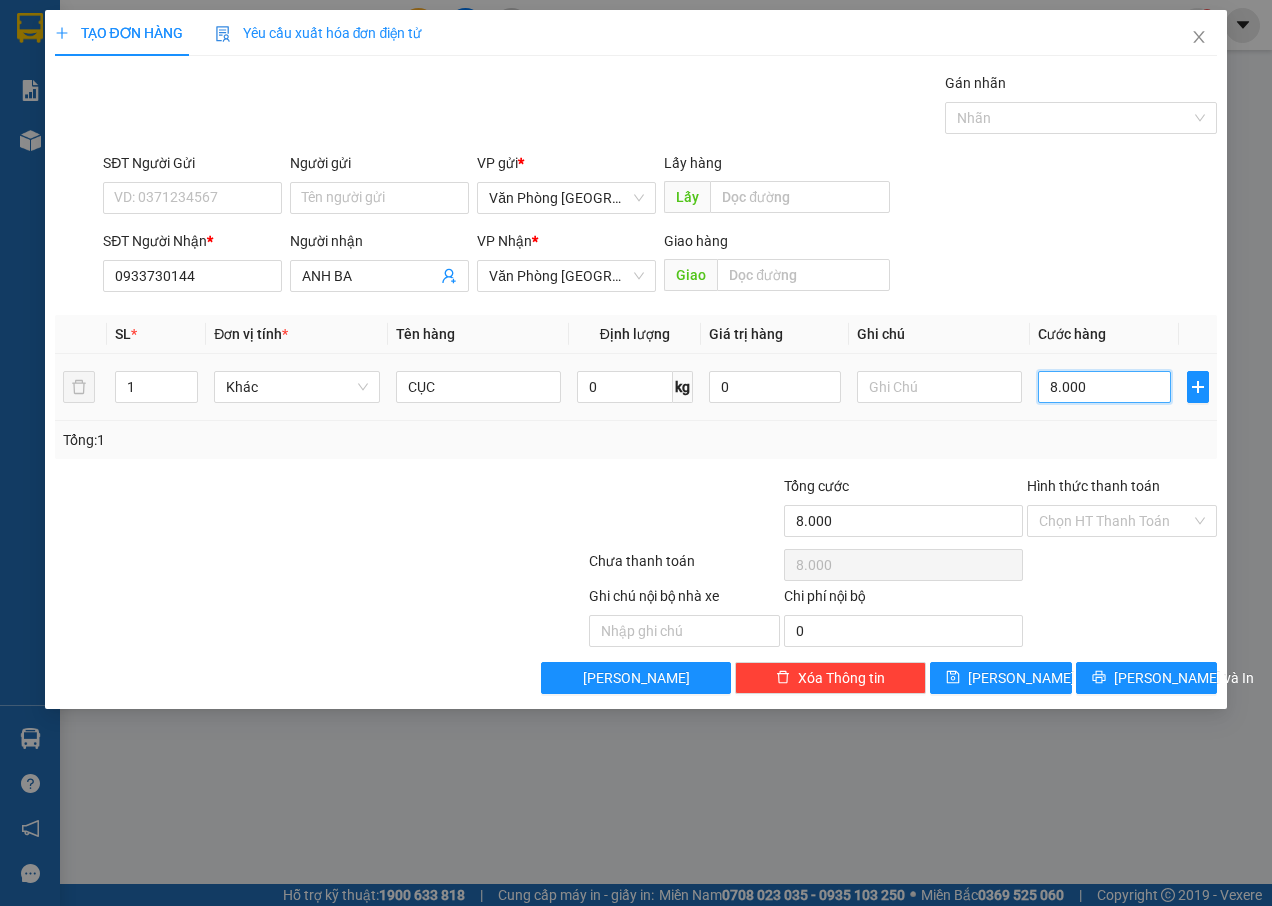 type on "800" 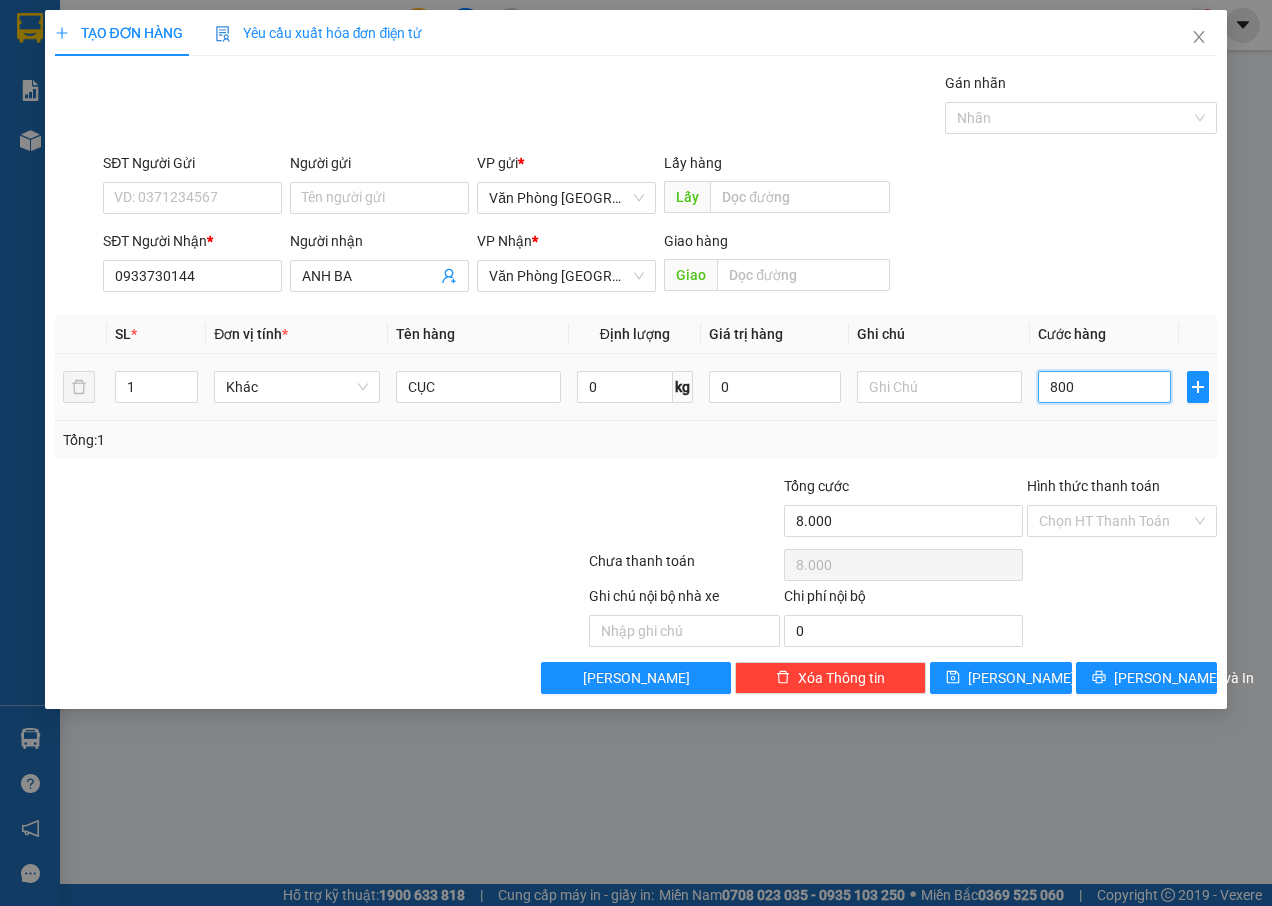 type on "800" 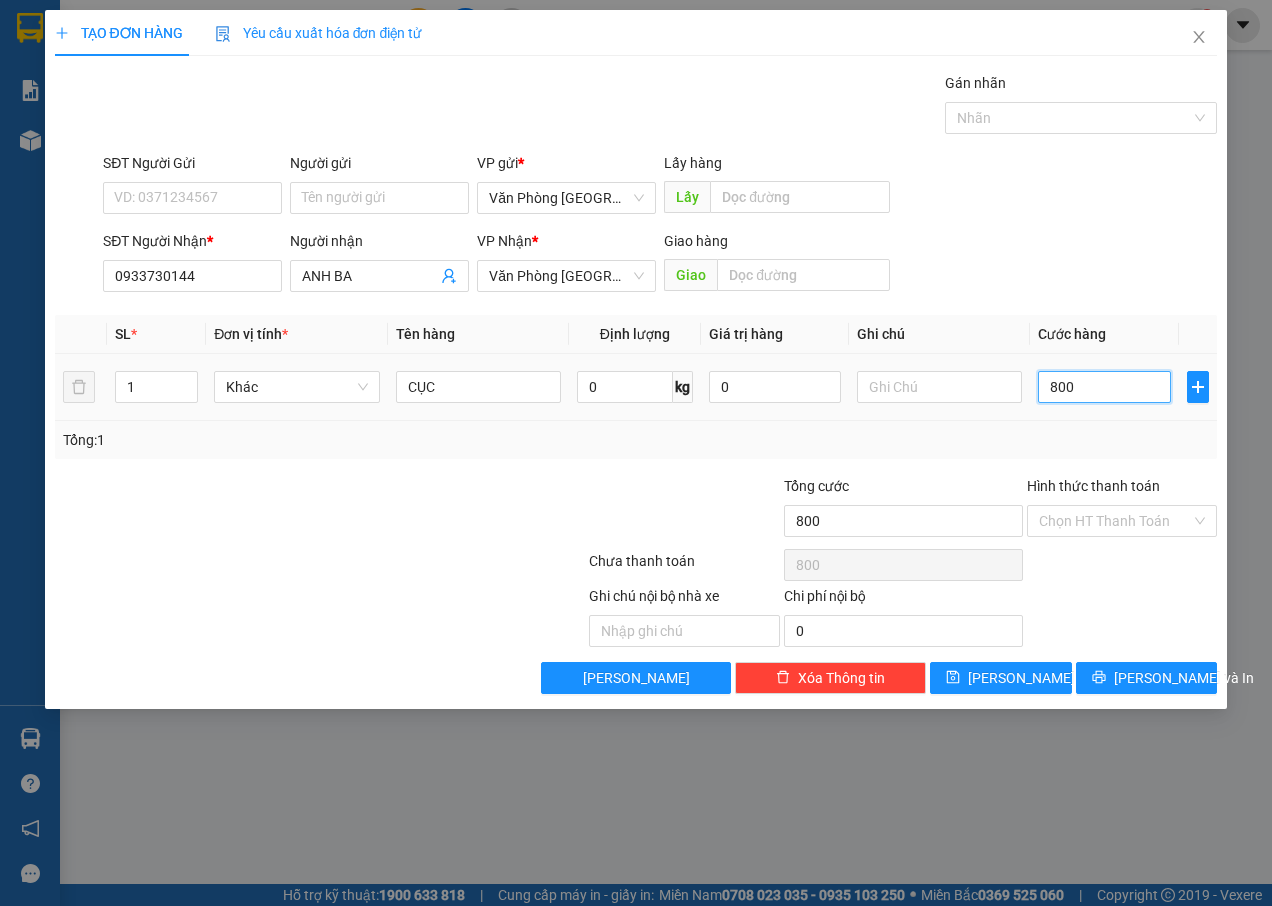 type on "80" 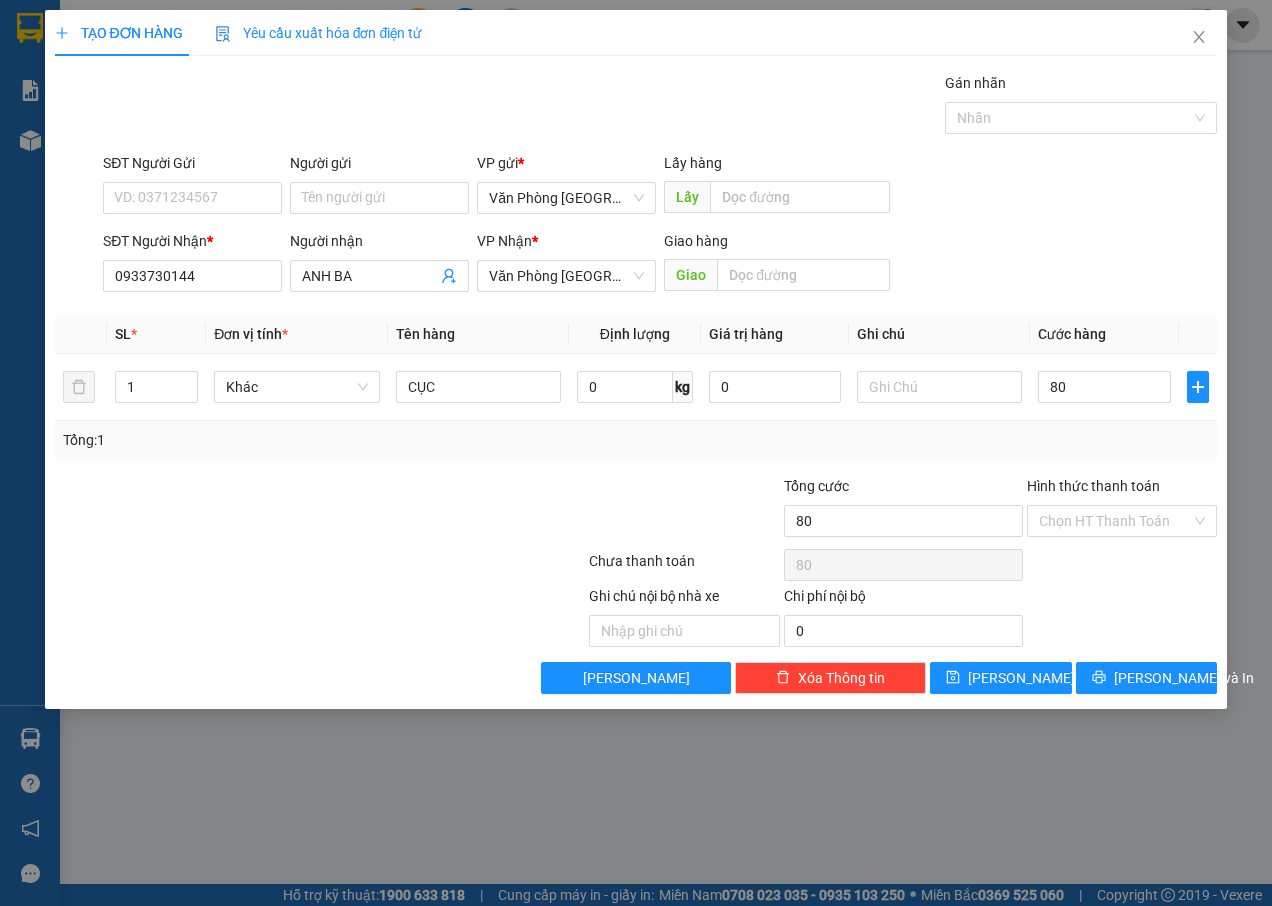 type on "80.000" 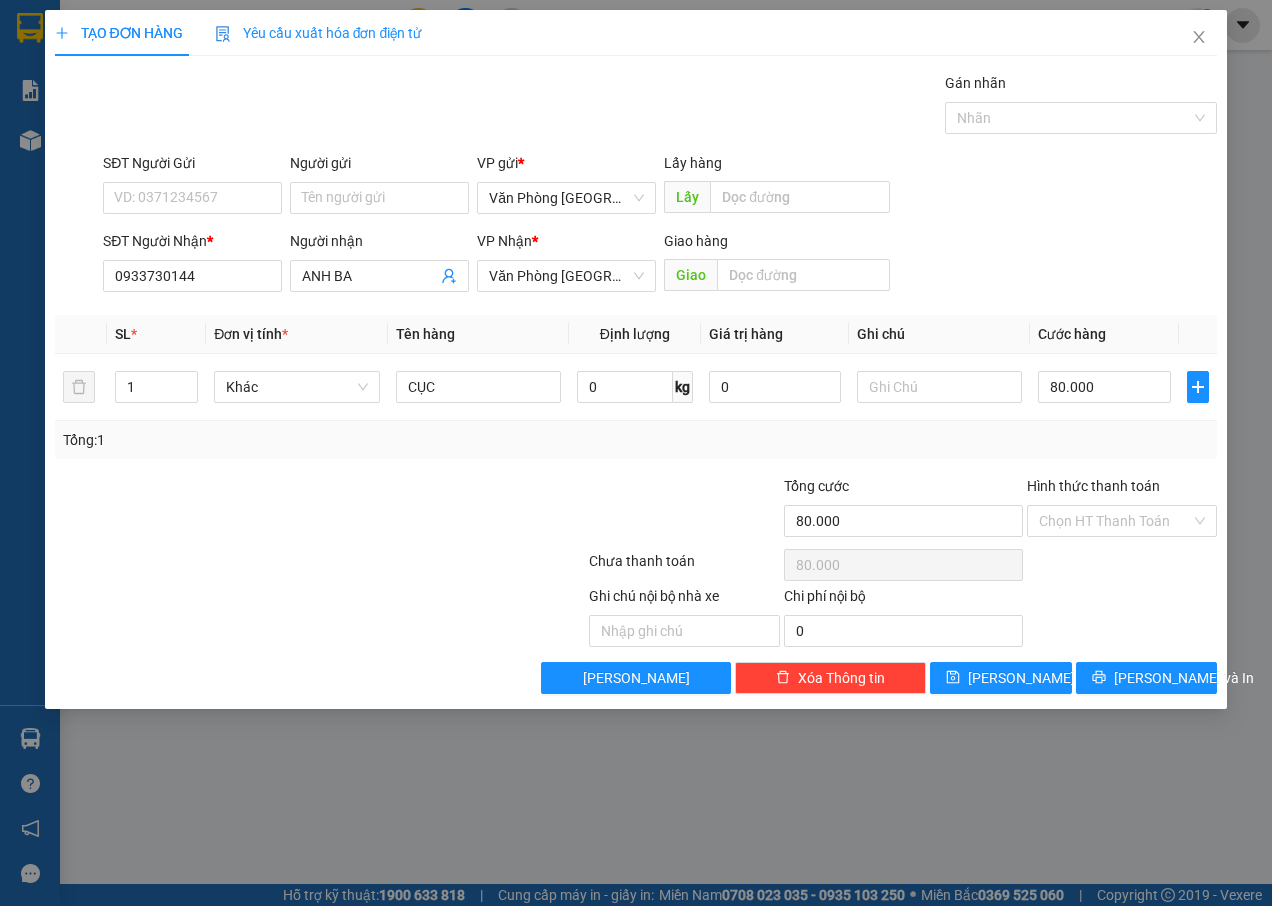 click on "Tổng:  1" at bounding box center [636, 440] 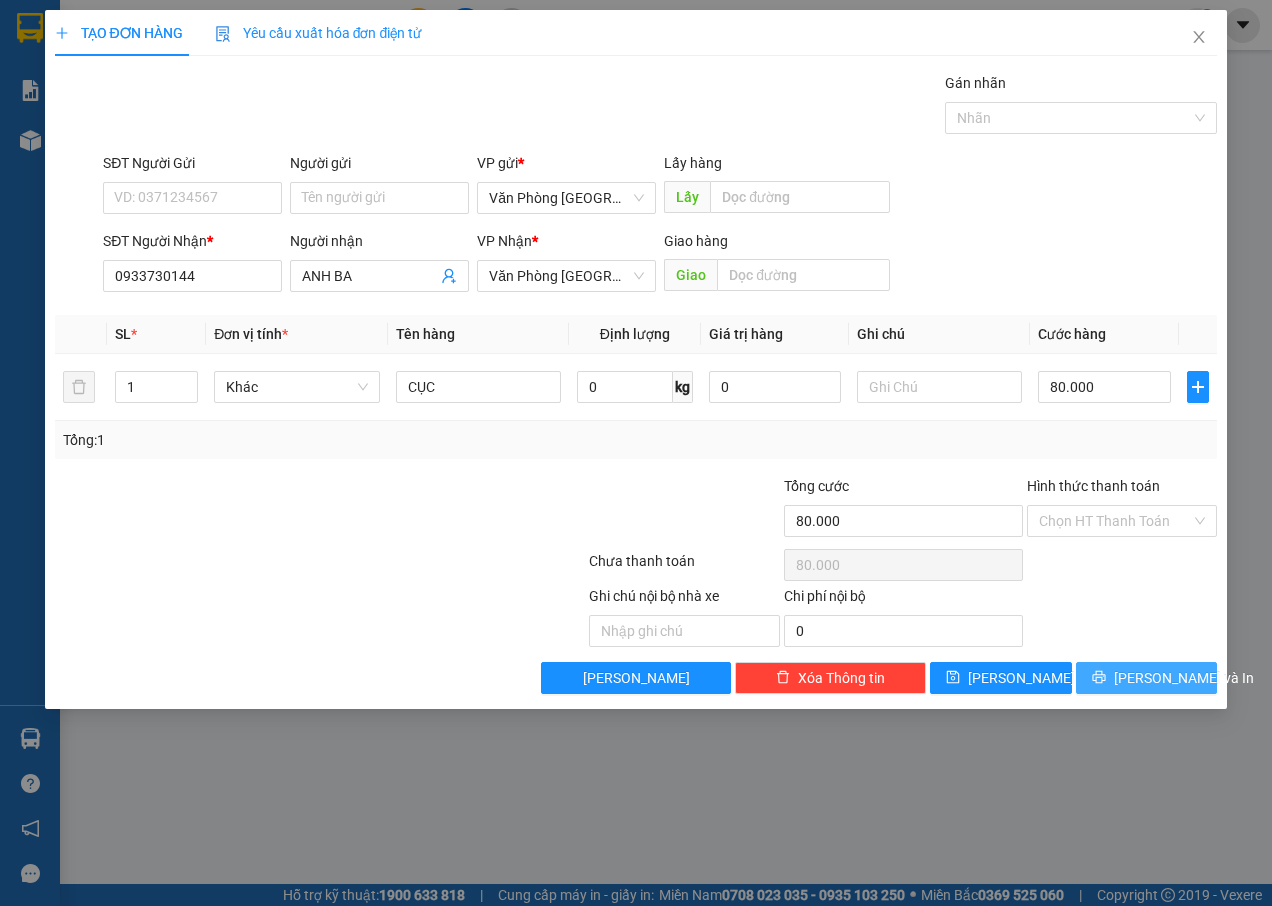 click on "[PERSON_NAME] và In" at bounding box center [1184, 678] 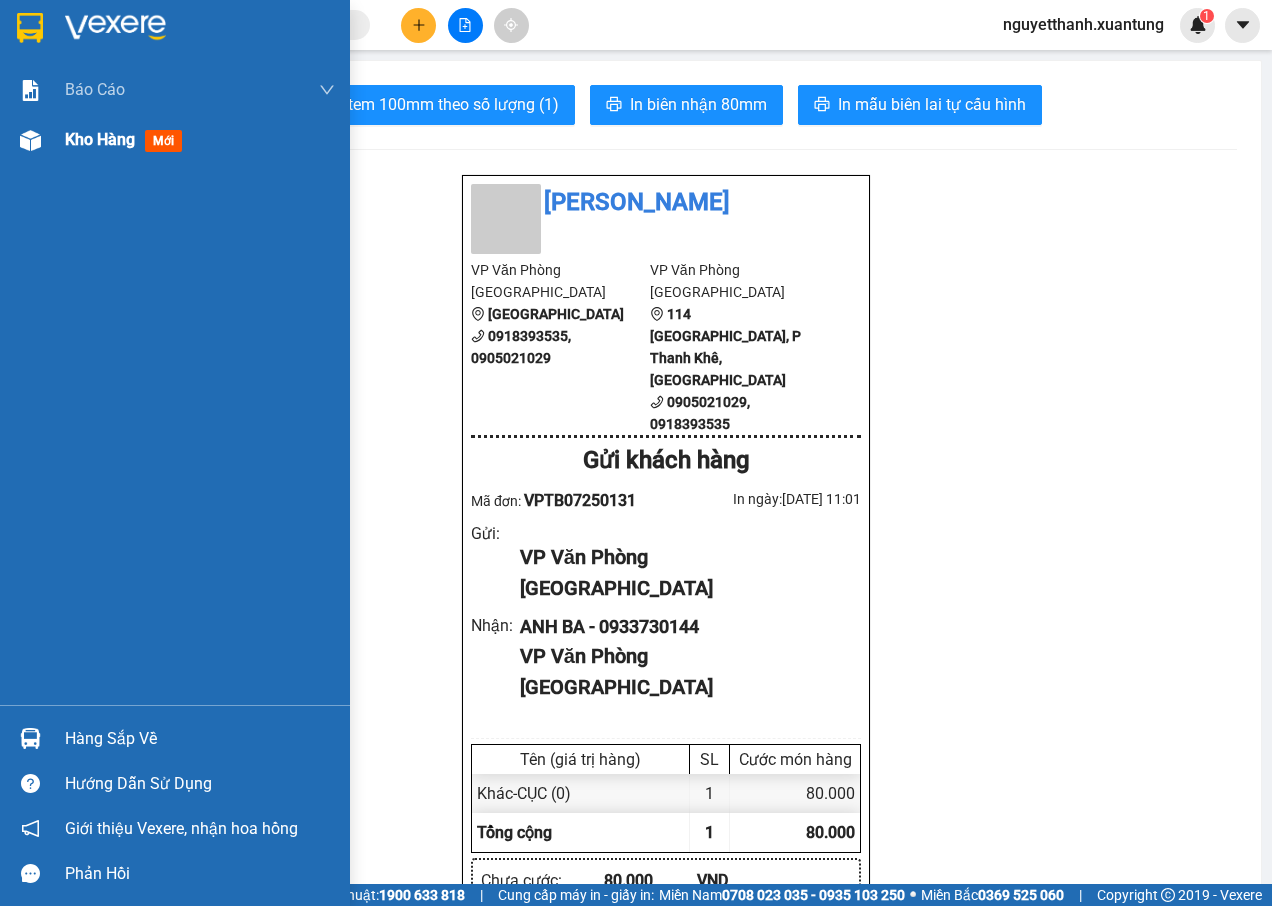 click on "mới" at bounding box center (163, 141) 